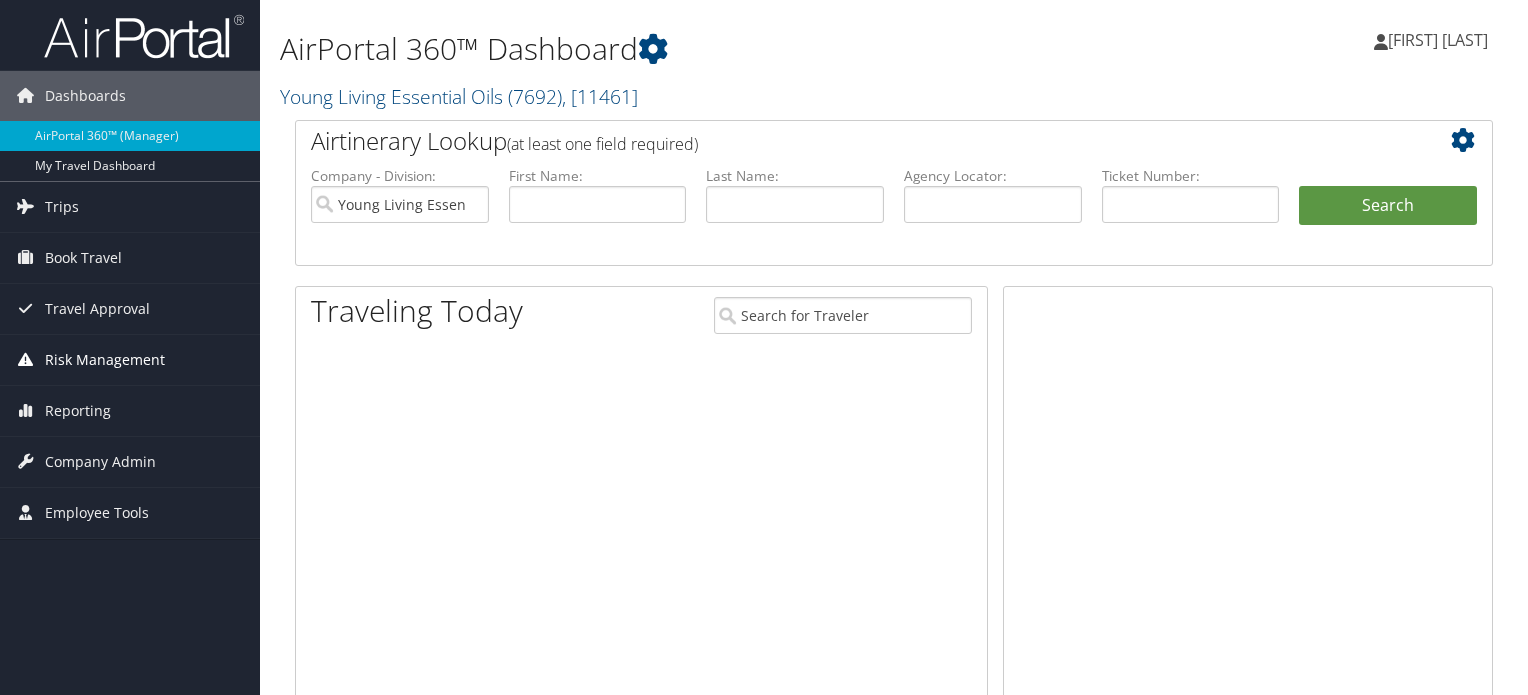 scroll, scrollTop: 0, scrollLeft: 0, axis: both 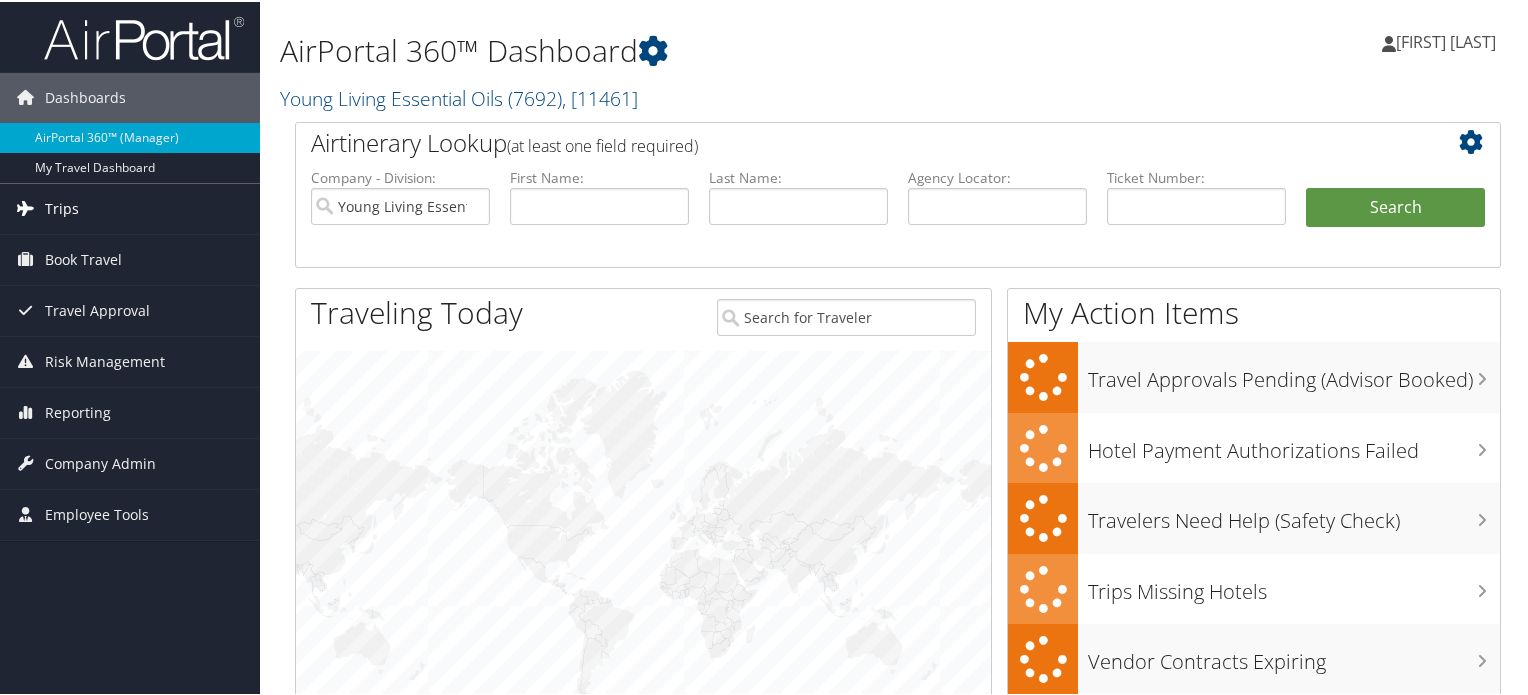 click on "Trips" at bounding box center [130, 207] 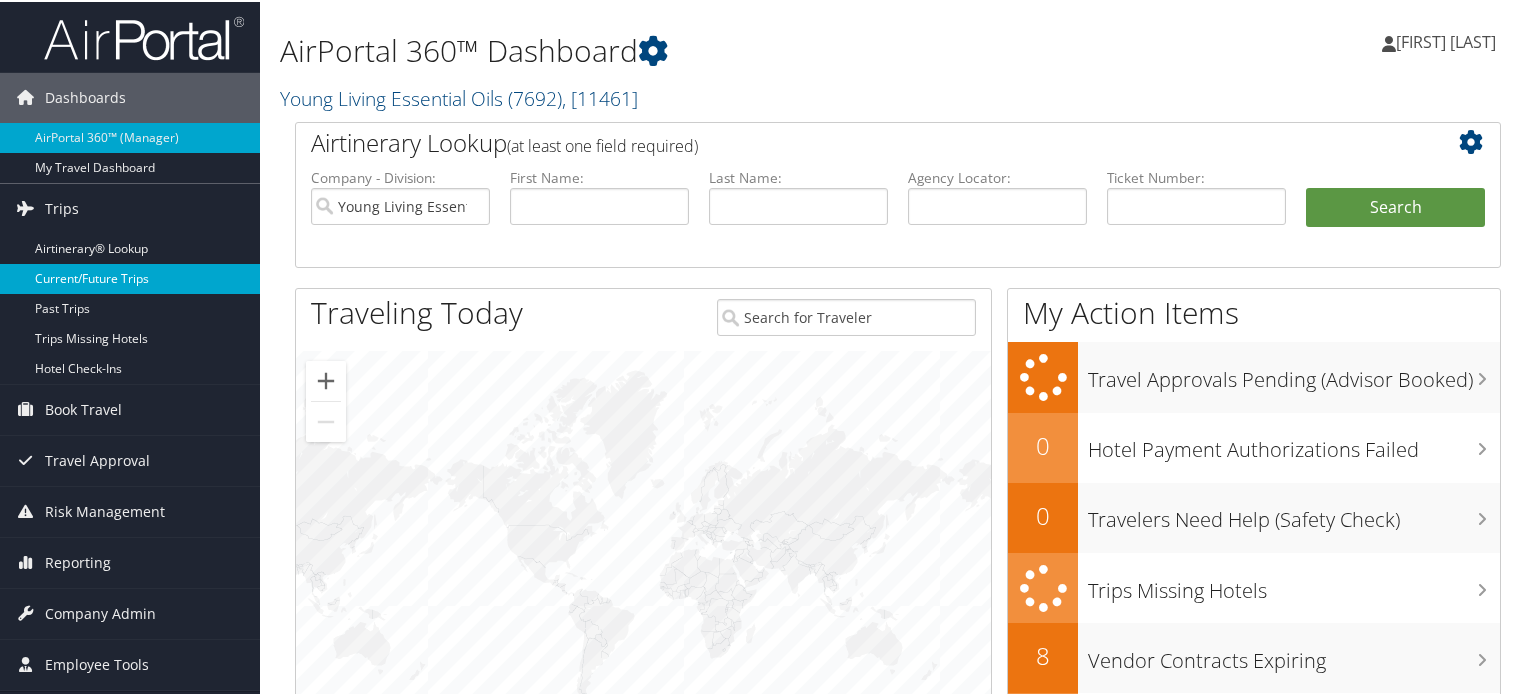 click on "Current/Future Trips" at bounding box center [130, 277] 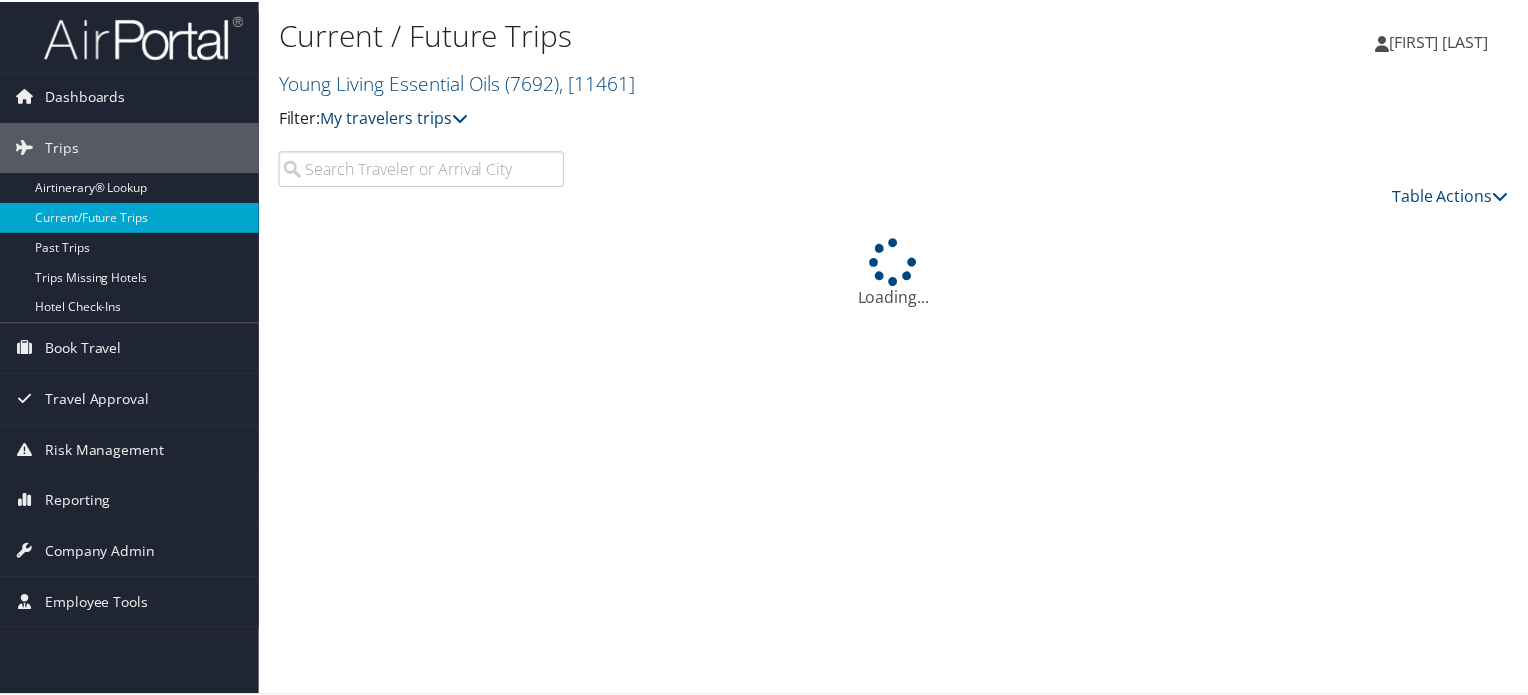 scroll, scrollTop: 0, scrollLeft: 0, axis: both 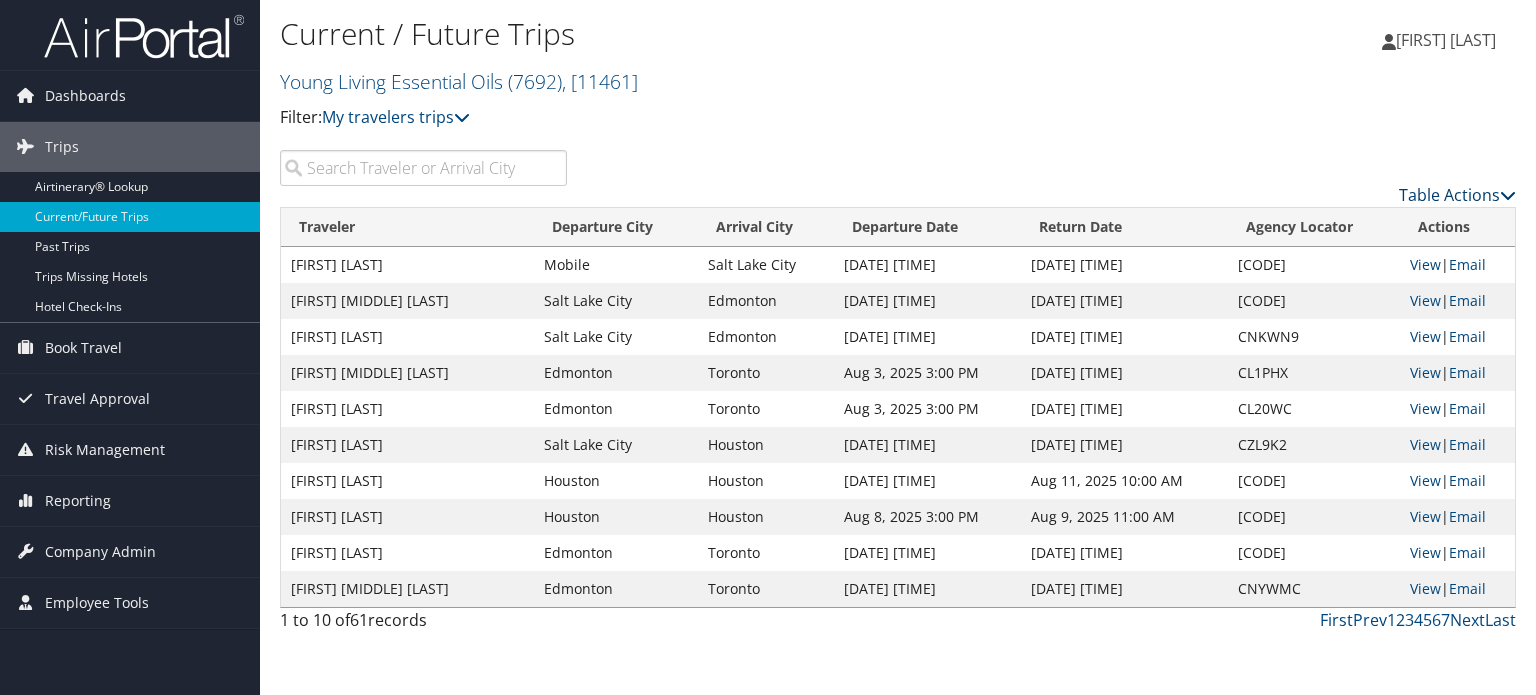 click on "Table Actions" at bounding box center [1457, 195] 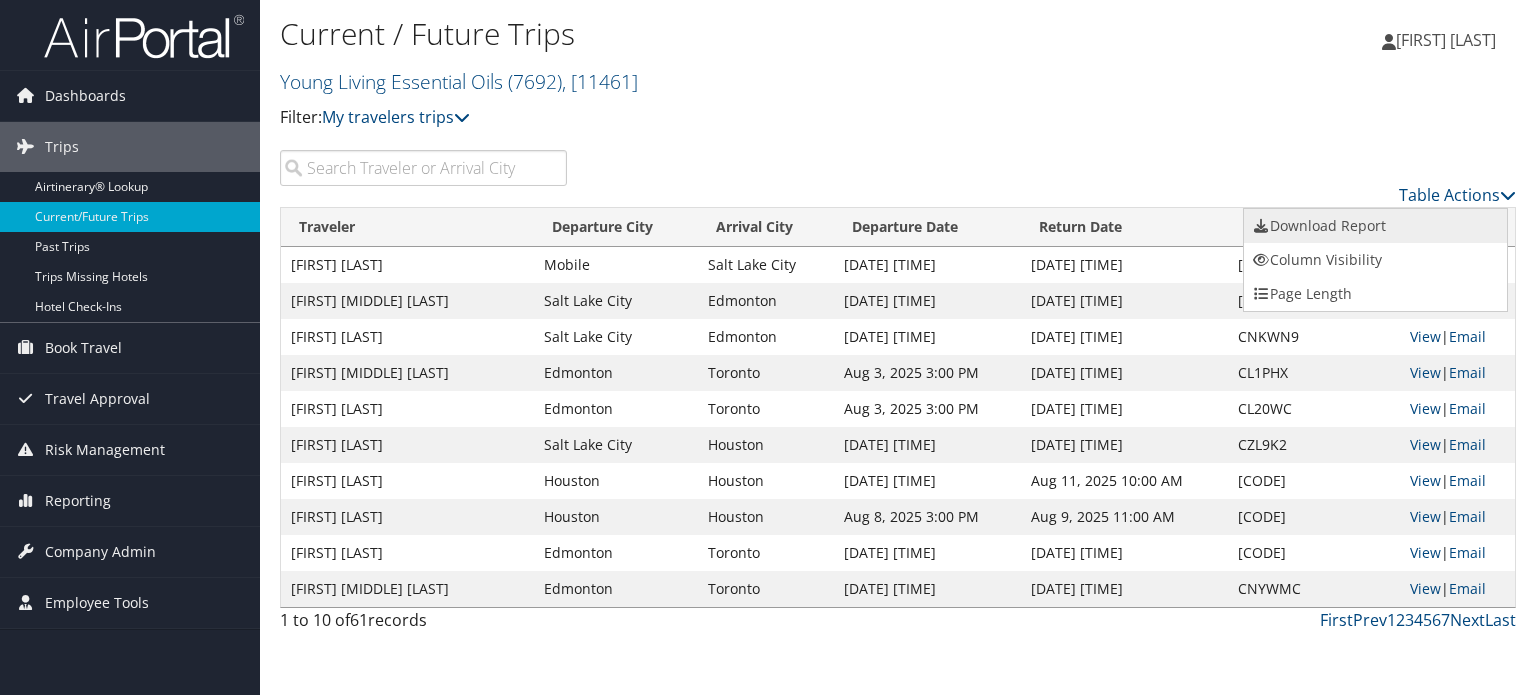 click on "Download Report" at bounding box center (1375, 226) 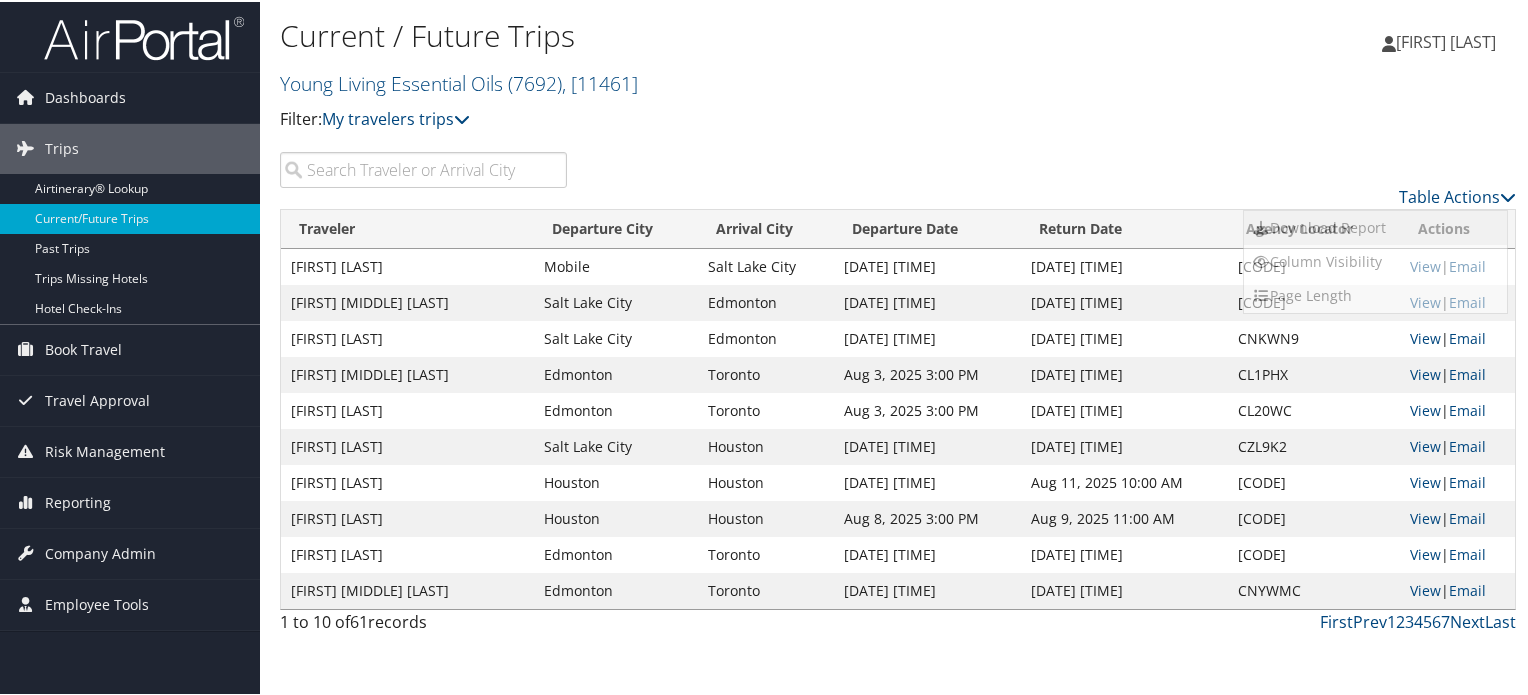 scroll, scrollTop: 0, scrollLeft: 0, axis: both 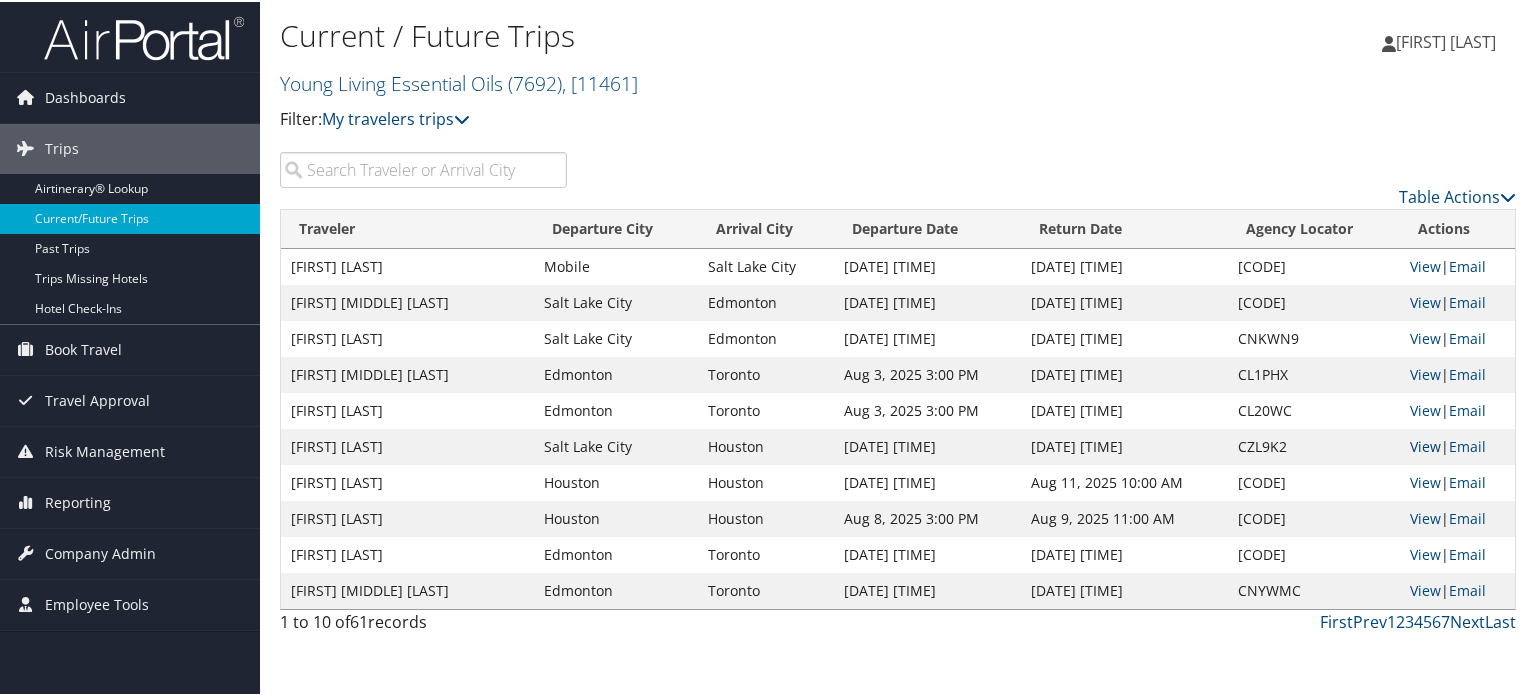 click on "View" at bounding box center (1425, 444) 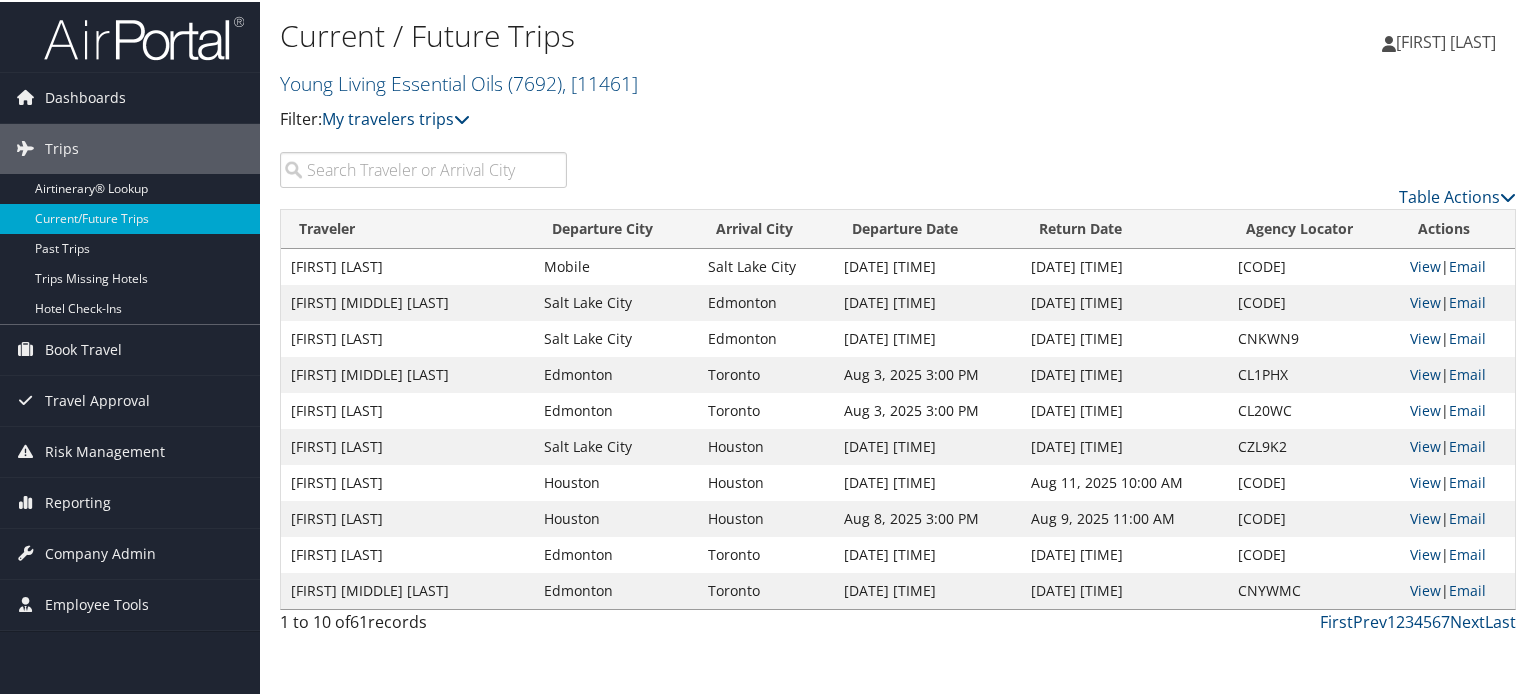 click on "View  |  Email" at bounding box center (1458, 481) 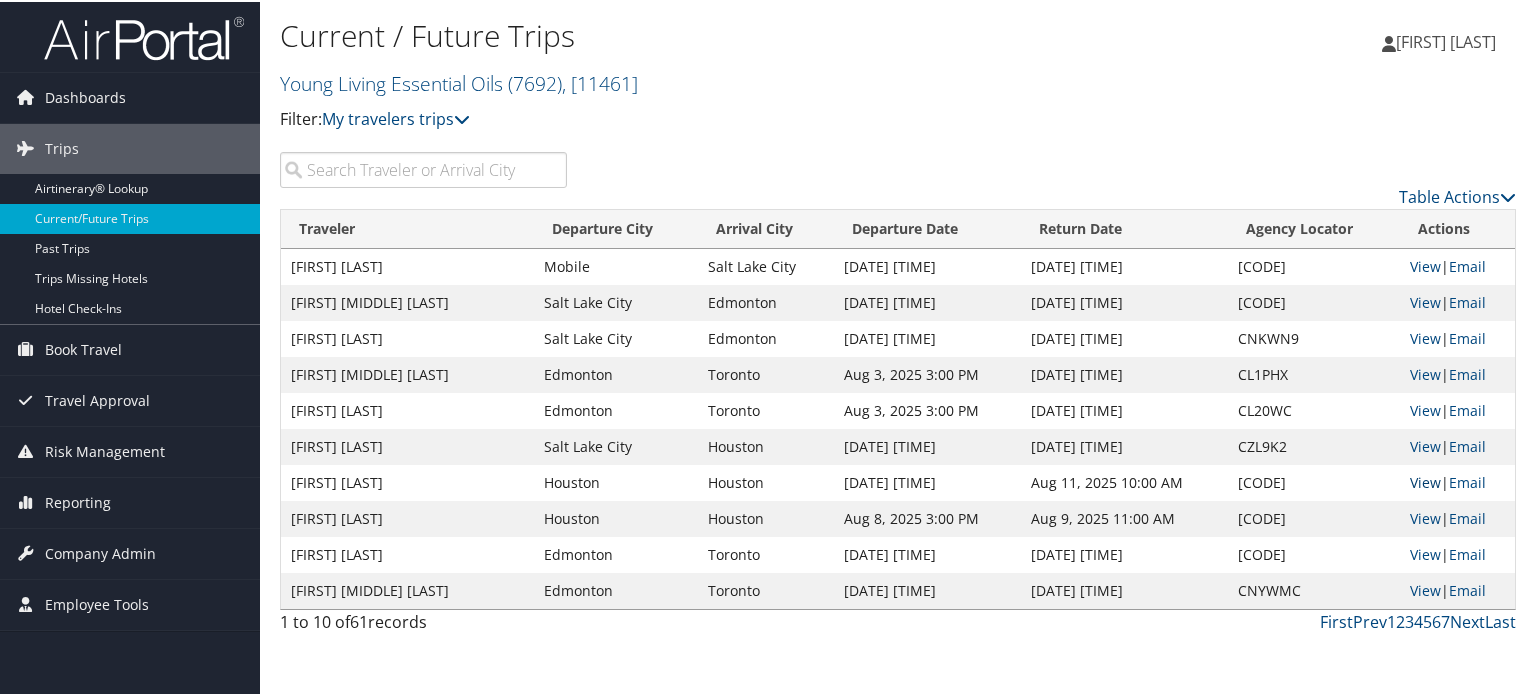 click on "View" at bounding box center (1425, 480) 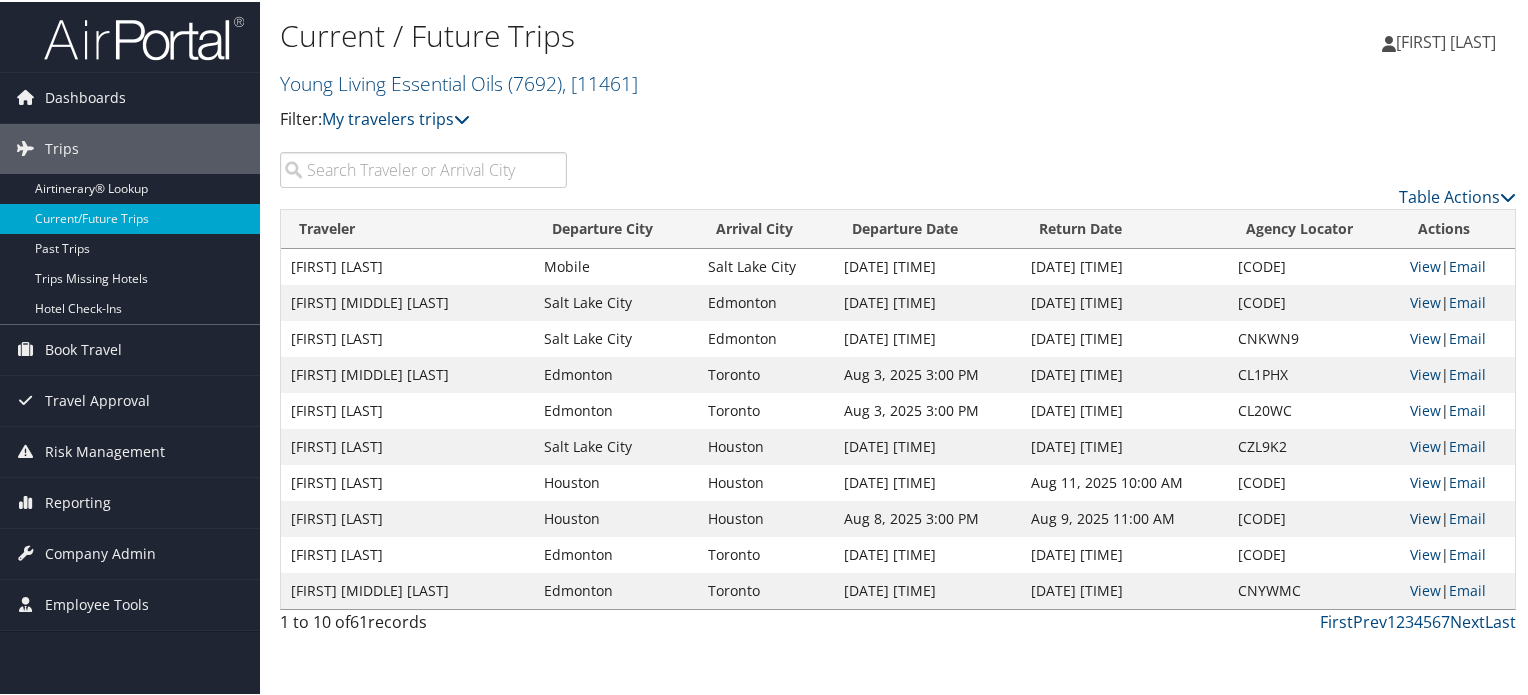 click on "View" at bounding box center [1425, 516] 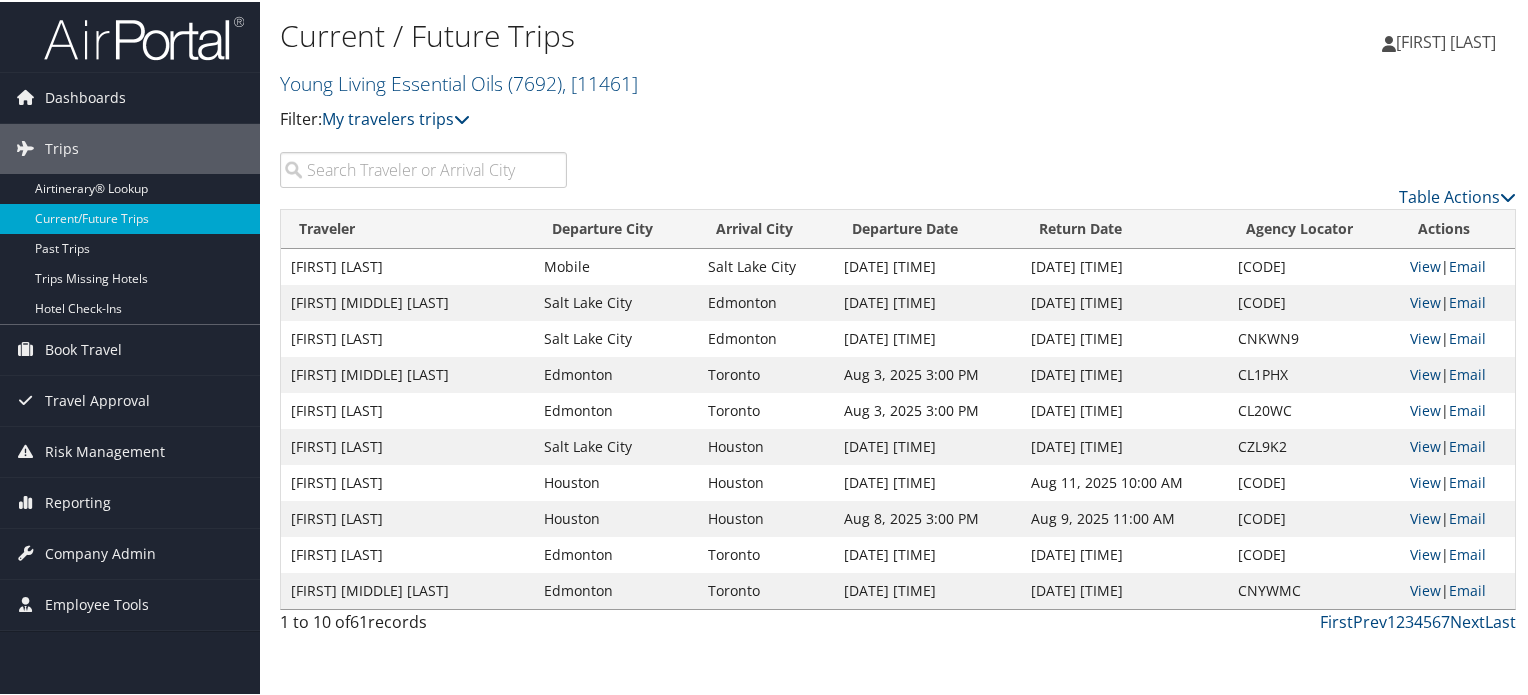 click at bounding box center [423, 168] 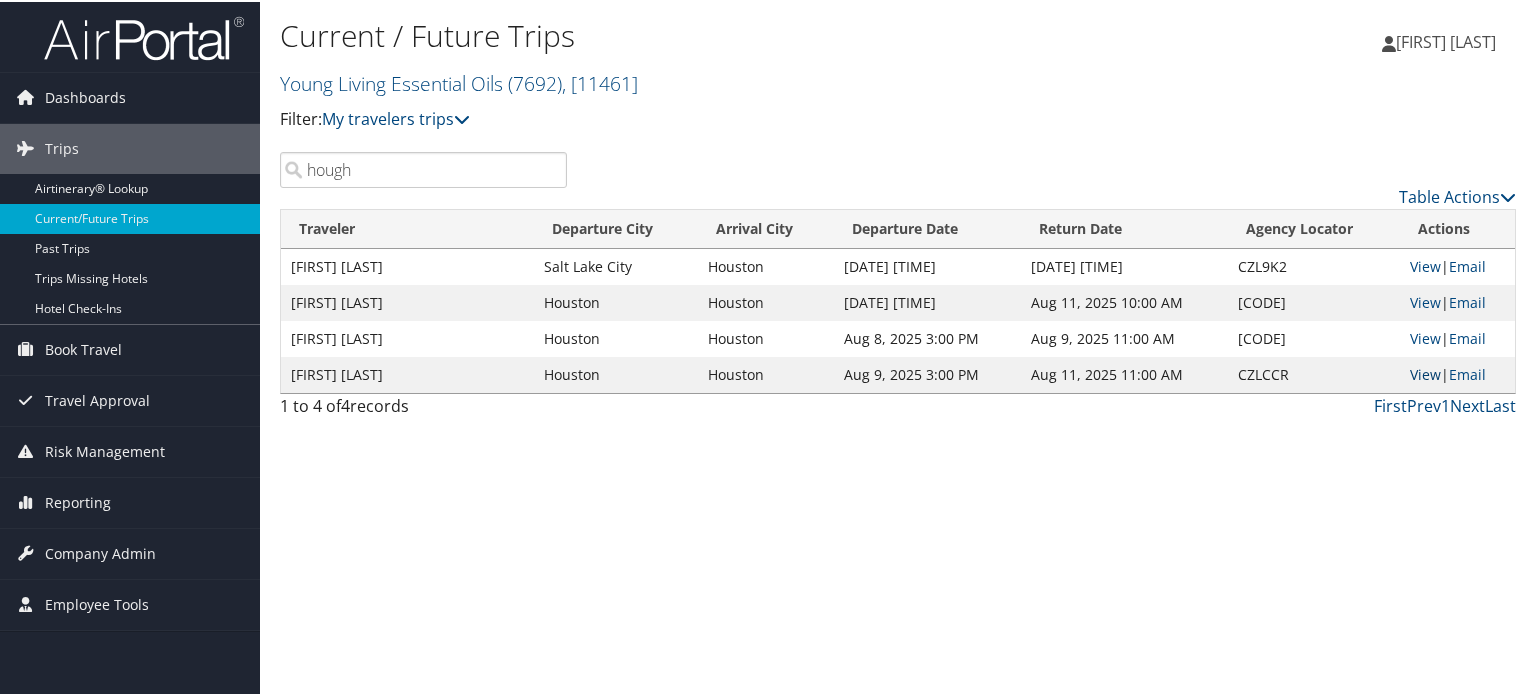 click on "View" at bounding box center (1425, 372) 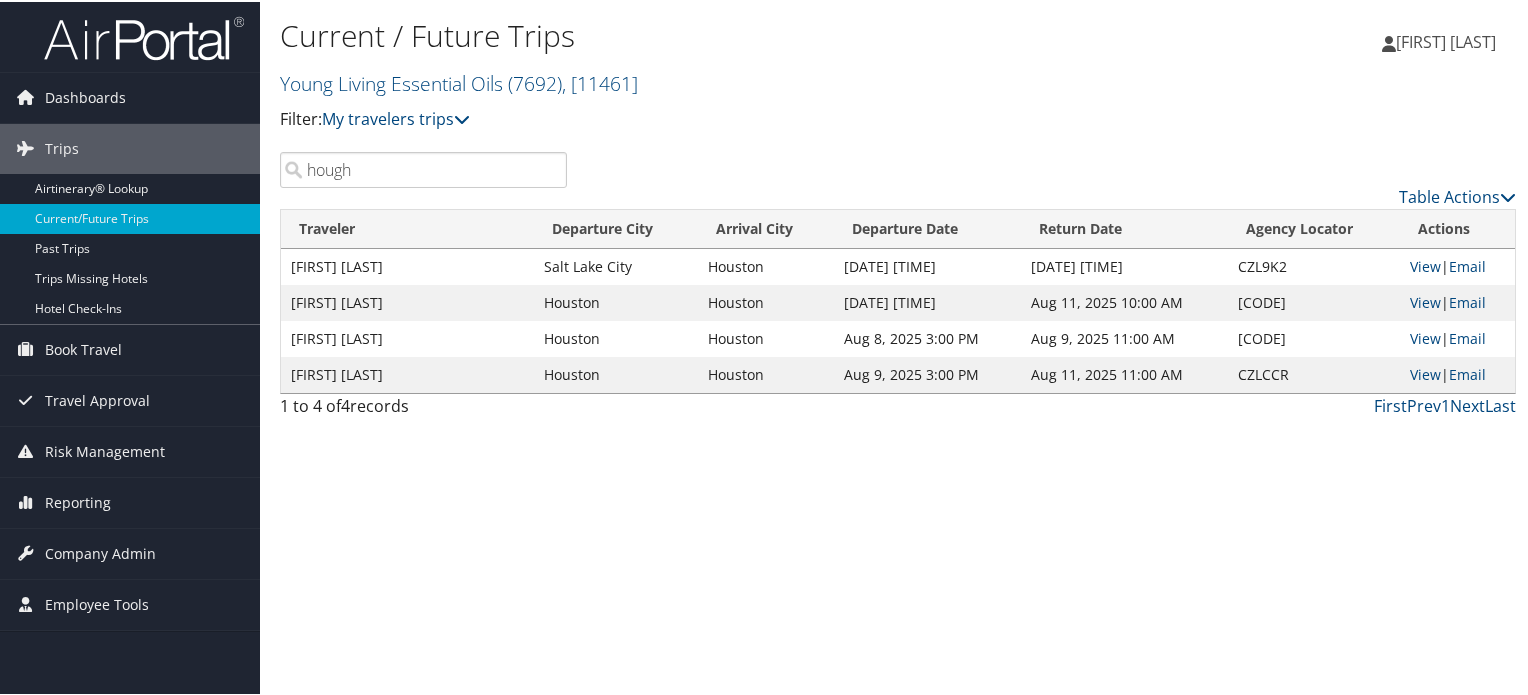 click on "hough" at bounding box center (423, 168) 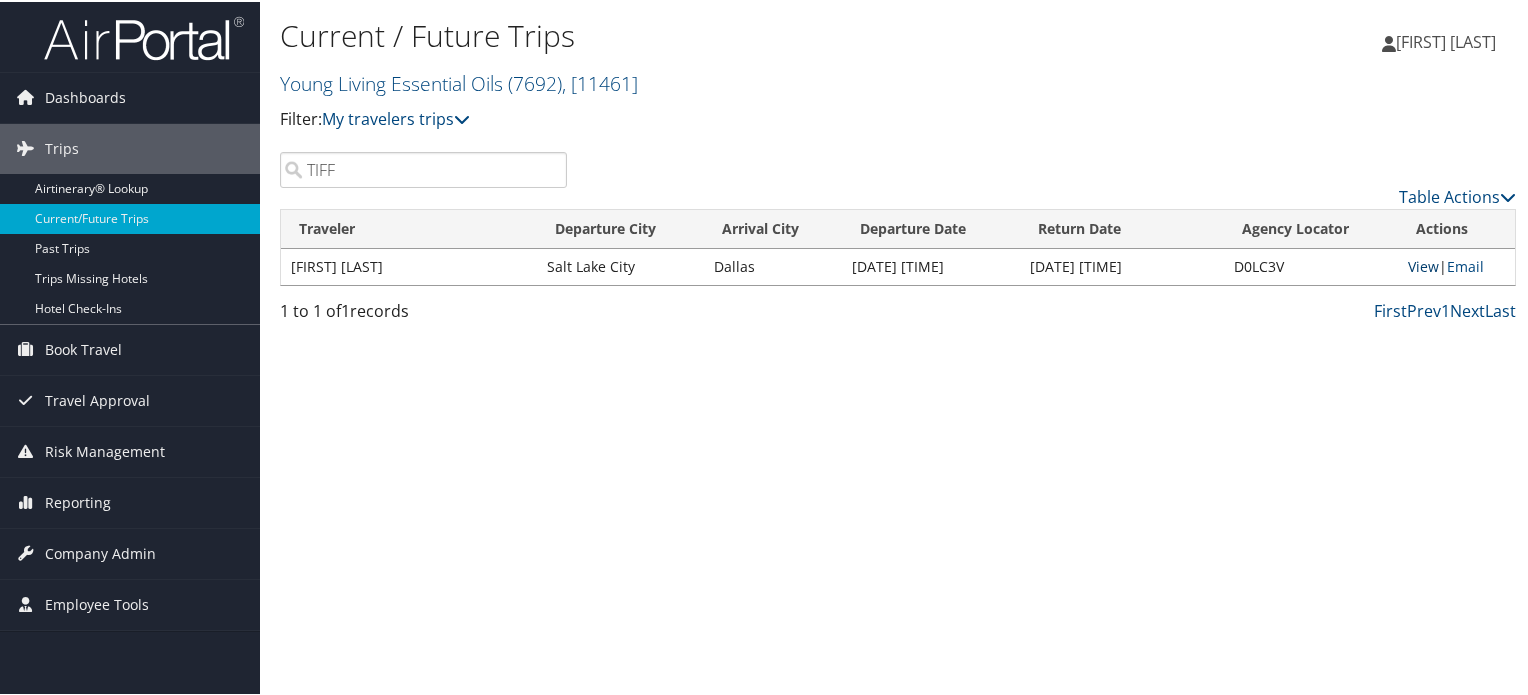 click on "View" at bounding box center (1423, 264) 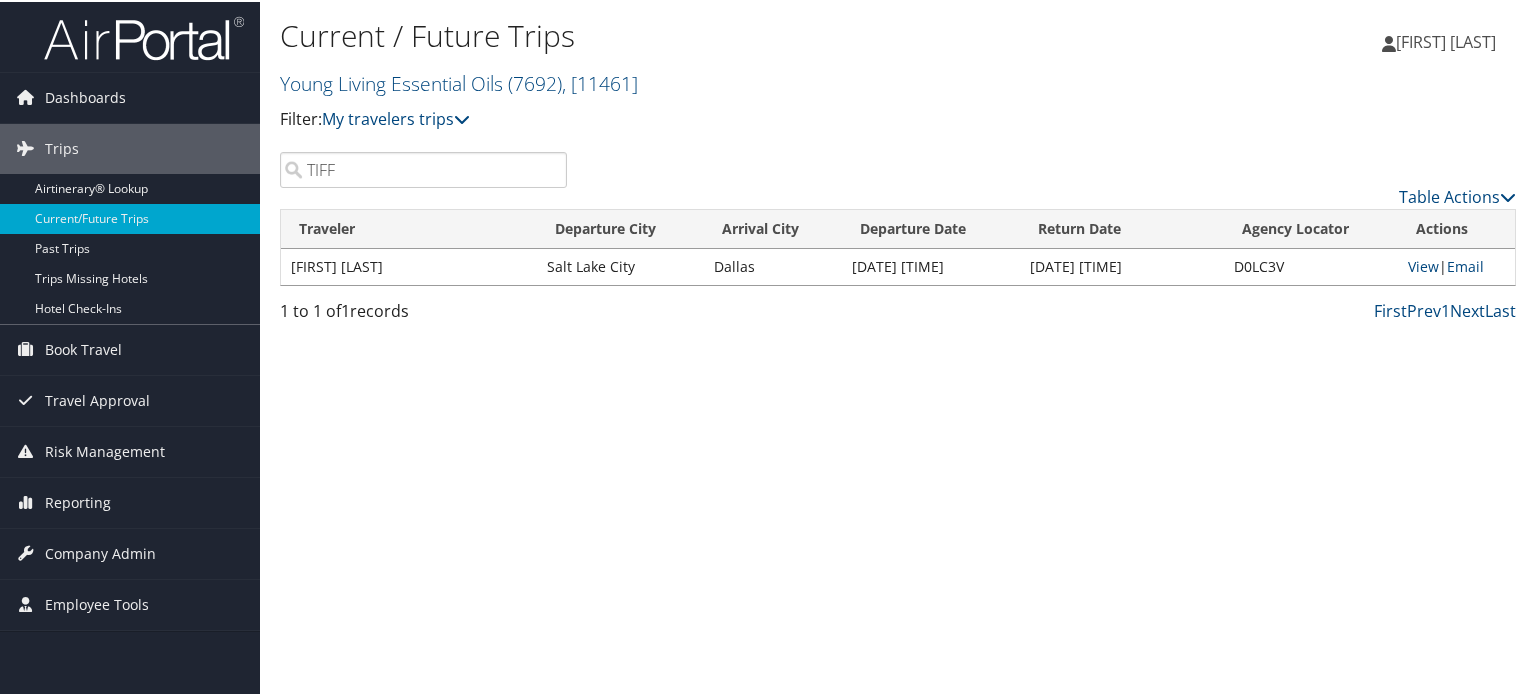 click on "TIFF" at bounding box center [423, 168] 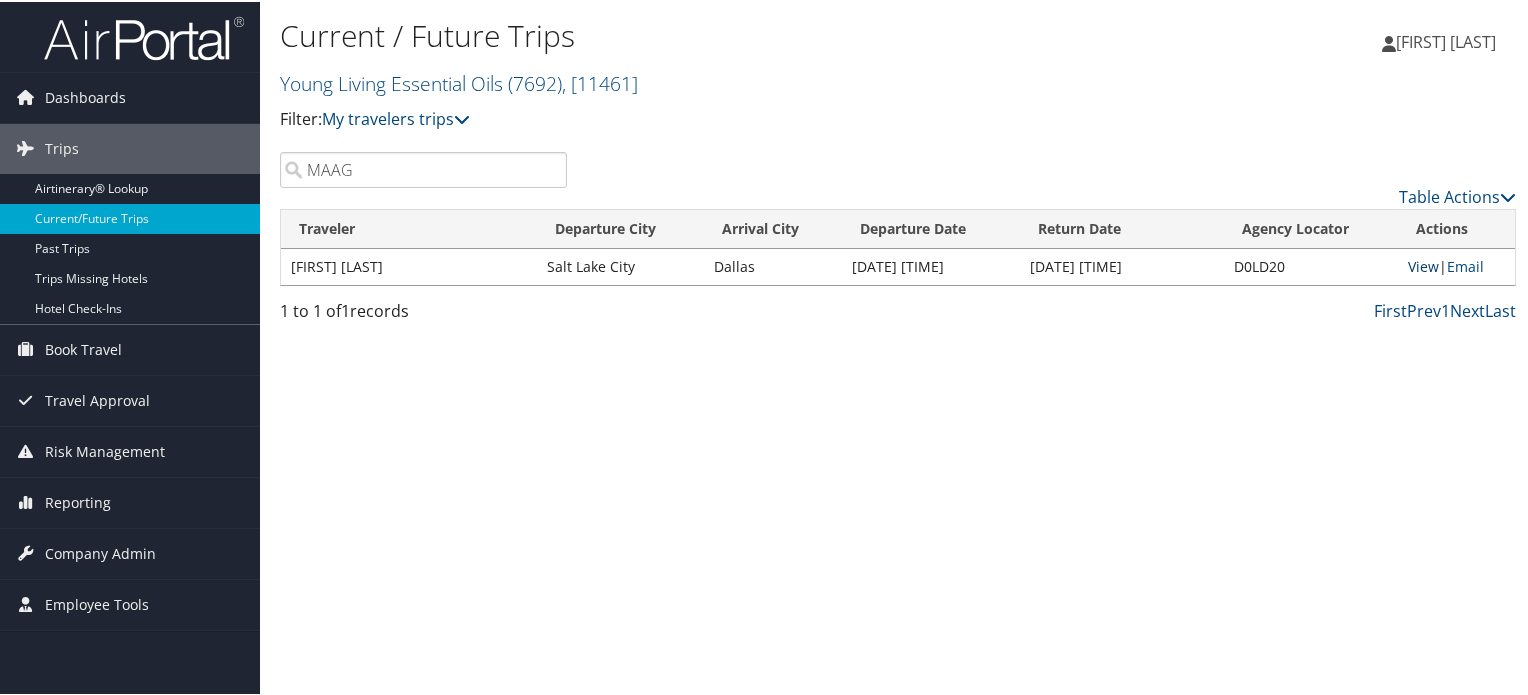 click on "View" at bounding box center [1423, 264] 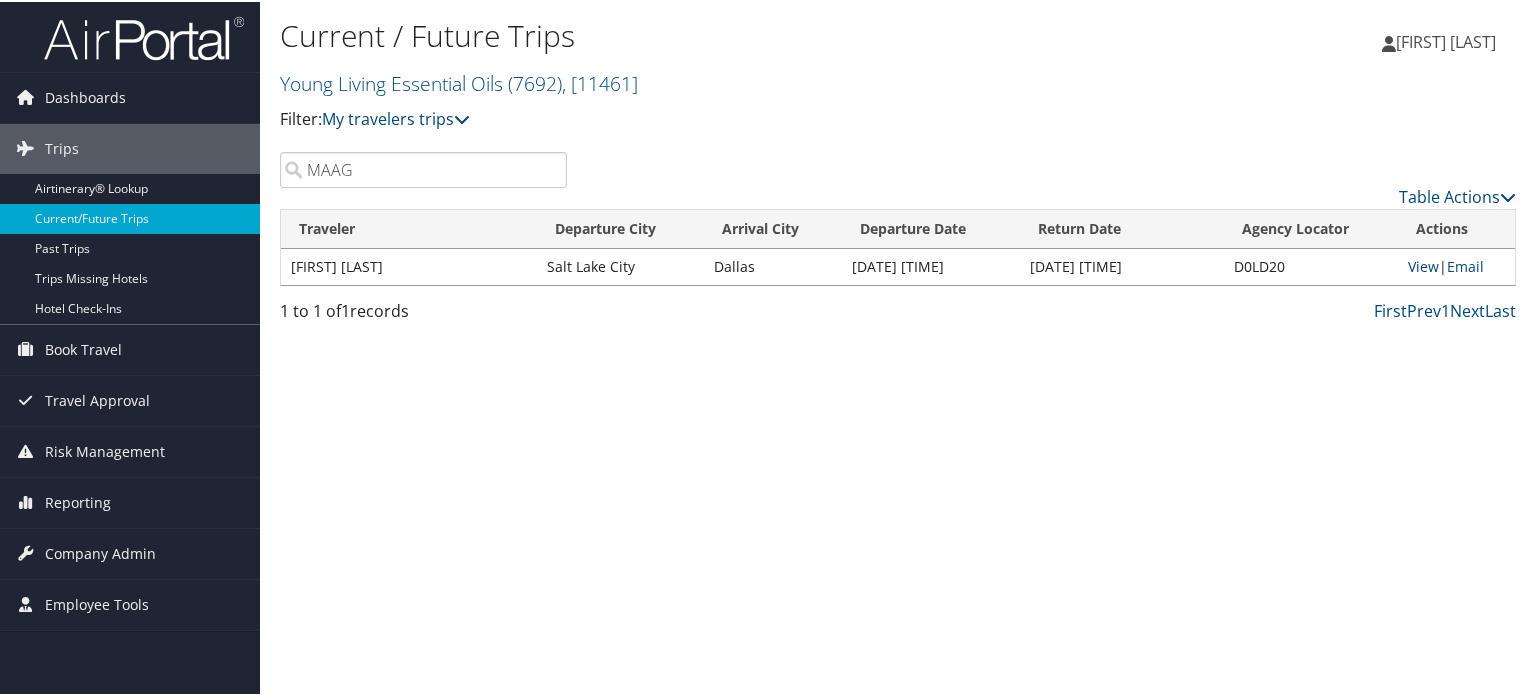 click on "MAAG" at bounding box center (423, 168) 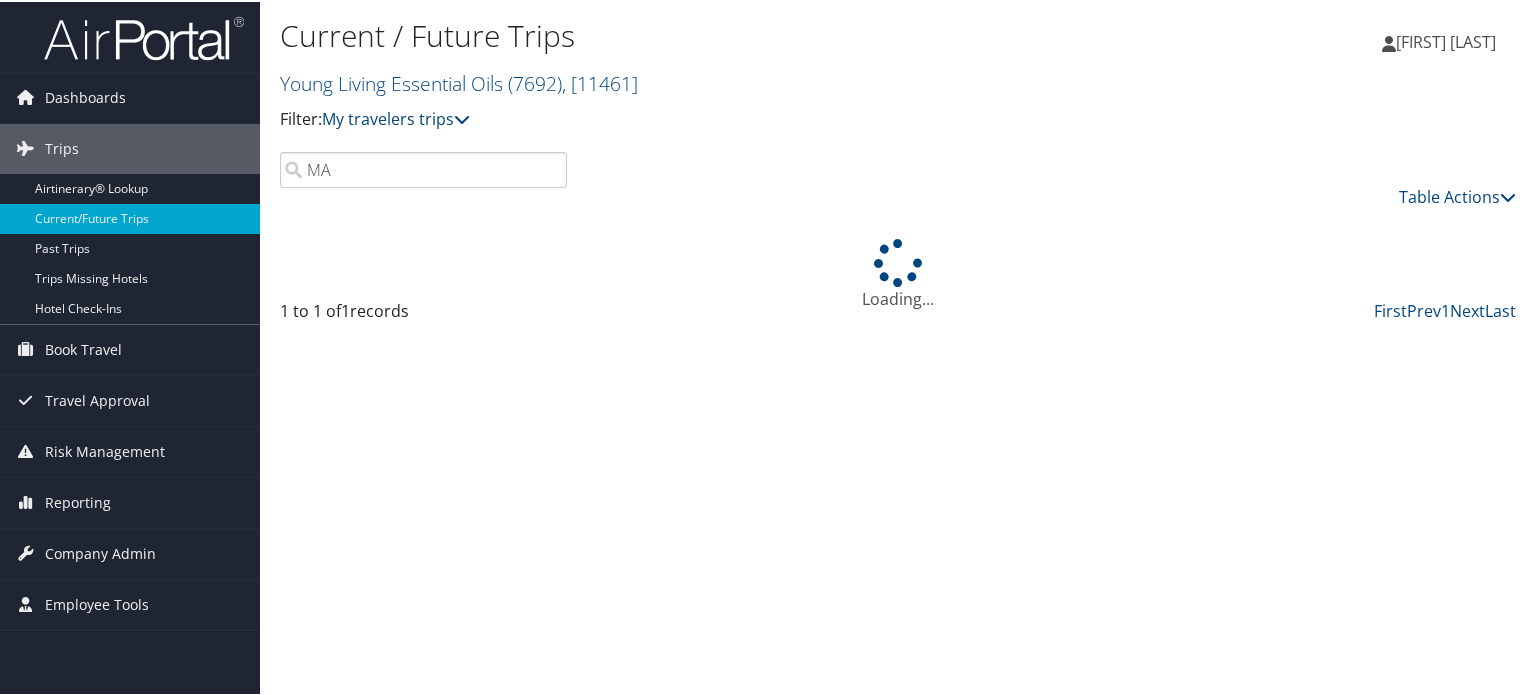 type on "M" 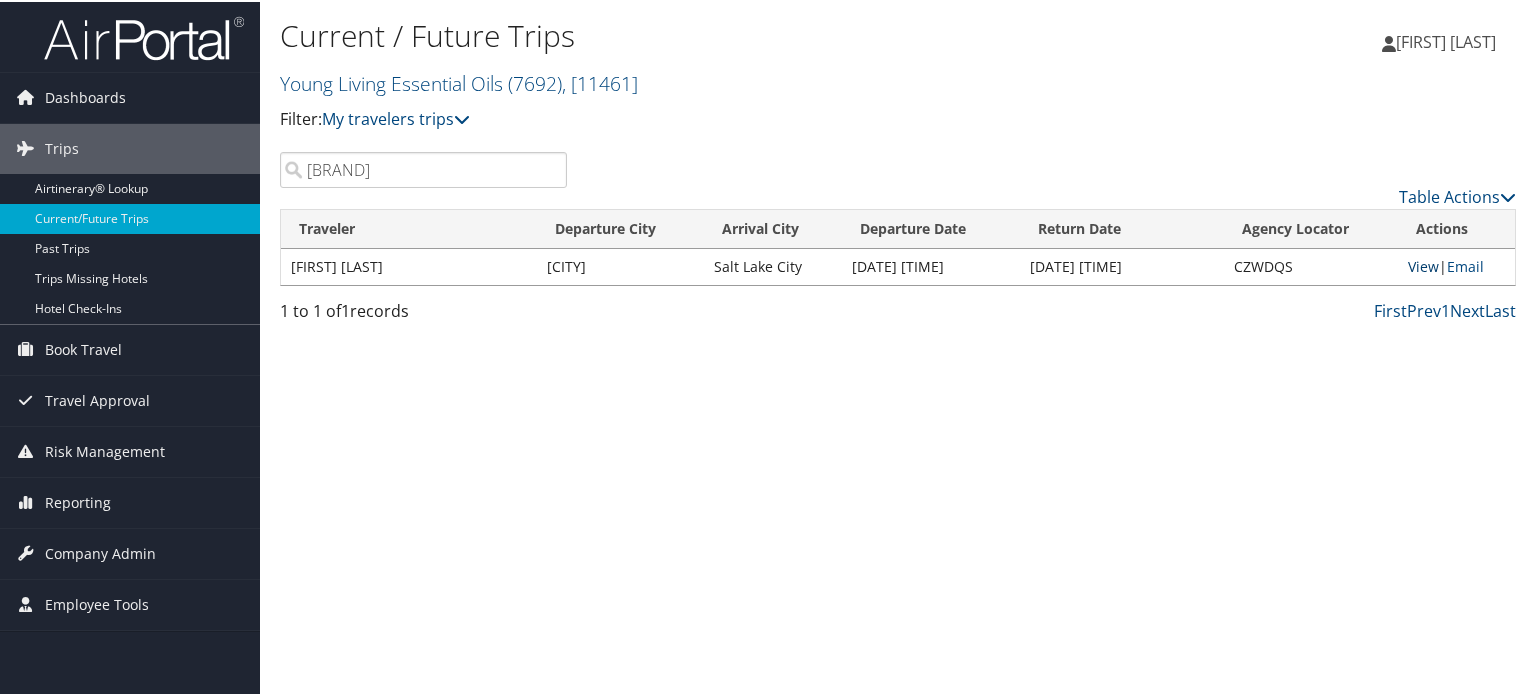 click on "View" at bounding box center [1423, 264] 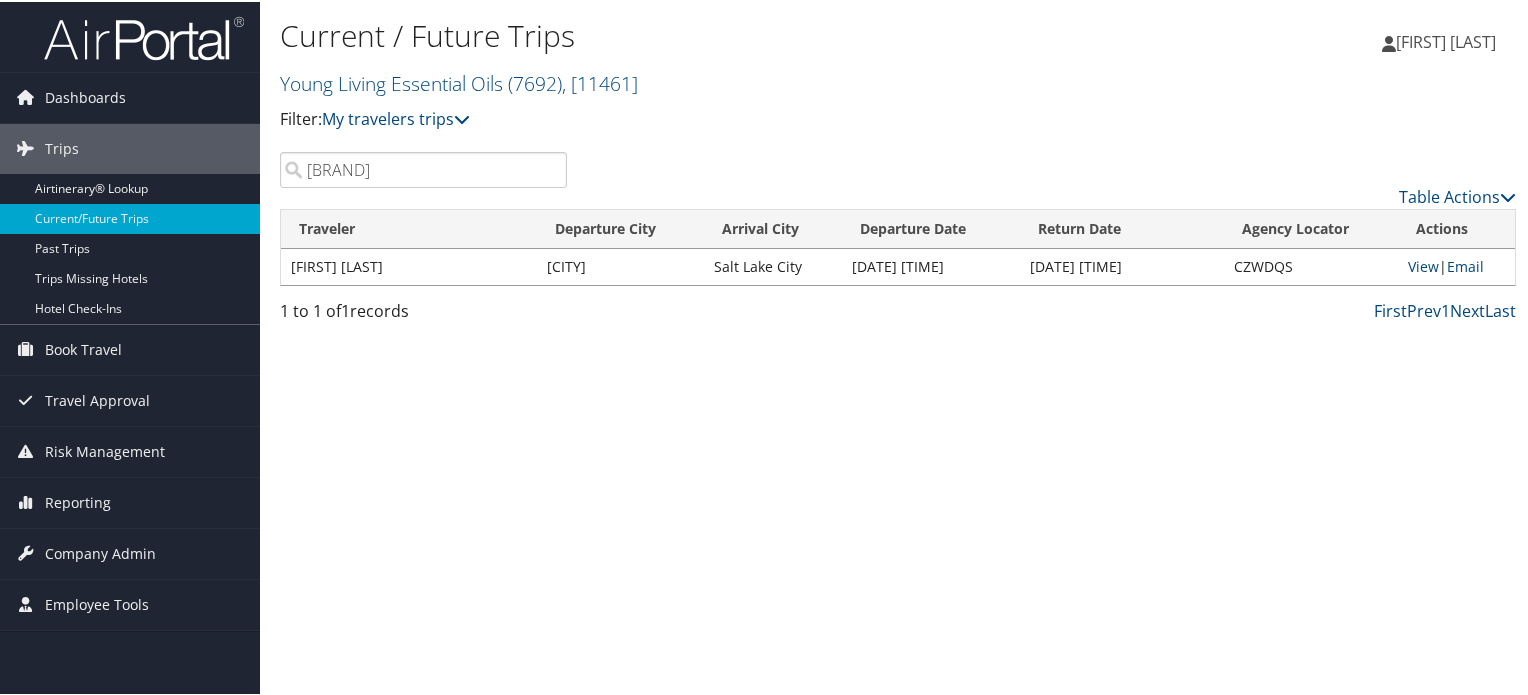 click on "SCOTIA" at bounding box center (423, 168) 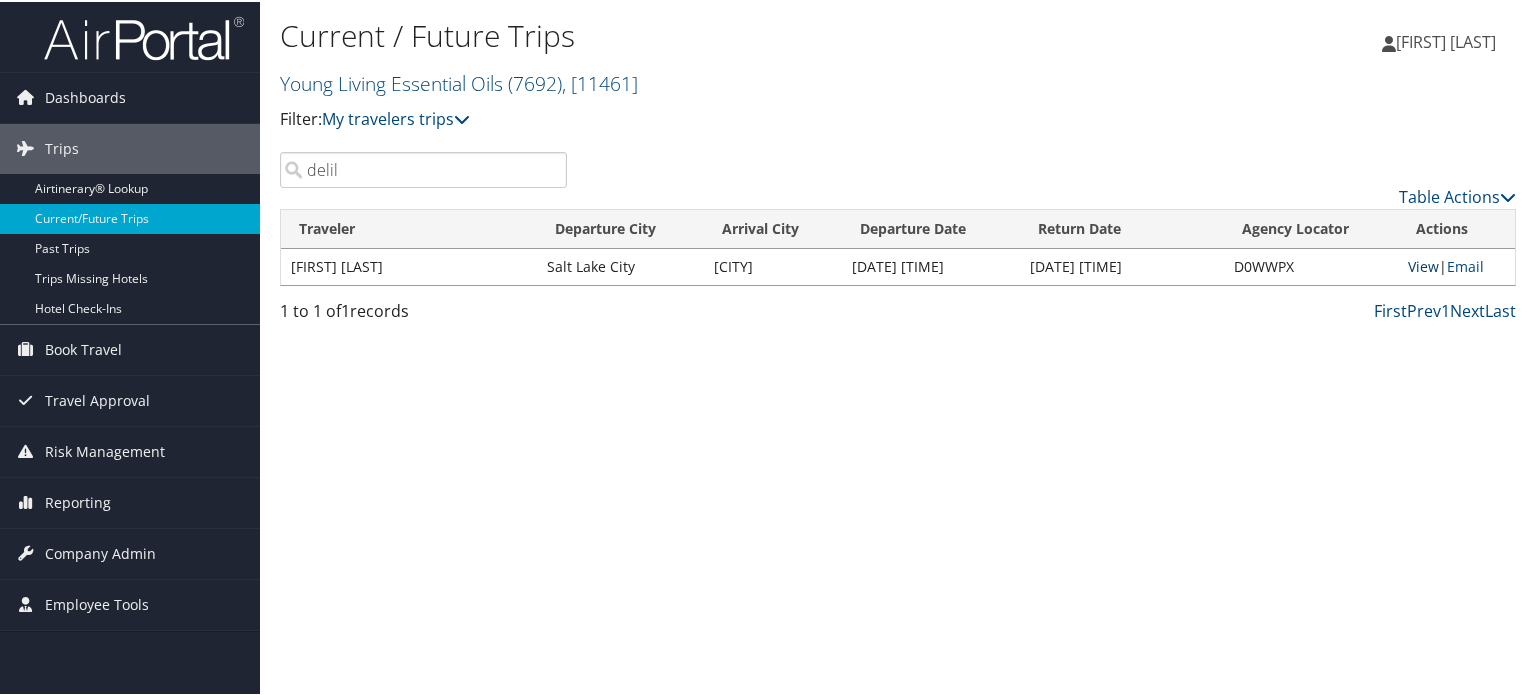 click on "View" at bounding box center [1423, 264] 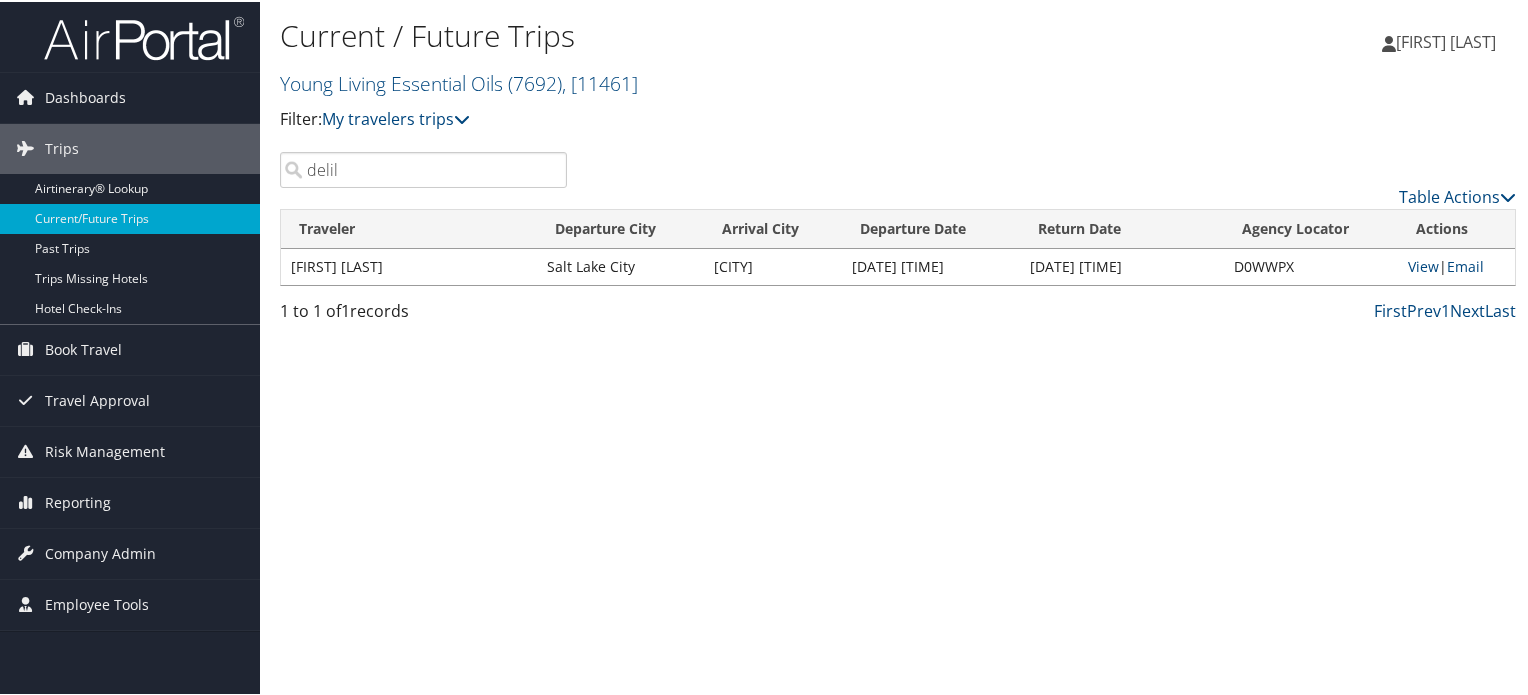 click on "Current / Future Trips
Young Living Essential Oils   ( 7692 )  , [ 11461 ]    Young Living Essential Oils Groups
Young Living Essential Oils Groups, [34609]
Filter:
My travelers trips
My trips" at bounding box center (692, 80) 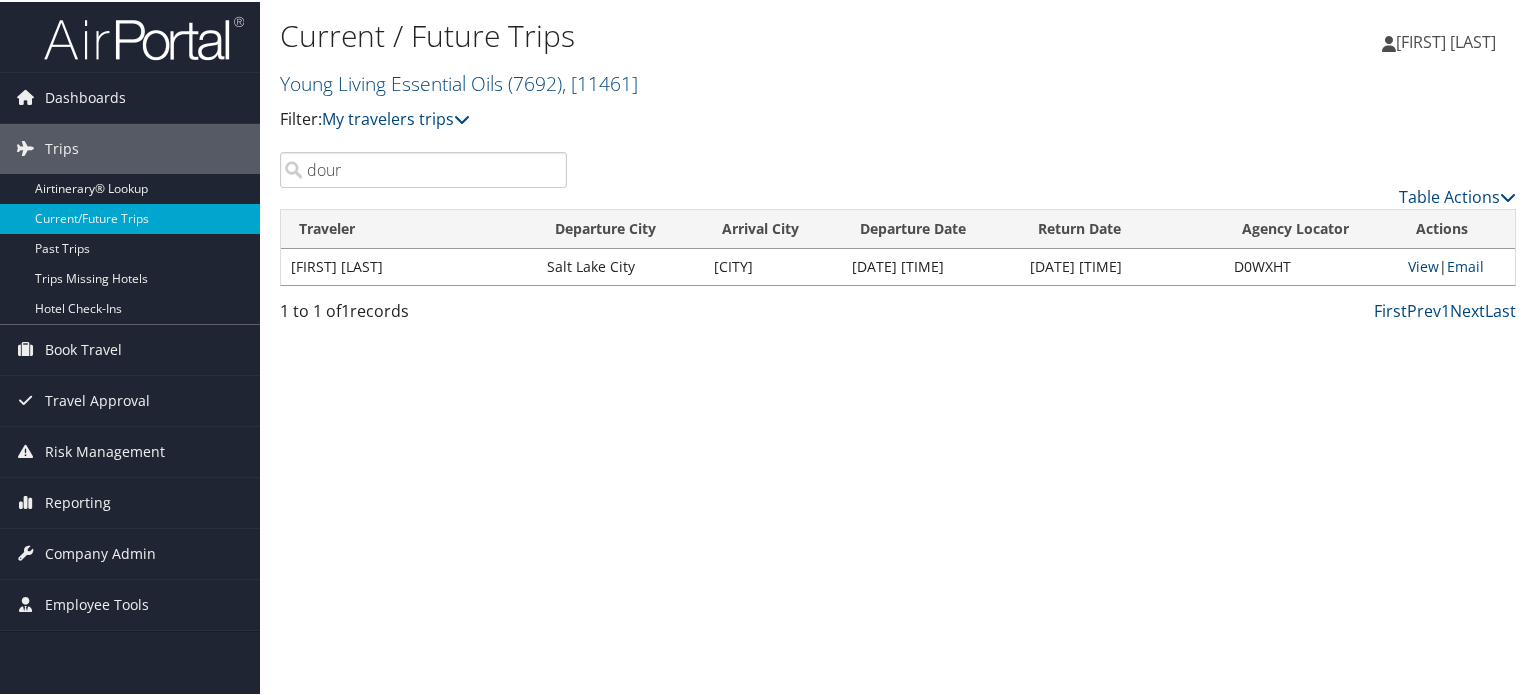 click on "D0WXHT" at bounding box center [1311, 265] 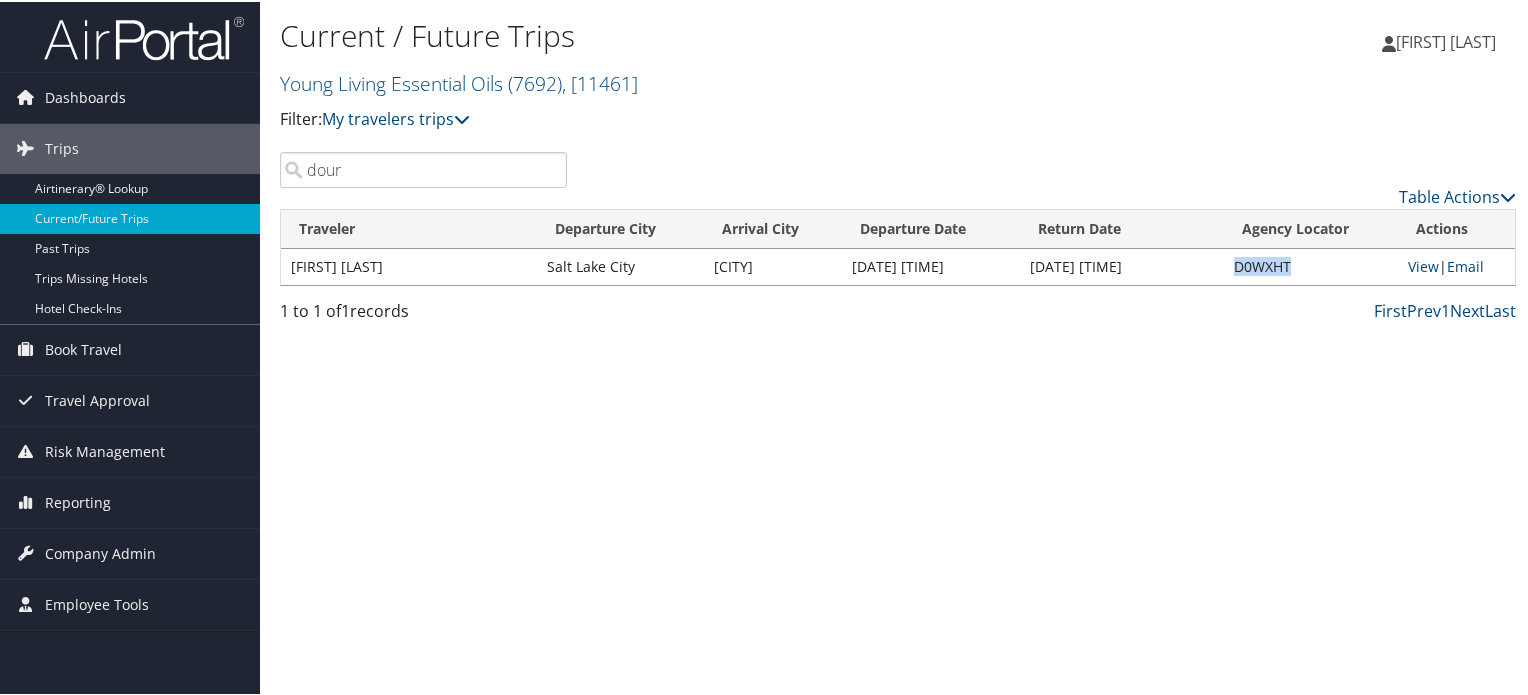 click on "D0WXHT" at bounding box center [1311, 265] 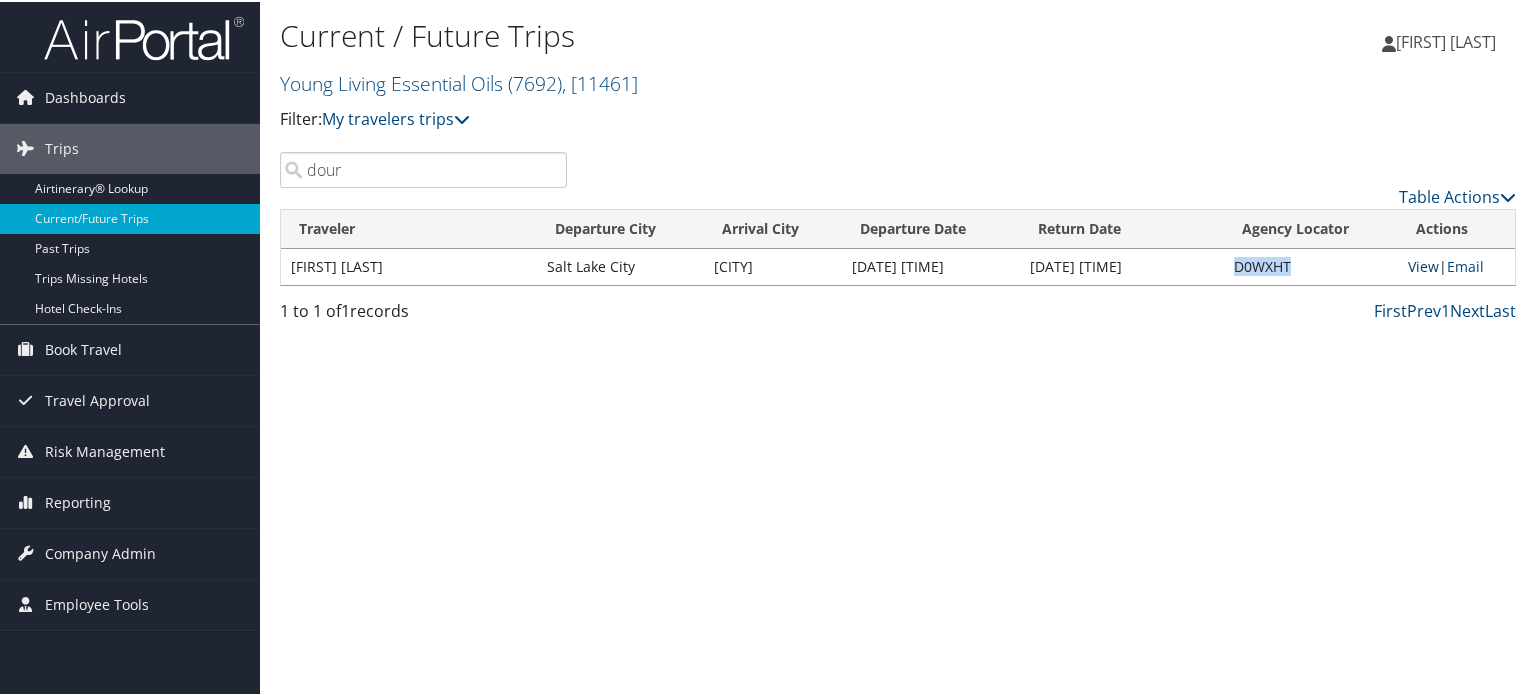 click on "View" at bounding box center [1423, 264] 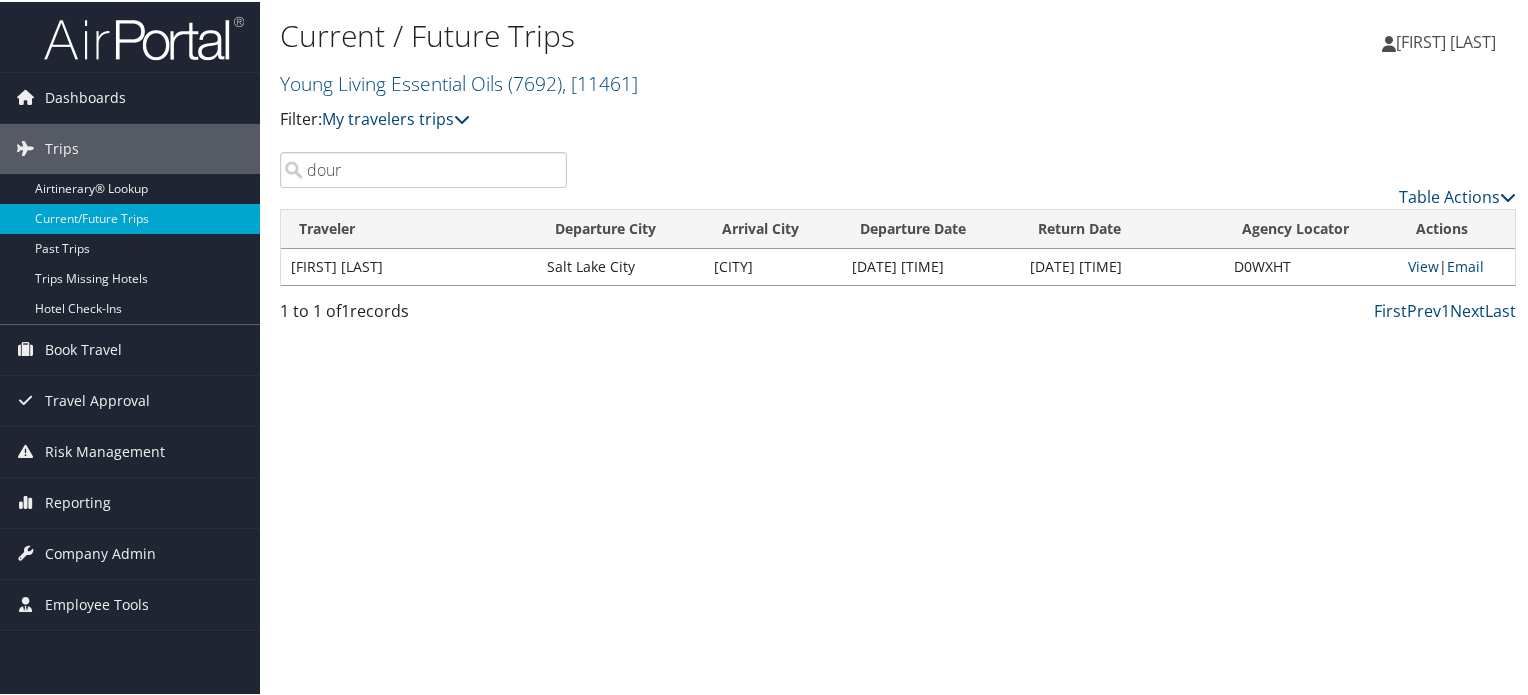 click on "dour" at bounding box center (423, 168) 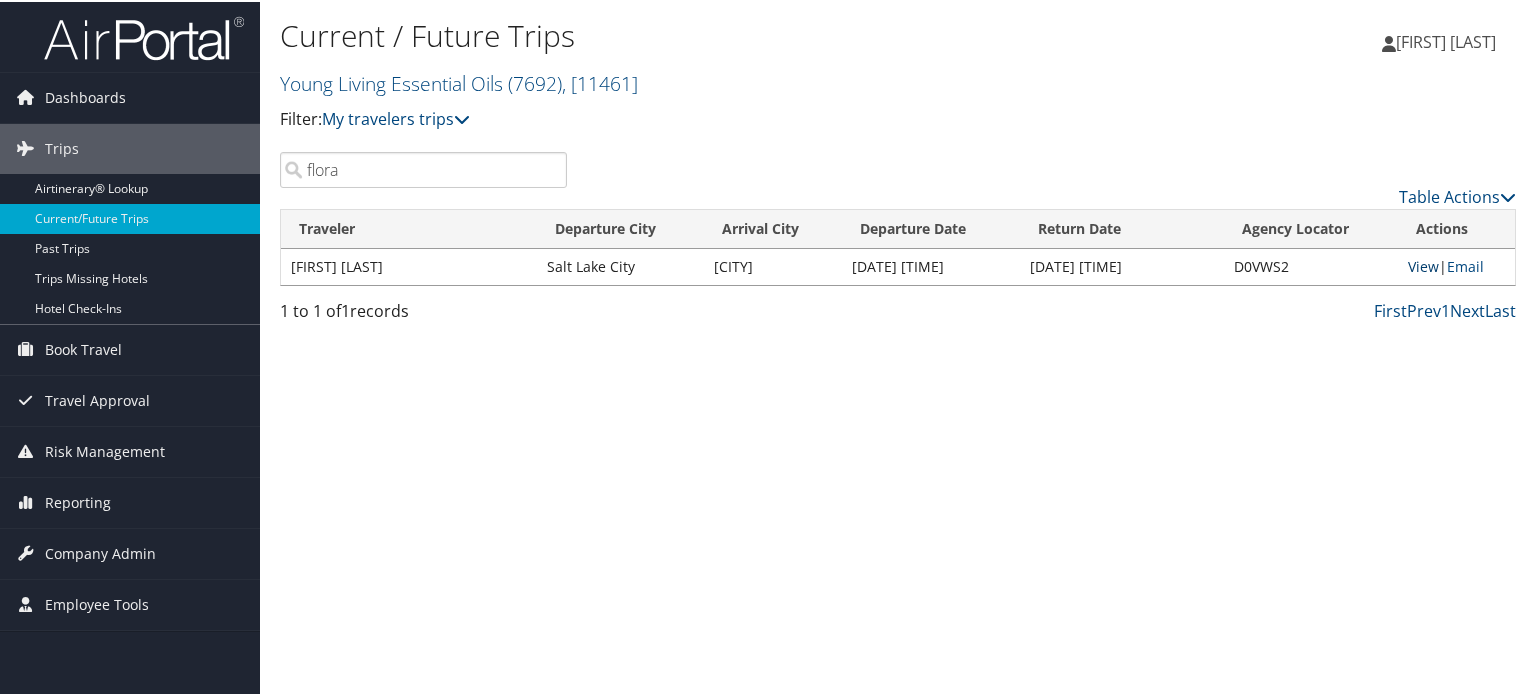 click on "View" at bounding box center (1423, 264) 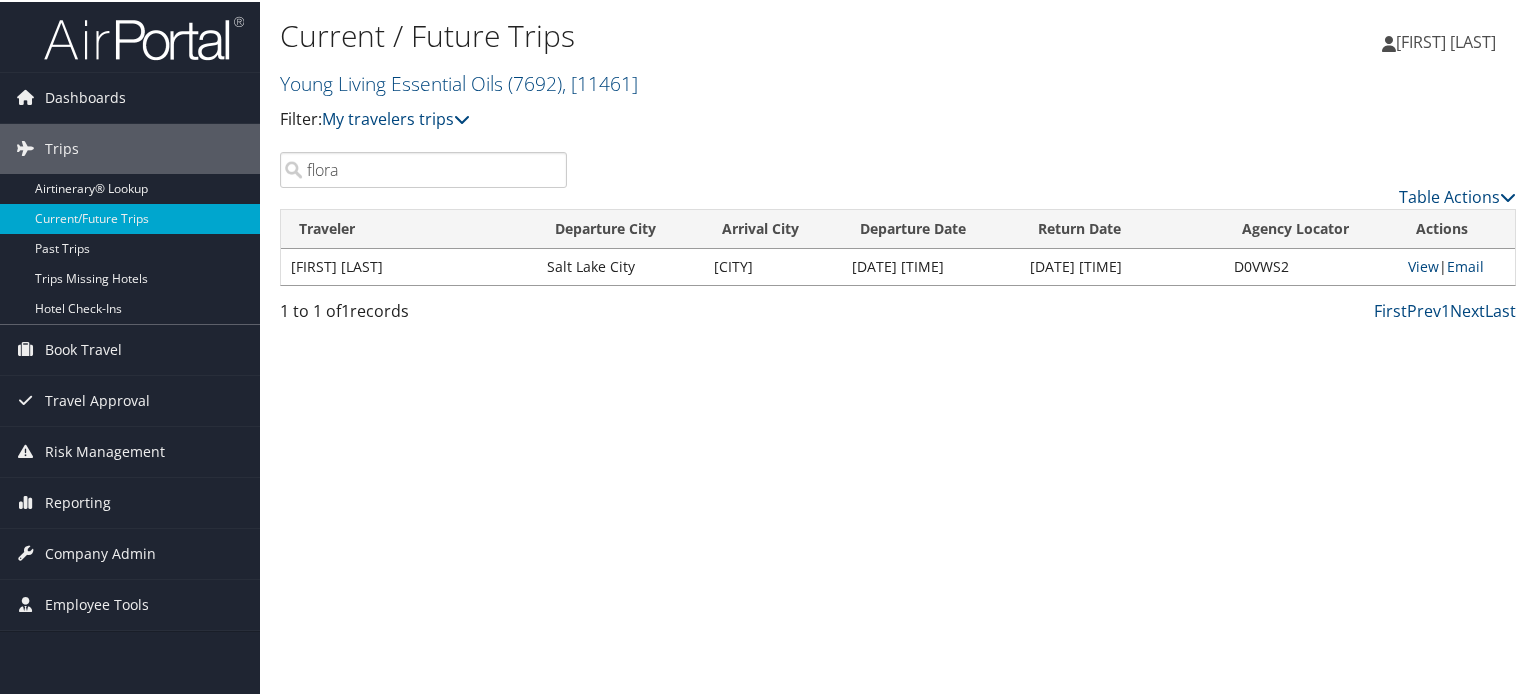click on "flora" at bounding box center [423, 168] 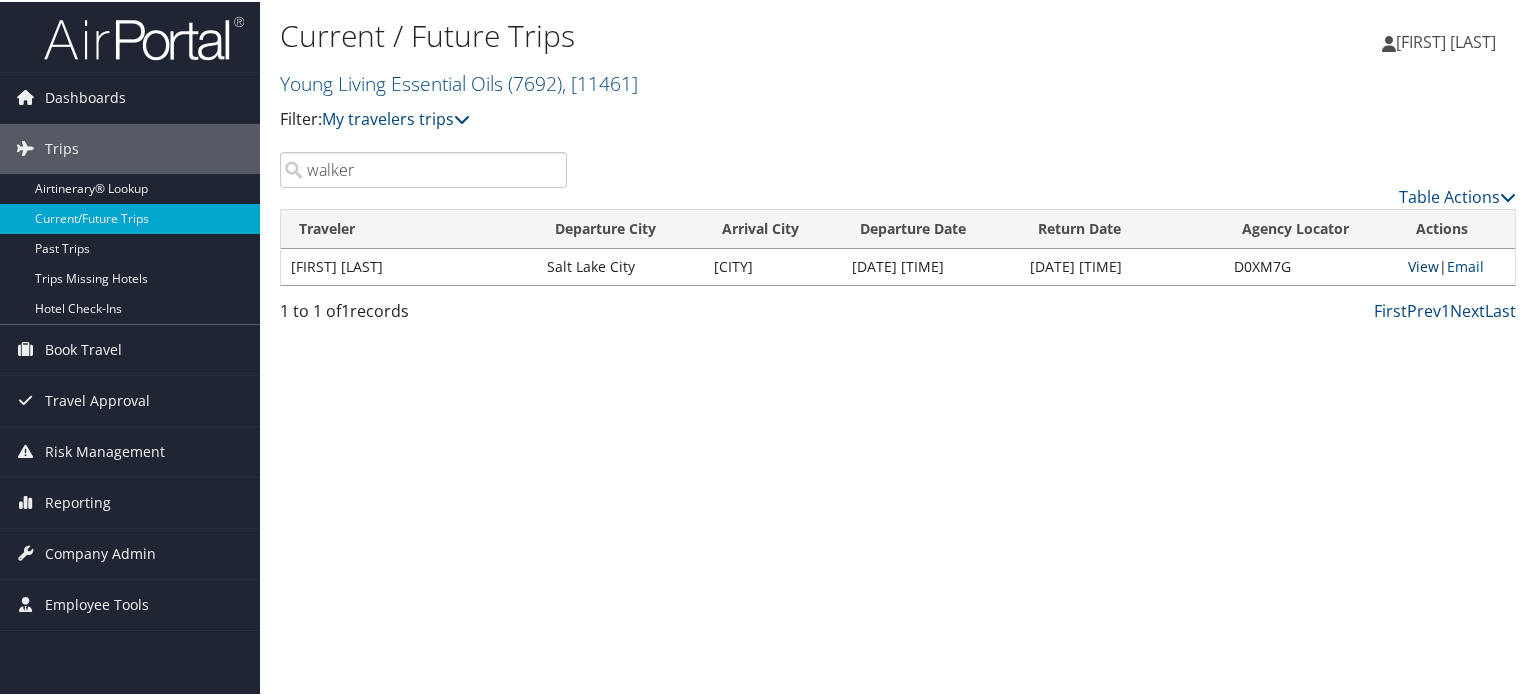 click on "View" at bounding box center (1423, 264) 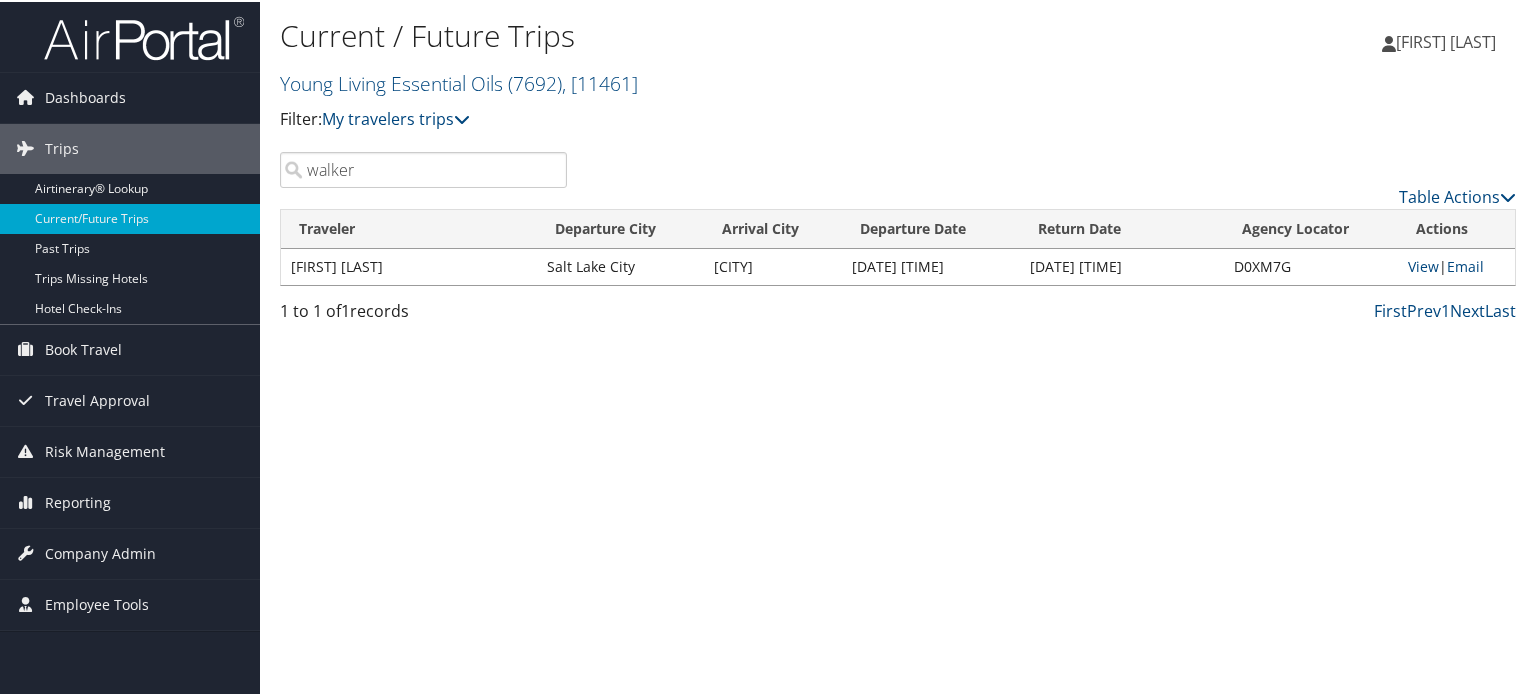 click on "walker" at bounding box center (423, 168) 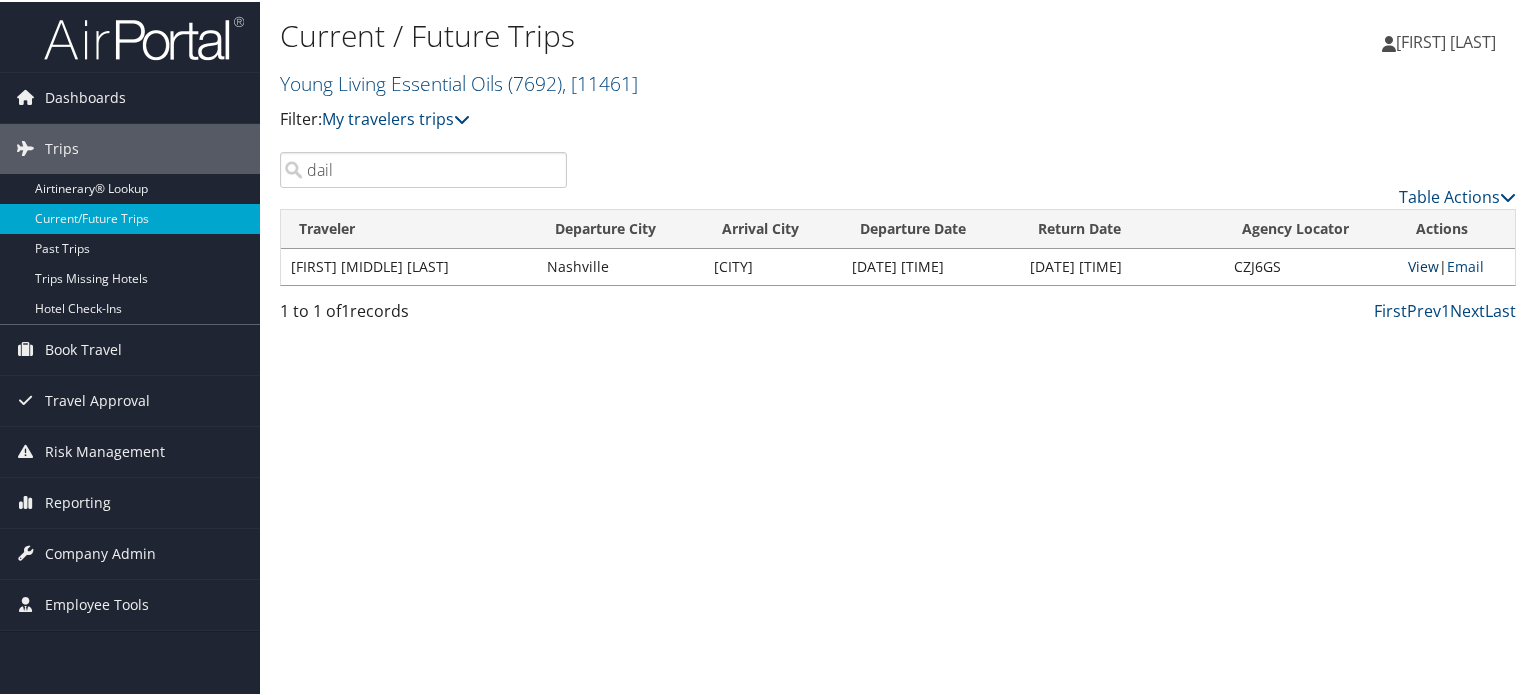 click on "View" at bounding box center [1423, 264] 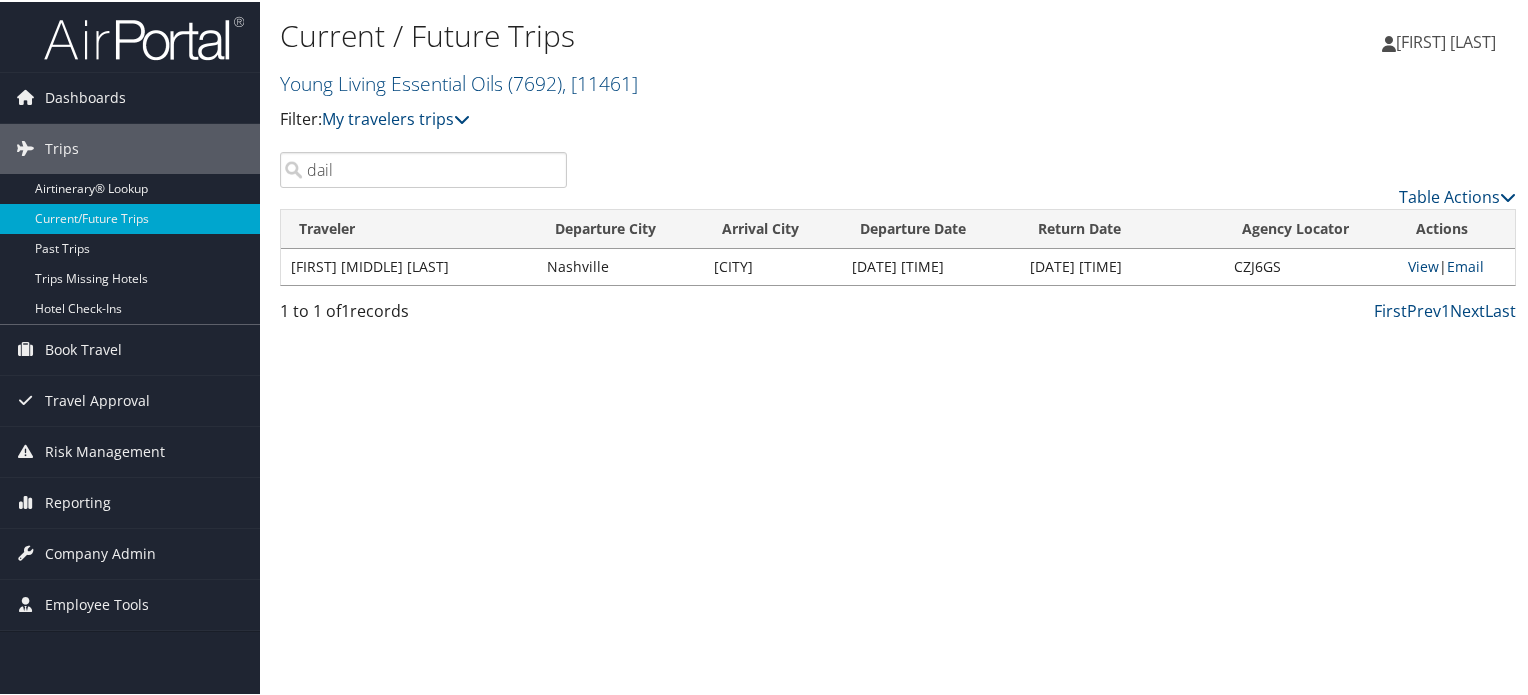 click on "dail" at bounding box center (423, 168) 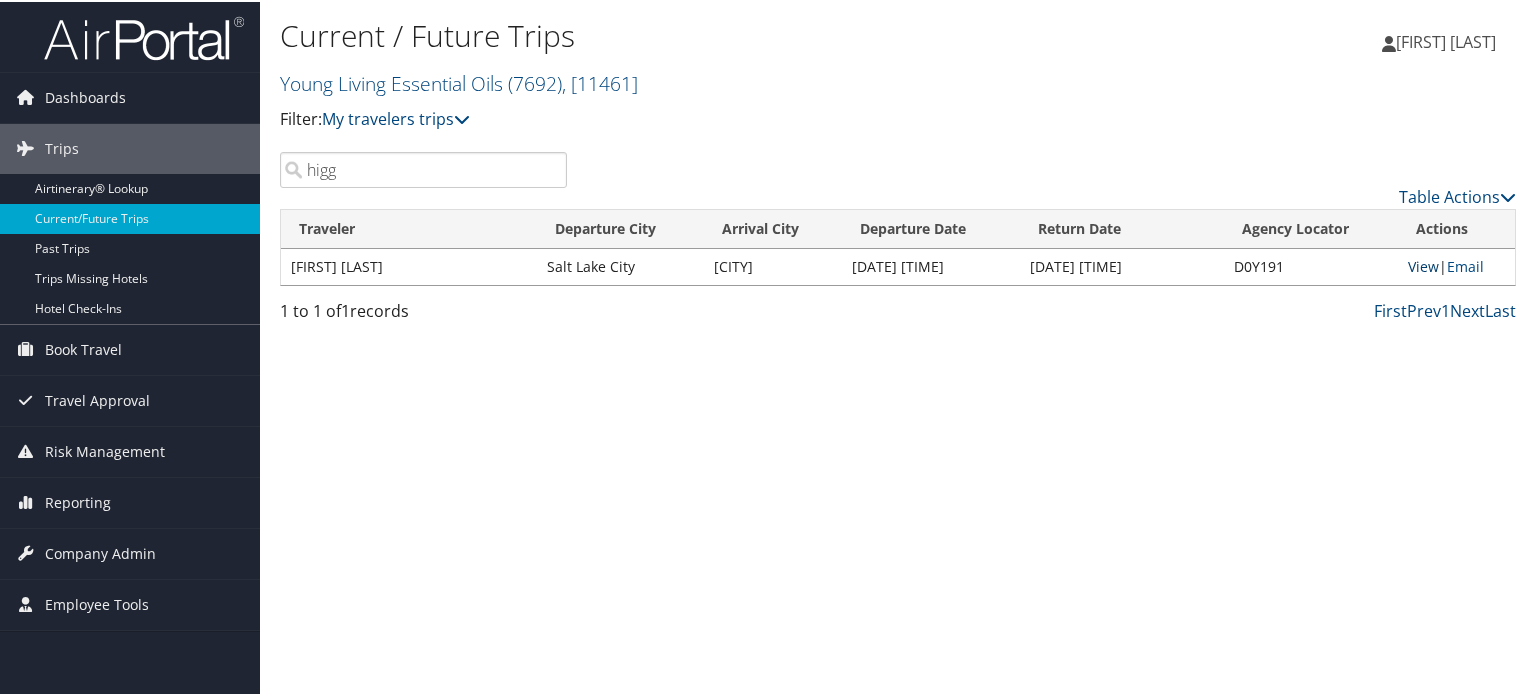 click on "View" at bounding box center (1423, 264) 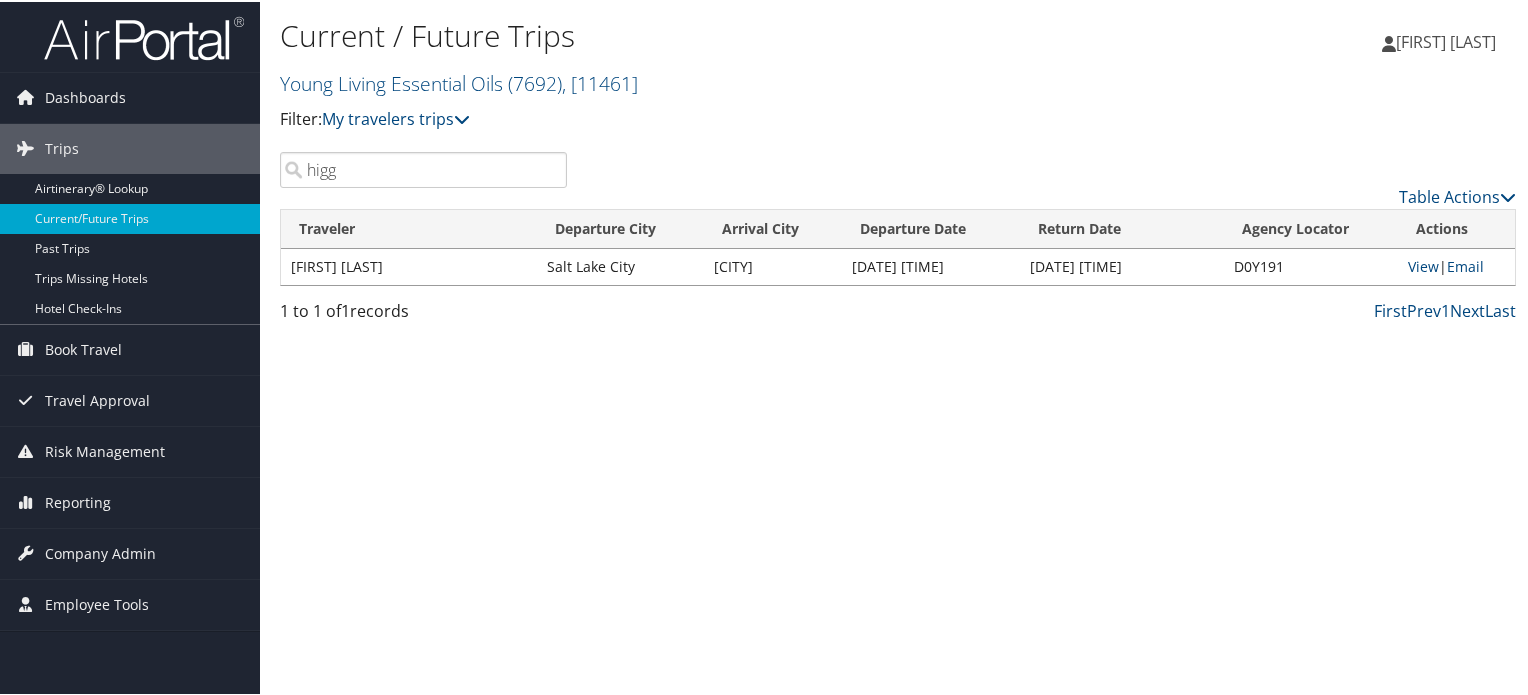 click on "higg" at bounding box center (423, 168) 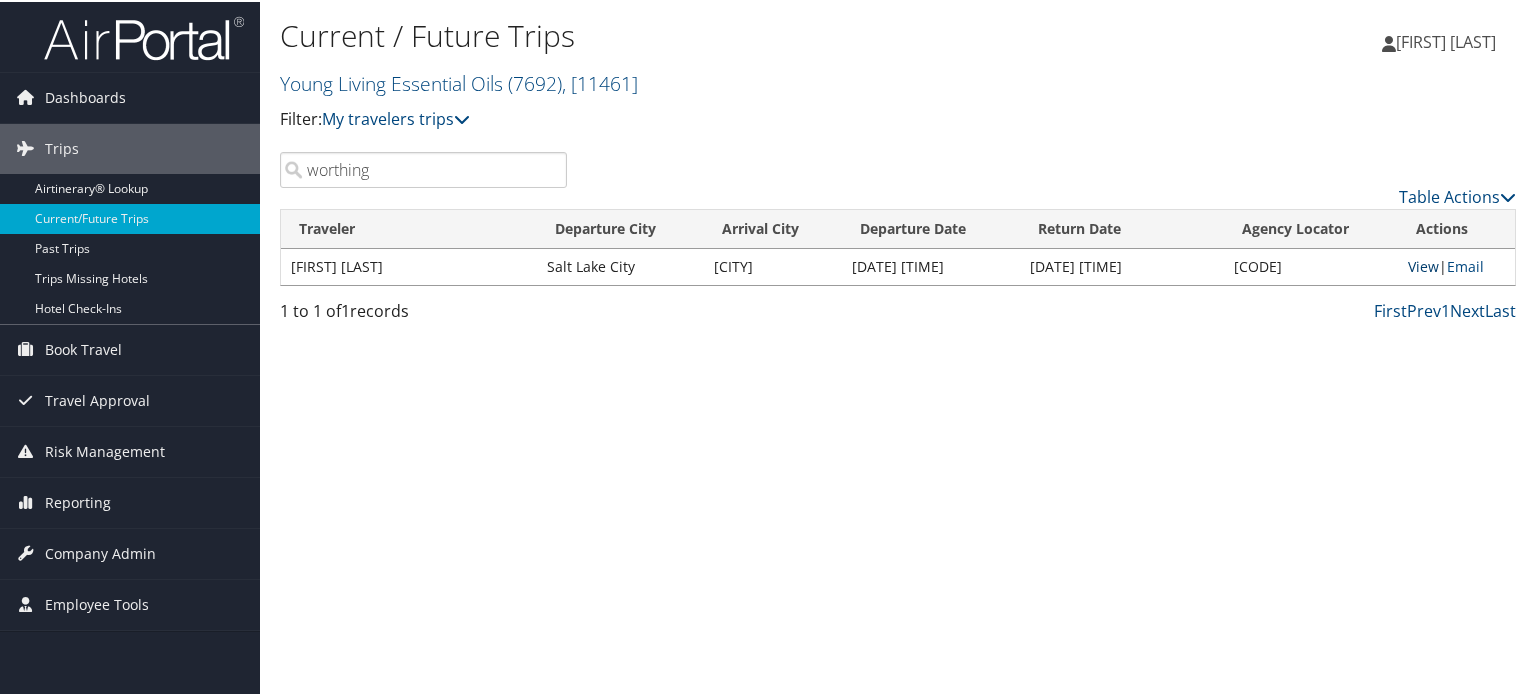 type on "worthing" 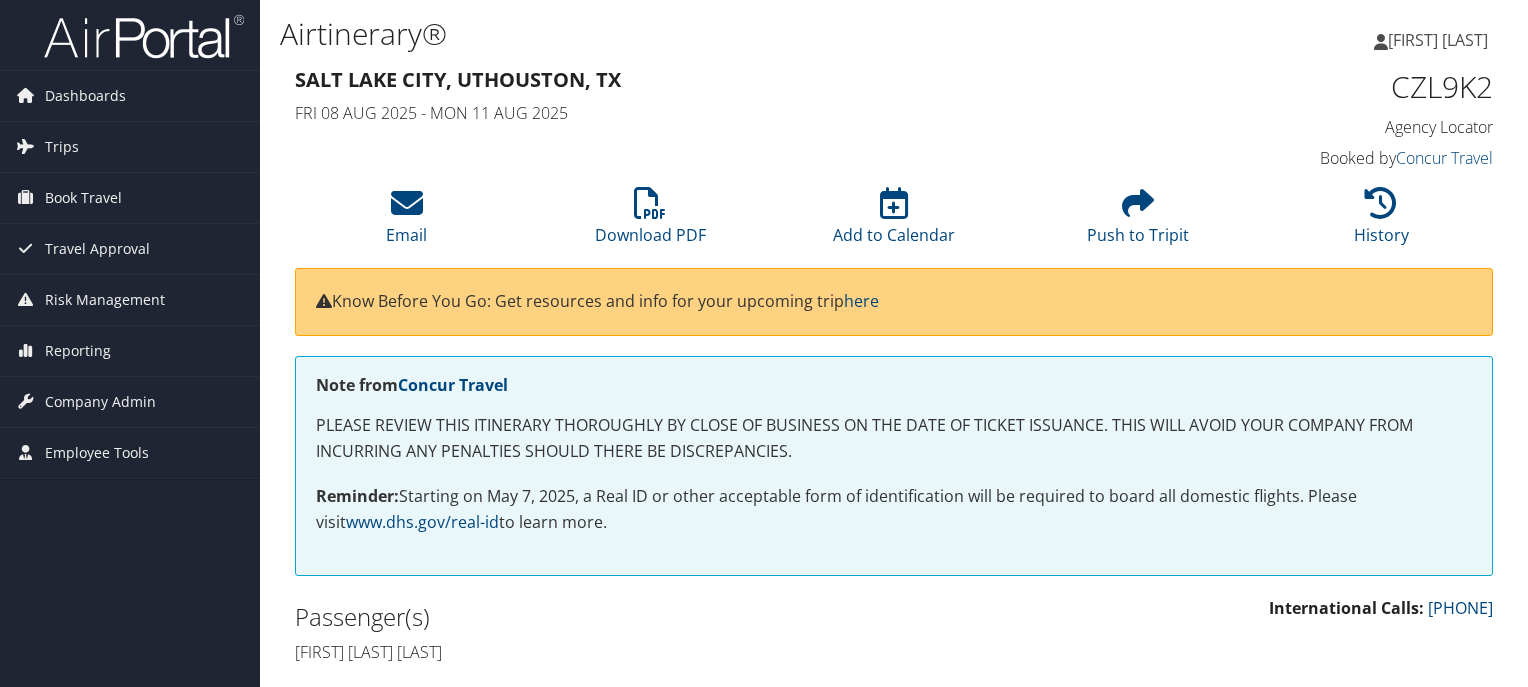 scroll, scrollTop: 0, scrollLeft: 0, axis: both 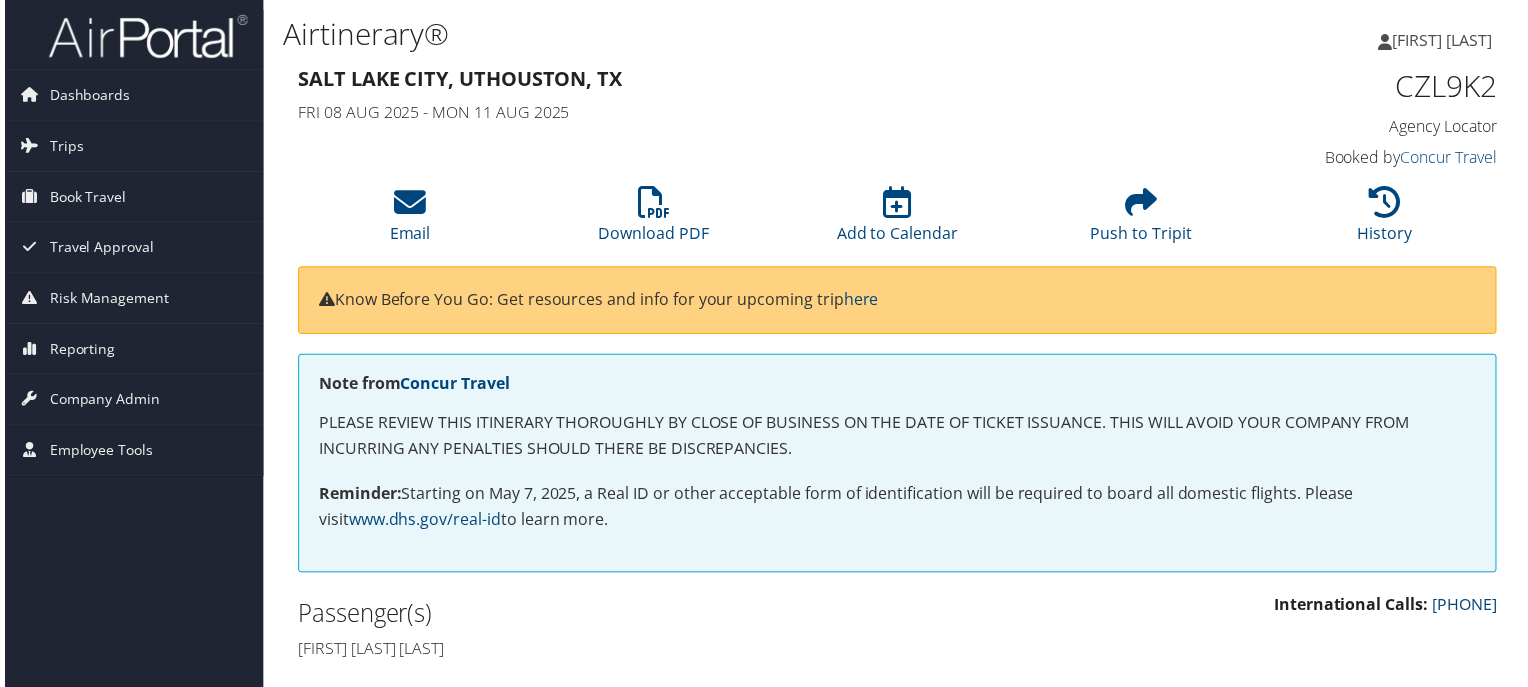 click on "CZL9K2" at bounding box center [1361, 87] 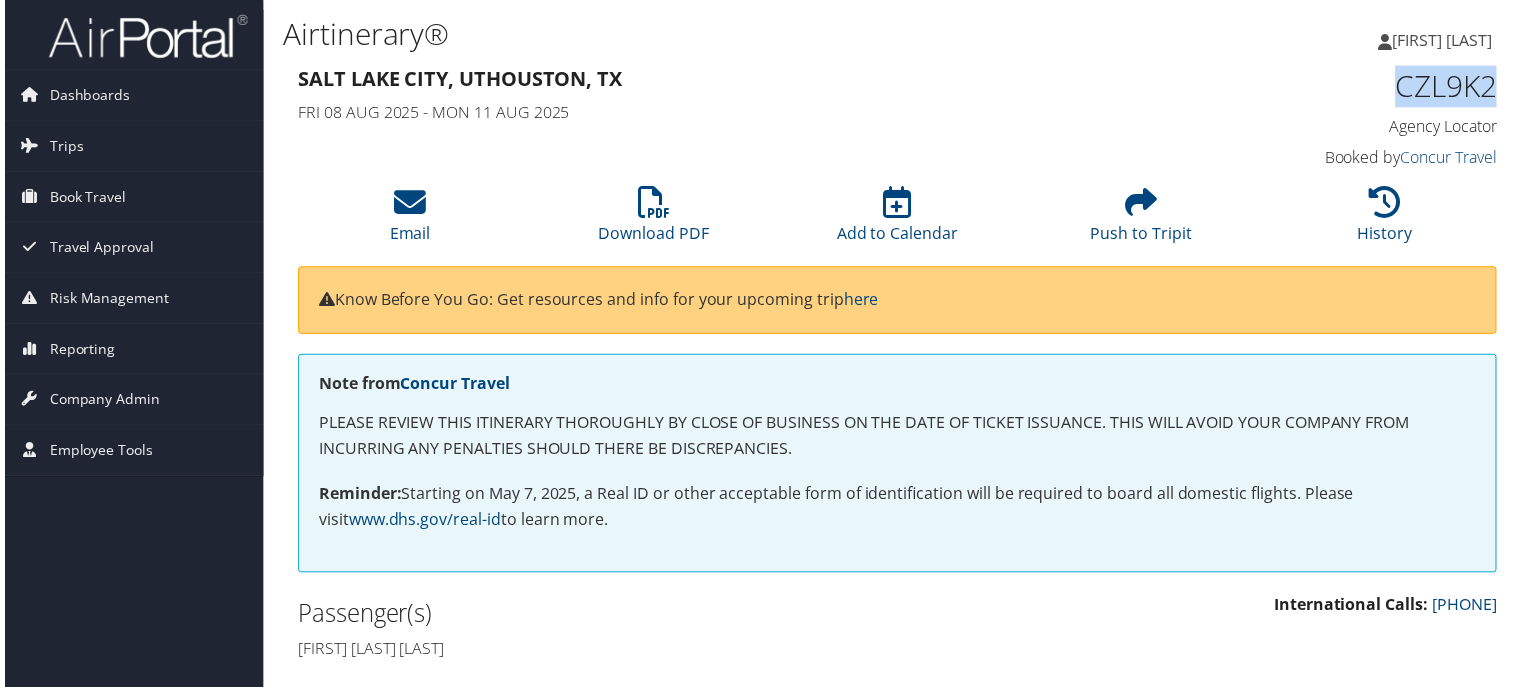 click on "CZL9K2" at bounding box center (1361, 87) 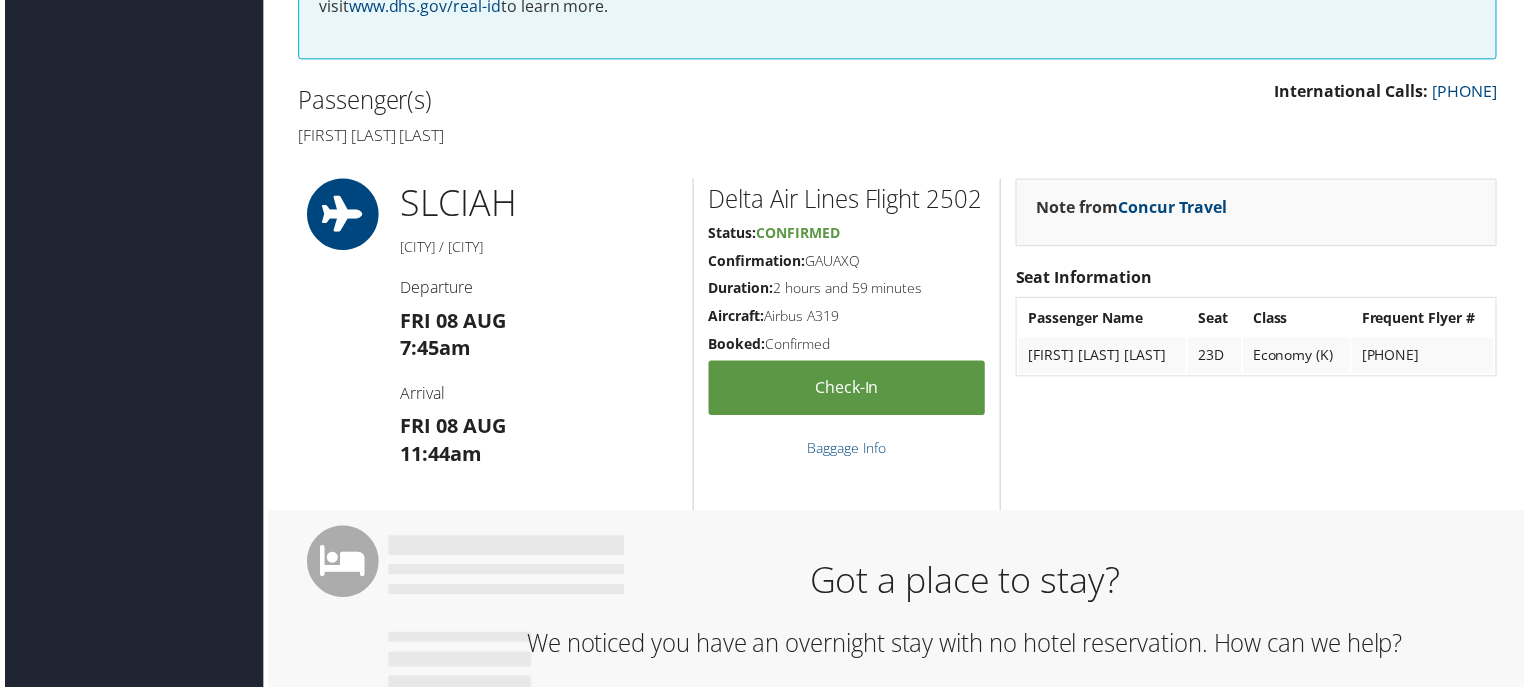 scroll, scrollTop: 500, scrollLeft: 0, axis: vertical 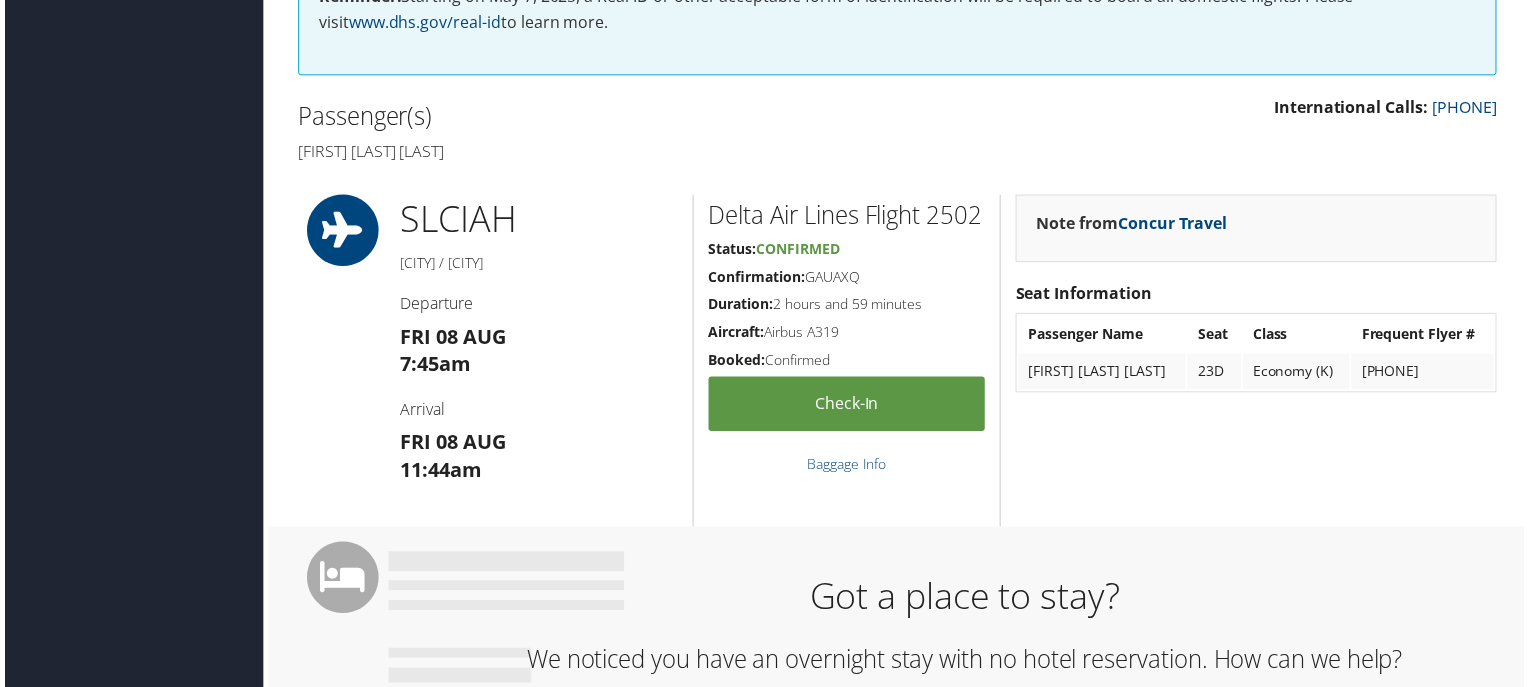click on "Confirmation:  GAUAXQ" at bounding box center [847, 279] 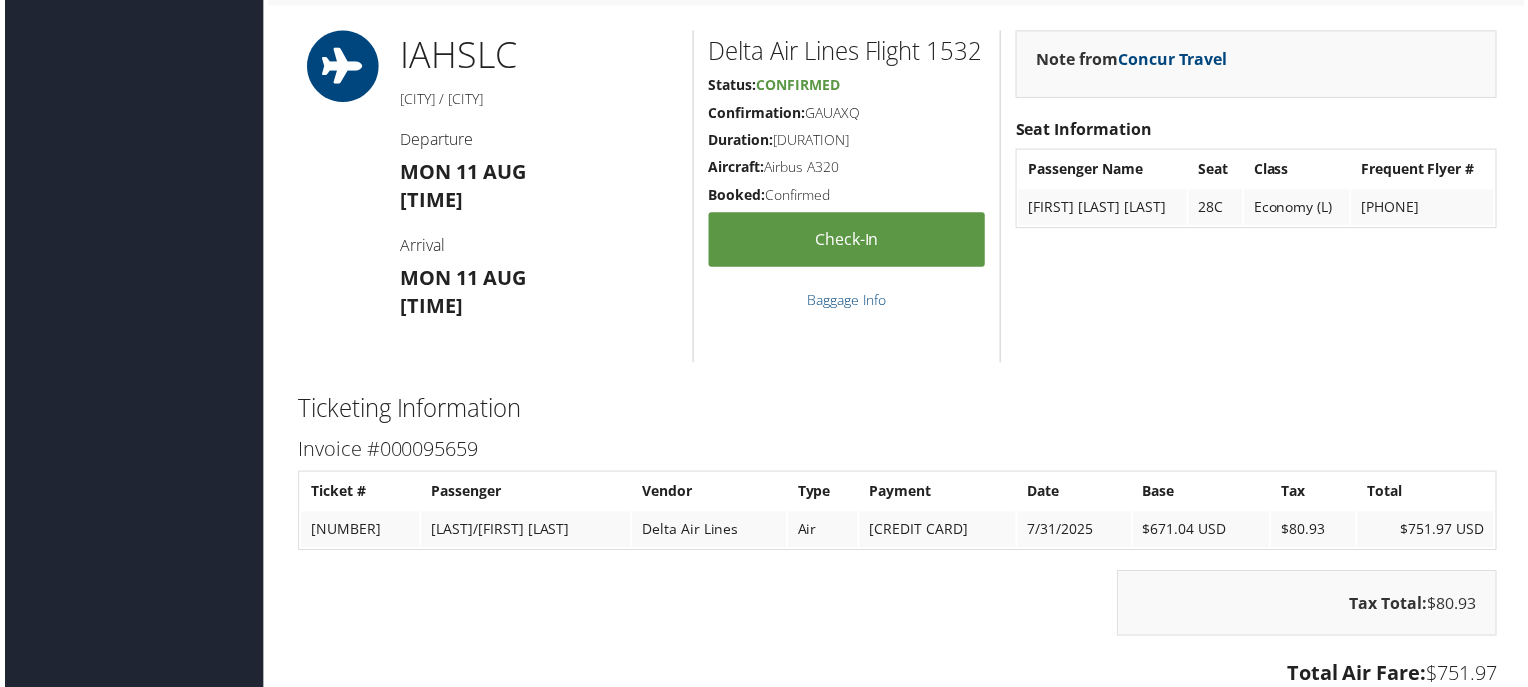 scroll, scrollTop: 980, scrollLeft: 0, axis: vertical 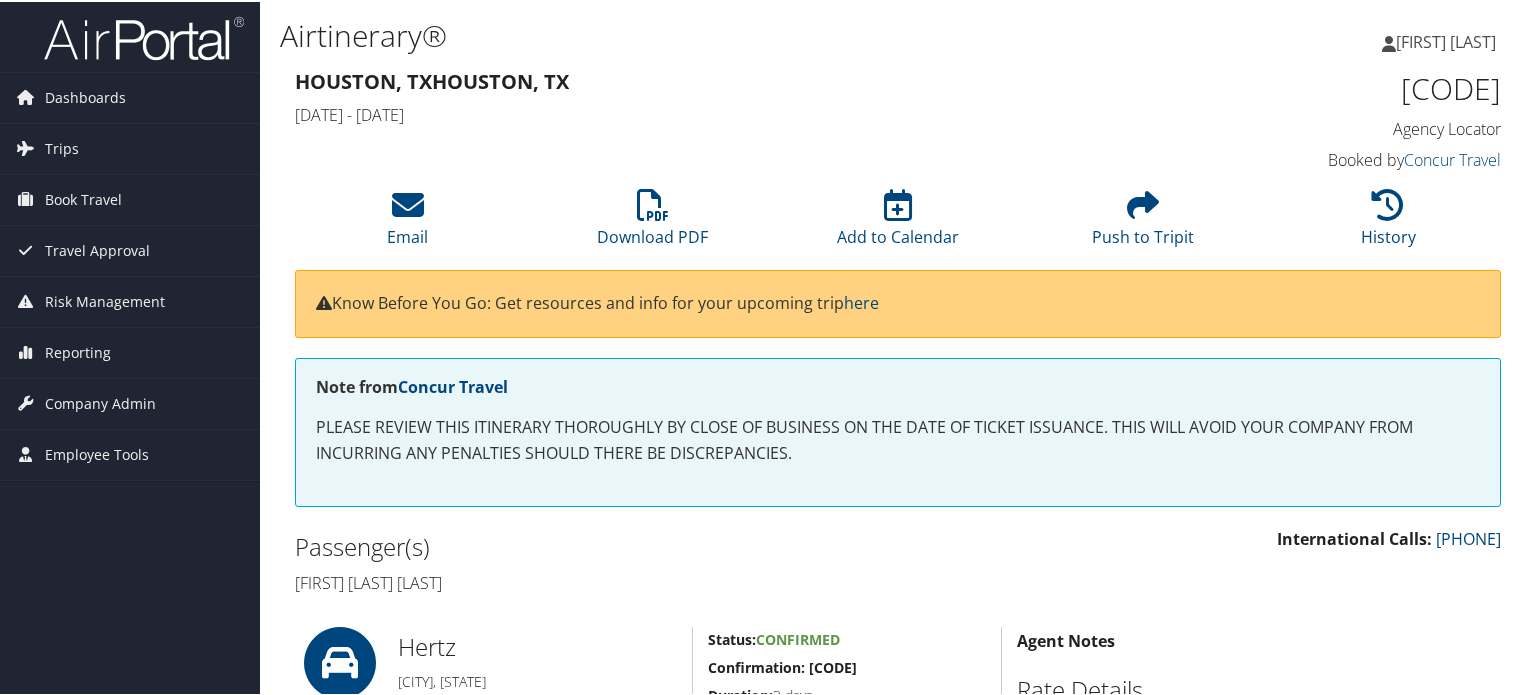 click on "[CODE]" at bounding box center [1361, 87] 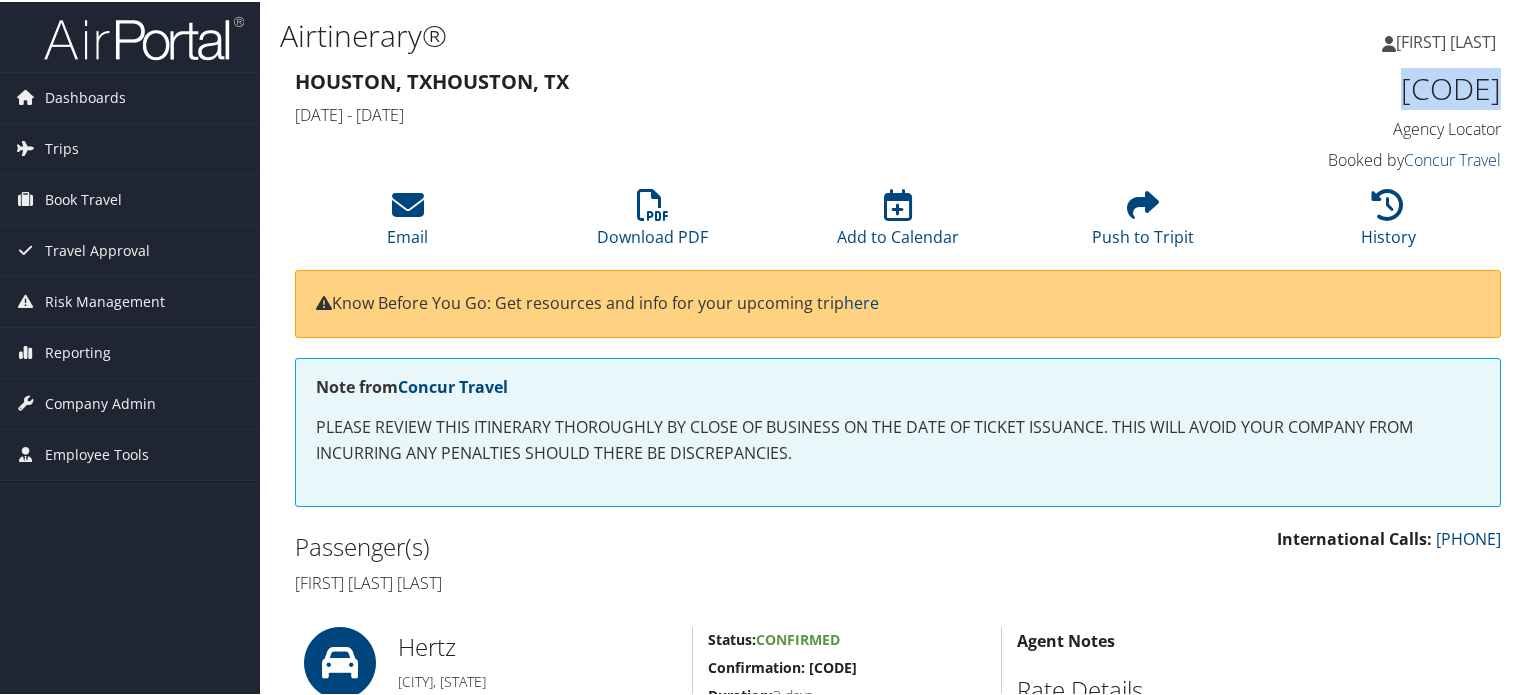 click on "[CODE]" at bounding box center (1361, 87) 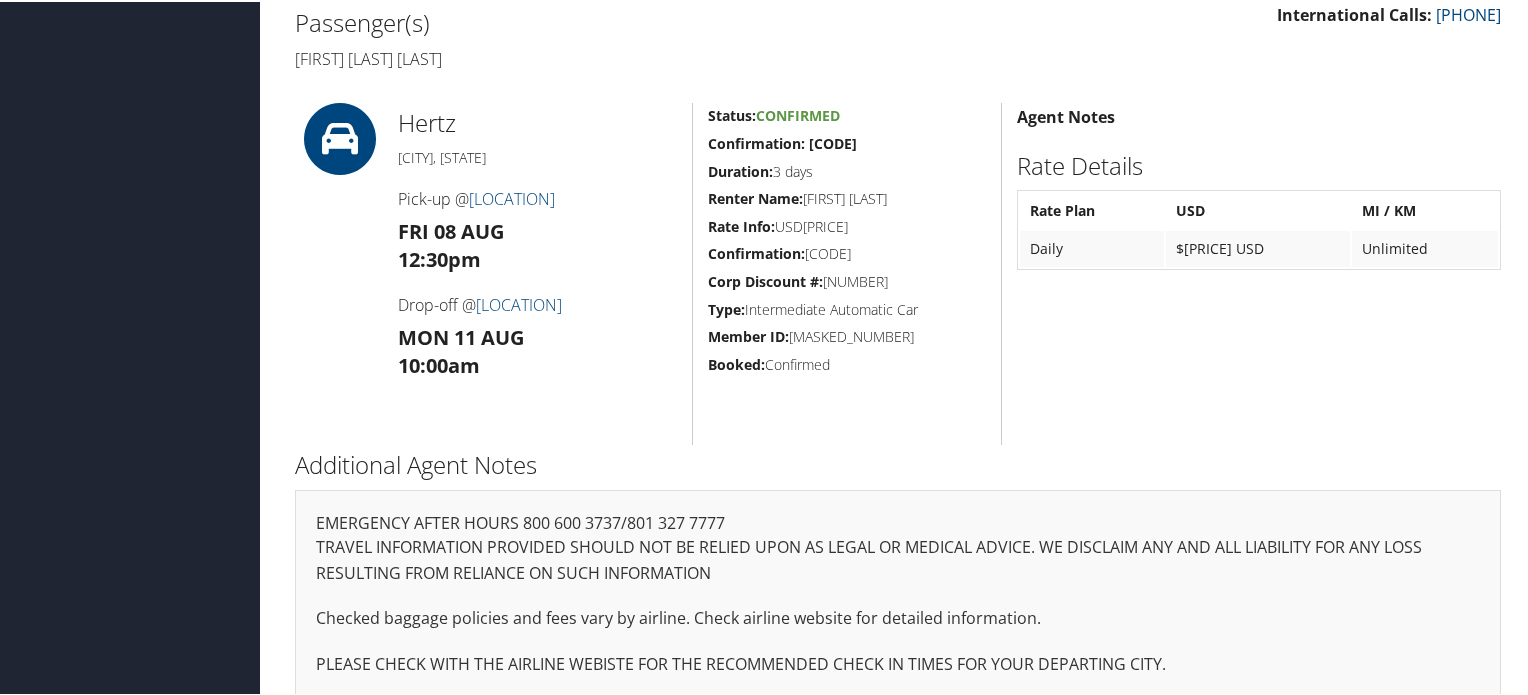 scroll, scrollTop: 544, scrollLeft: 0, axis: vertical 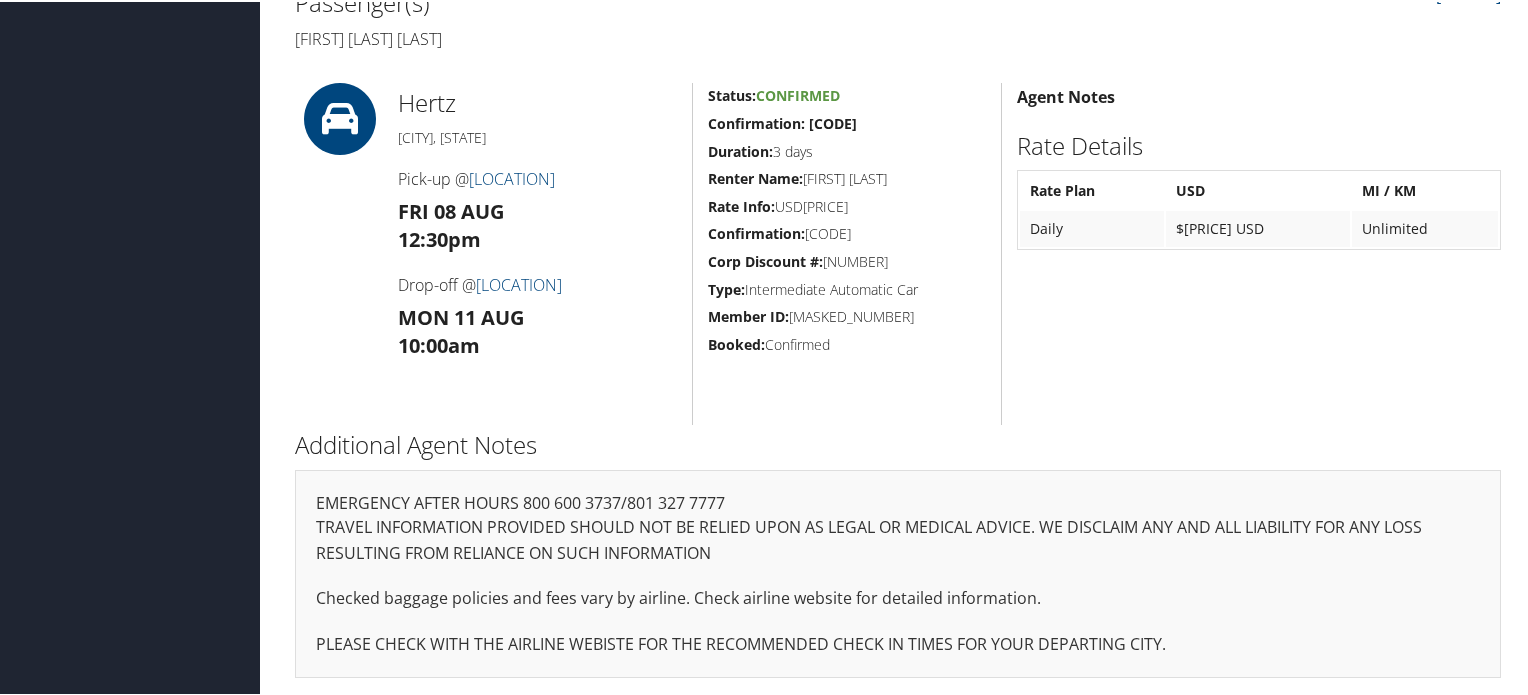 click on "Confirmation: L30101462A7 GOLD" at bounding box center [782, 121] 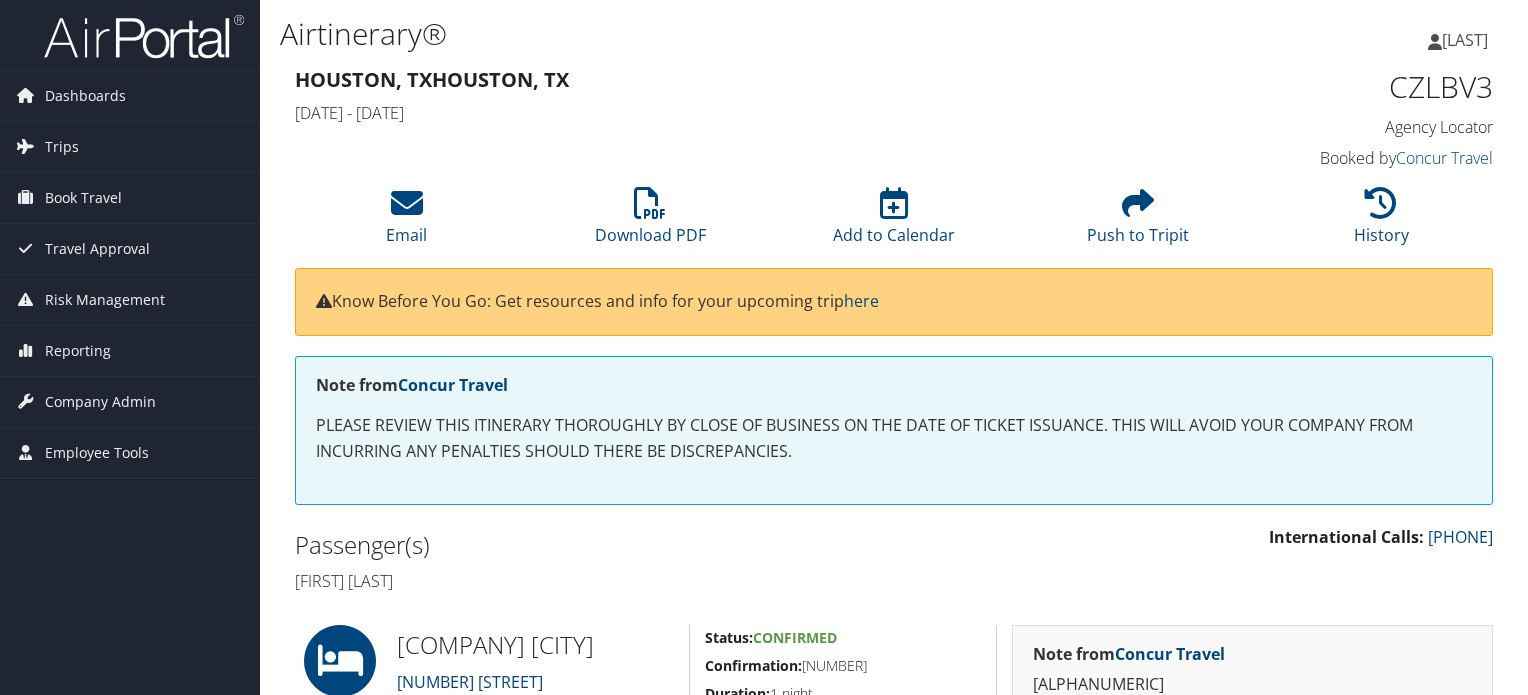 scroll, scrollTop: 0, scrollLeft: 0, axis: both 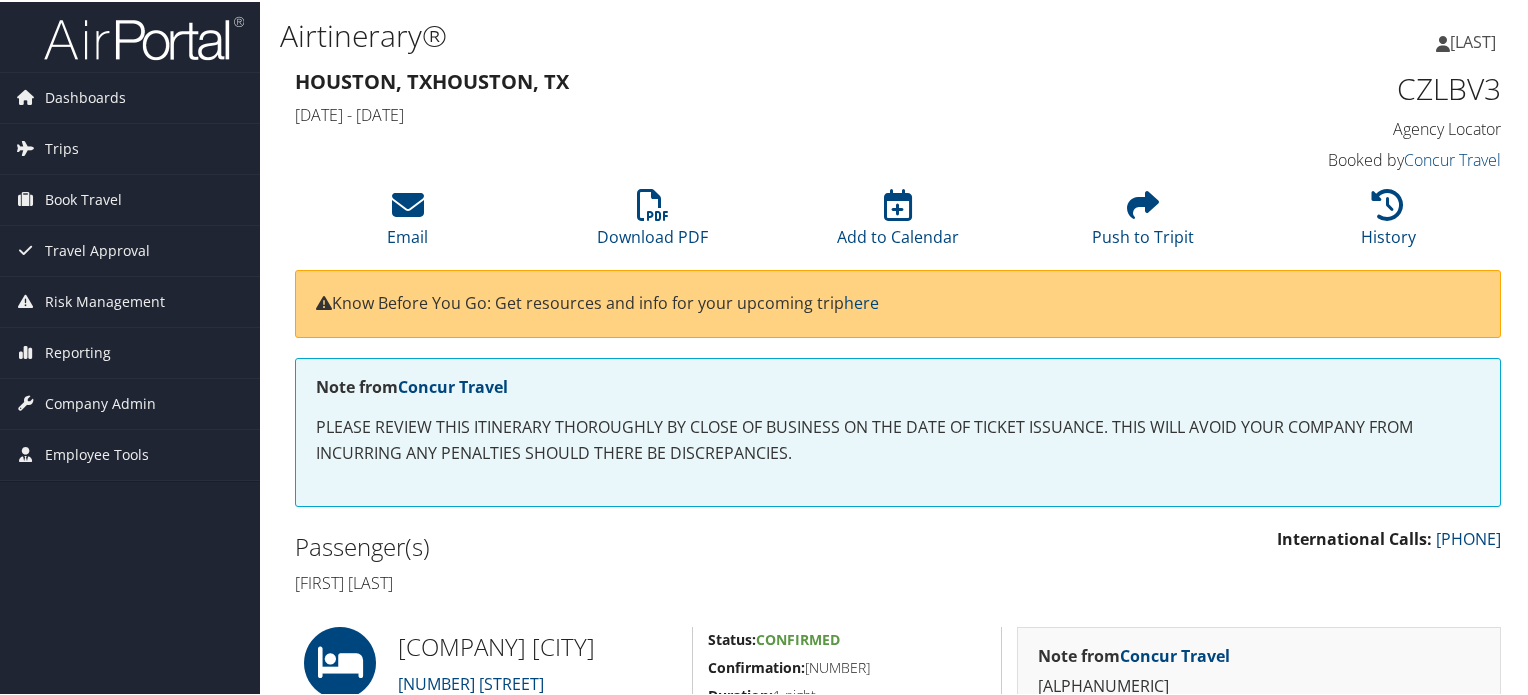 click on "CZLBV3" at bounding box center [1361, 87] 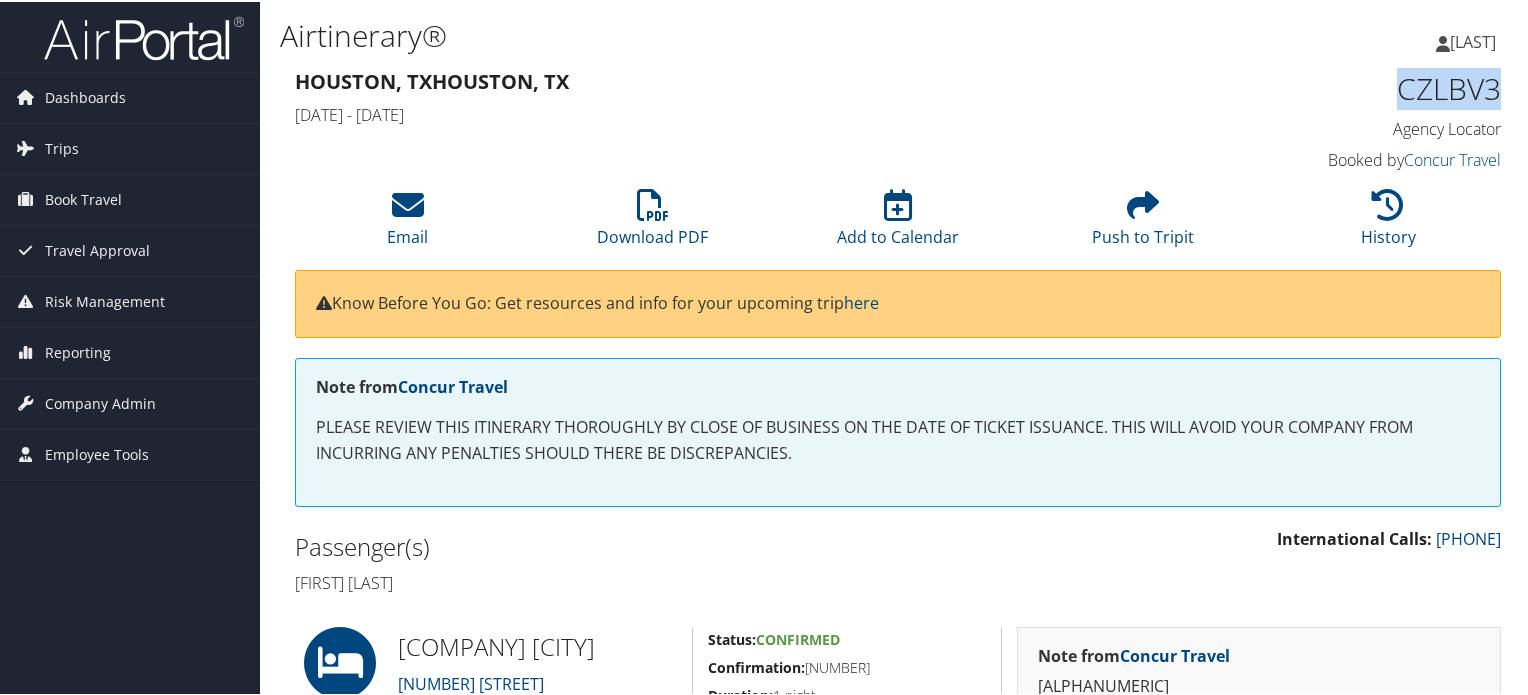click on "CZLBV3" at bounding box center [1361, 87] 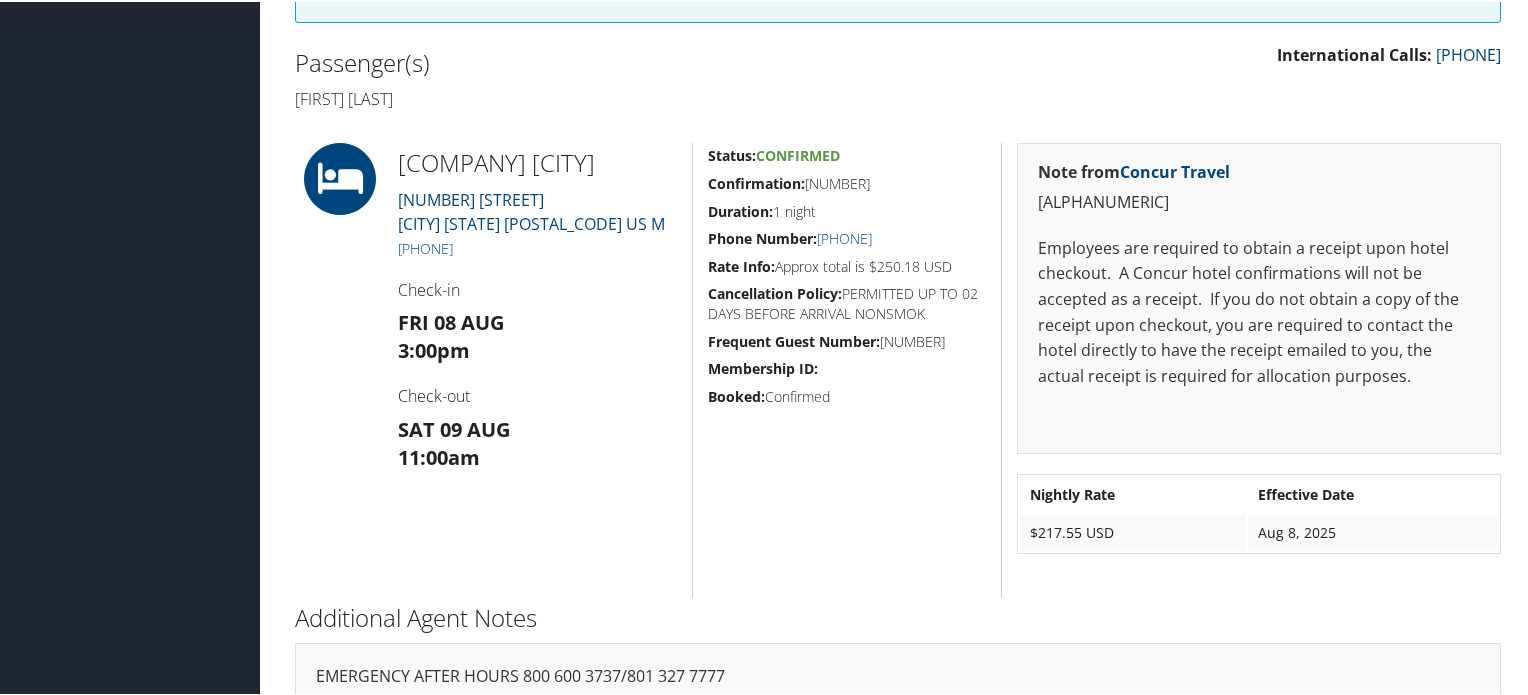 scroll, scrollTop: 356, scrollLeft: 0, axis: vertical 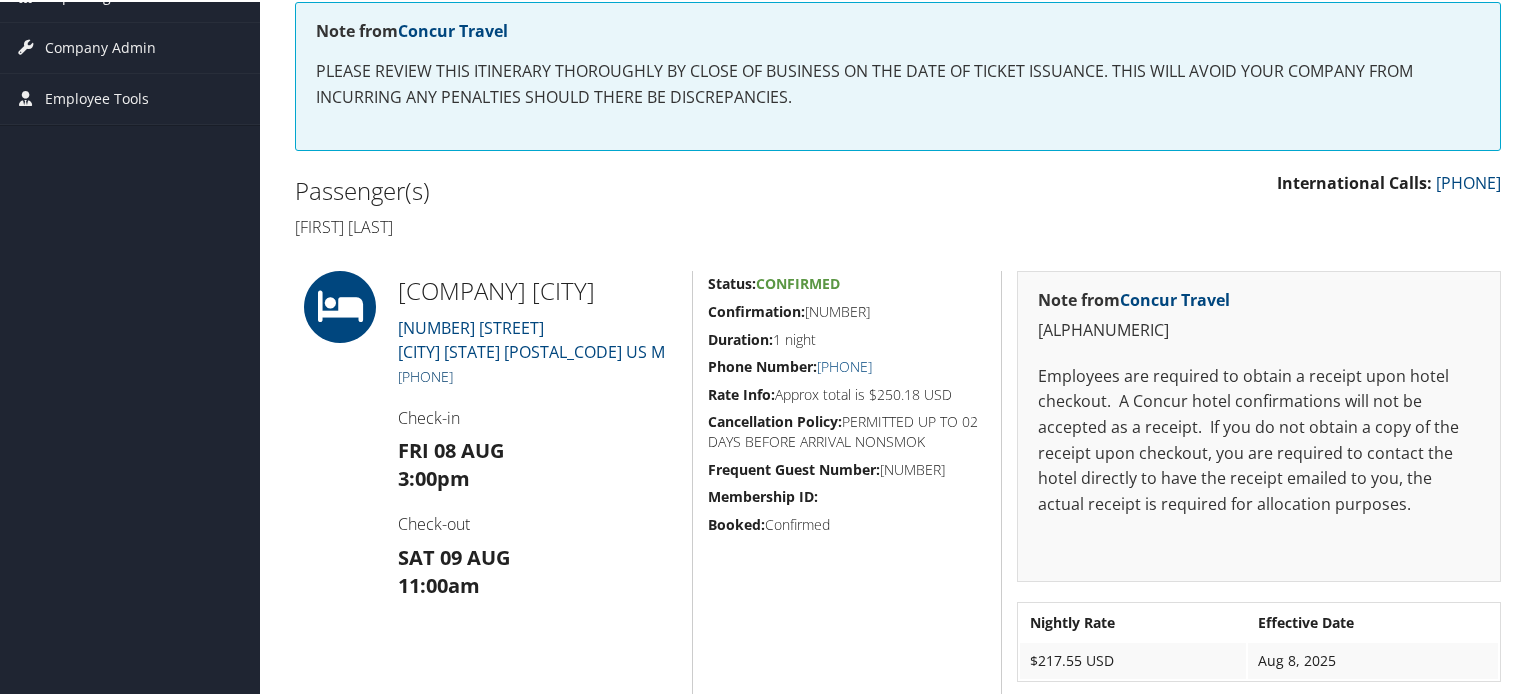 click on "+1 (281) 419-4300" at bounding box center (425, 374) 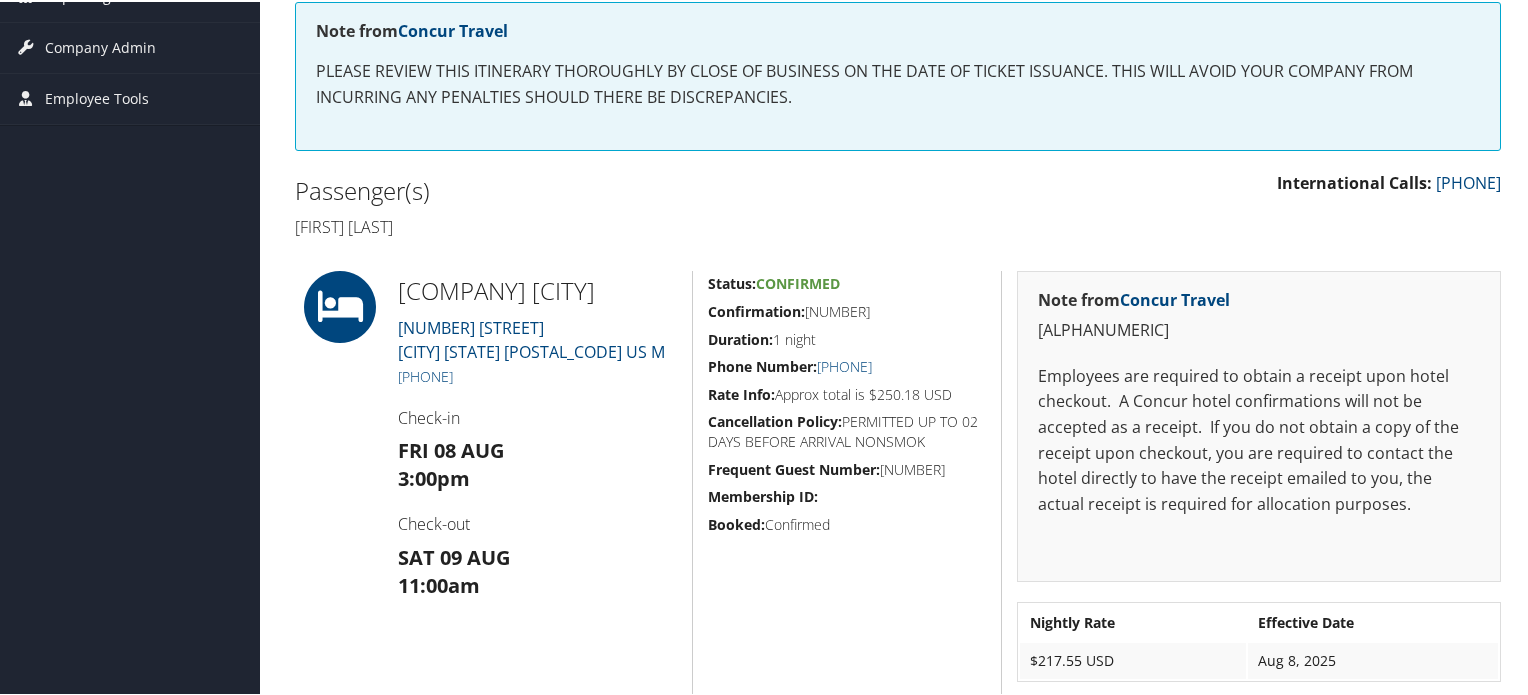 drag, startPoint x: 526, startPoint y: 363, endPoint x: 394, endPoint y: 377, distance: 132.74034 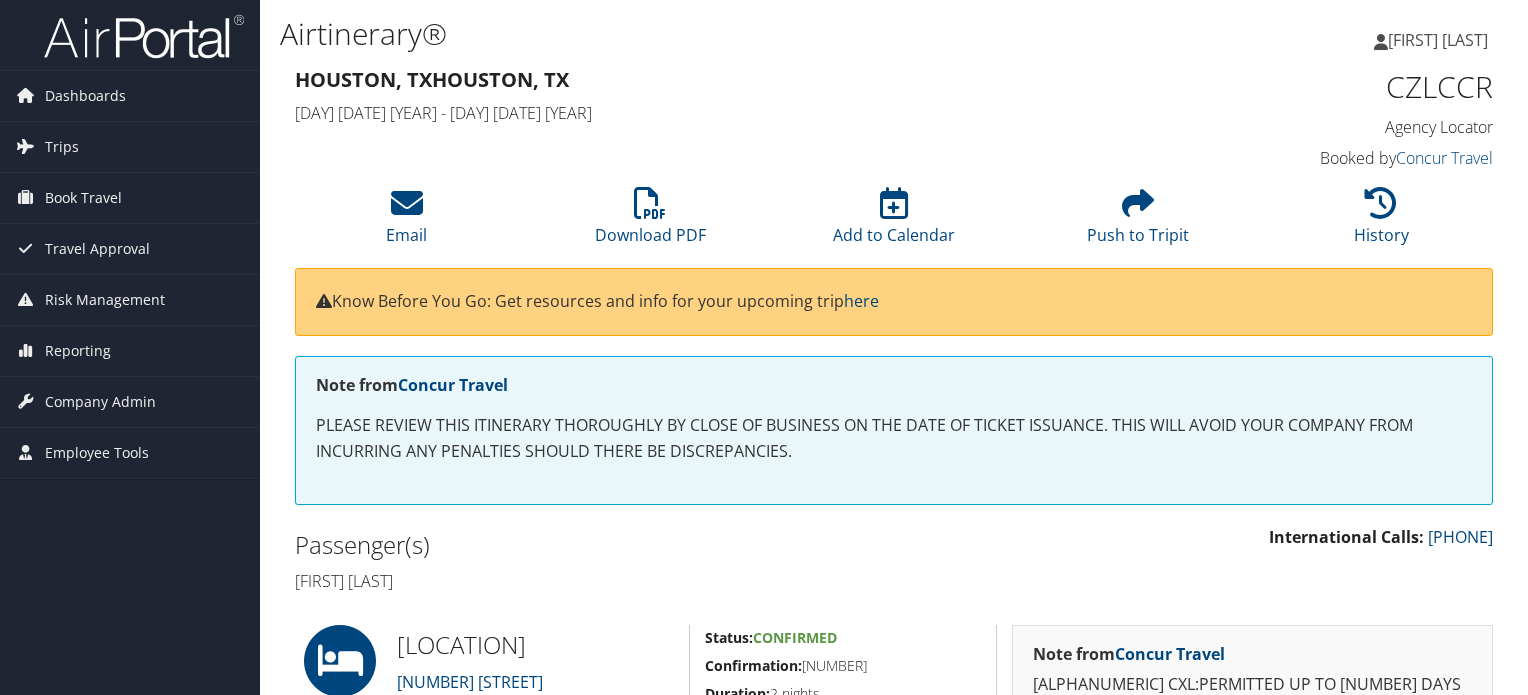 scroll, scrollTop: 0, scrollLeft: 0, axis: both 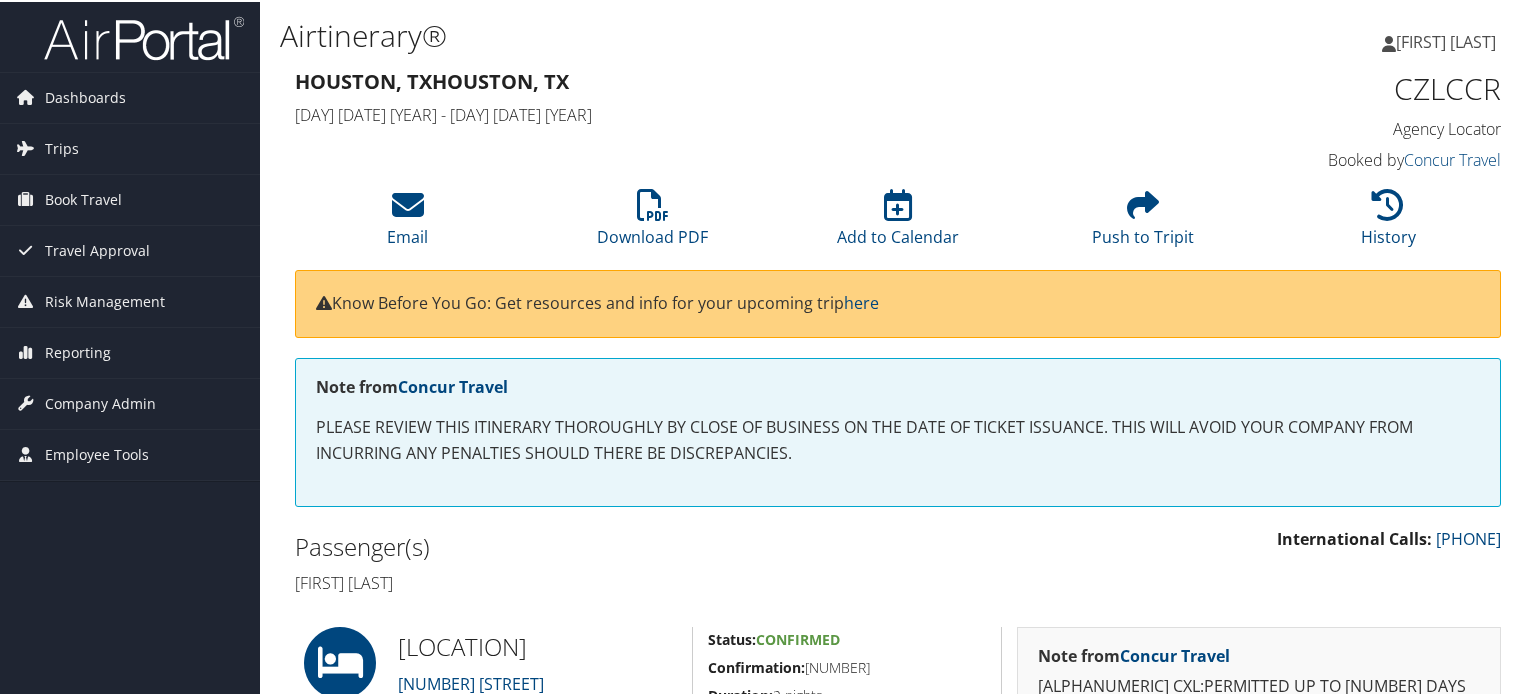 click on "CZLCCR" at bounding box center [1361, 87] 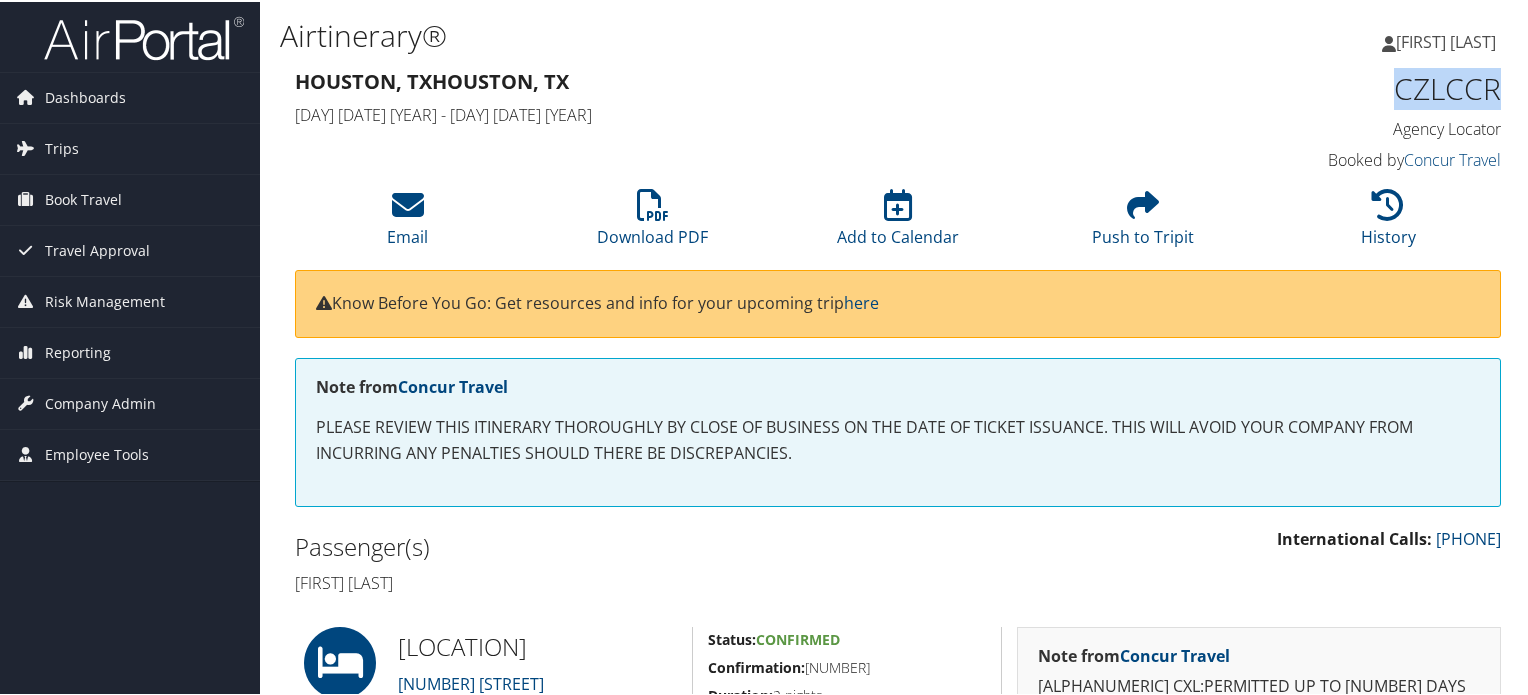 click on "CZLCCR" at bounding box center (1361, 87) 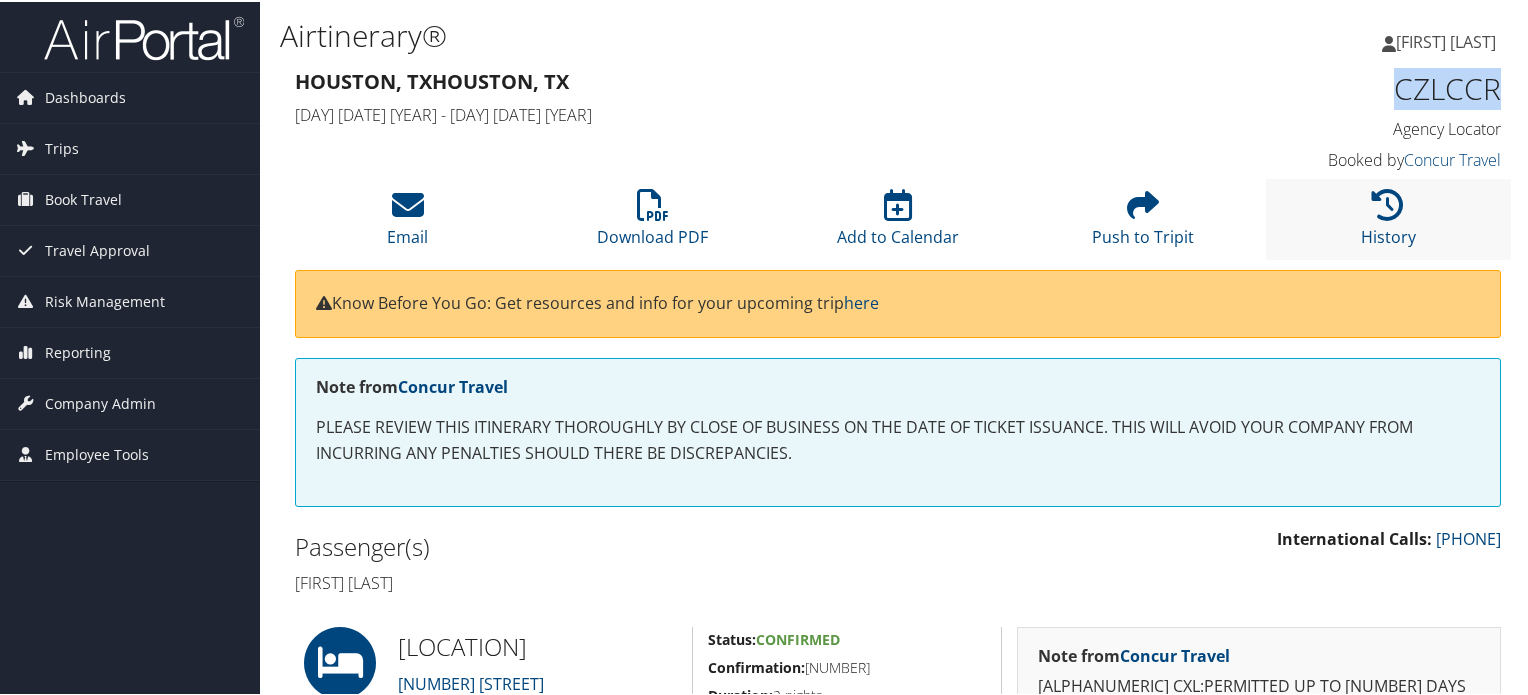 copy on "CZLCCR" 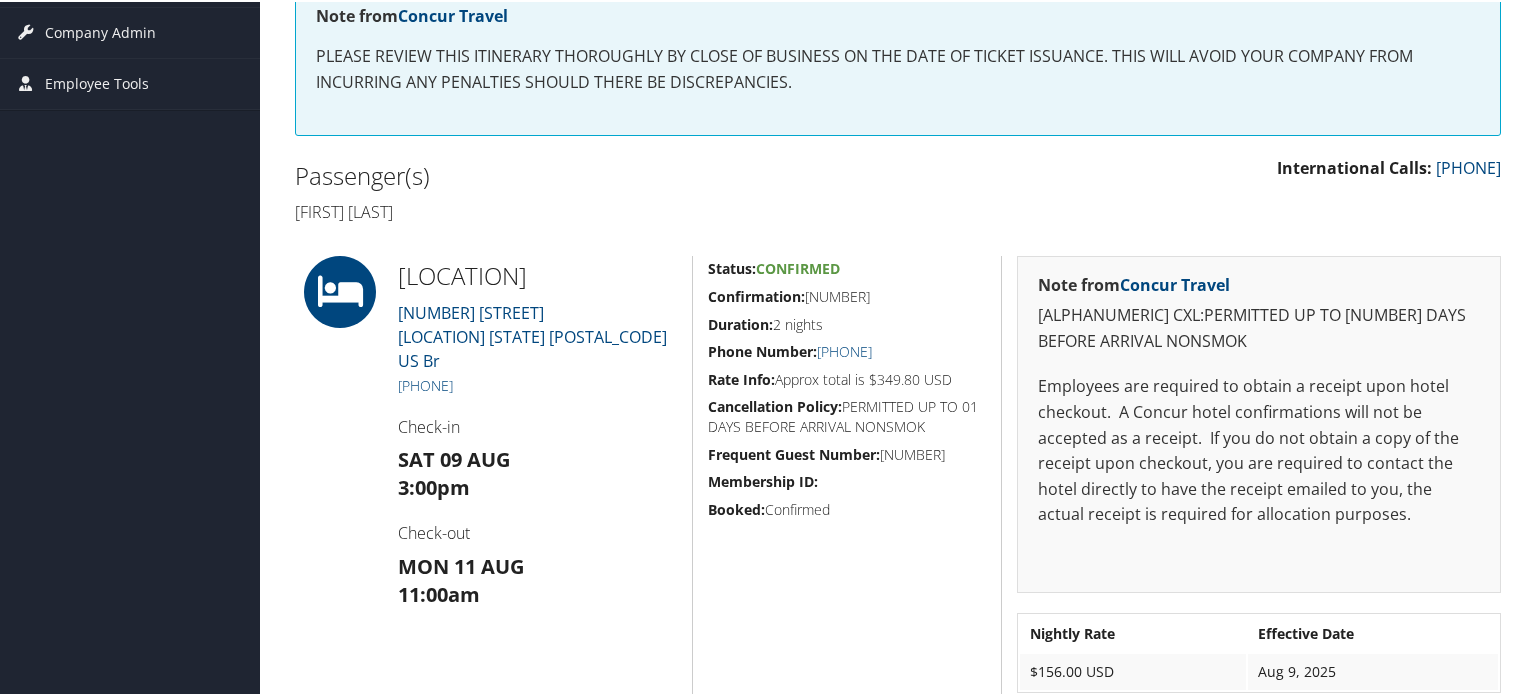 scroll, scrollTop: 500, scrollLeft: 0, axis: vertical 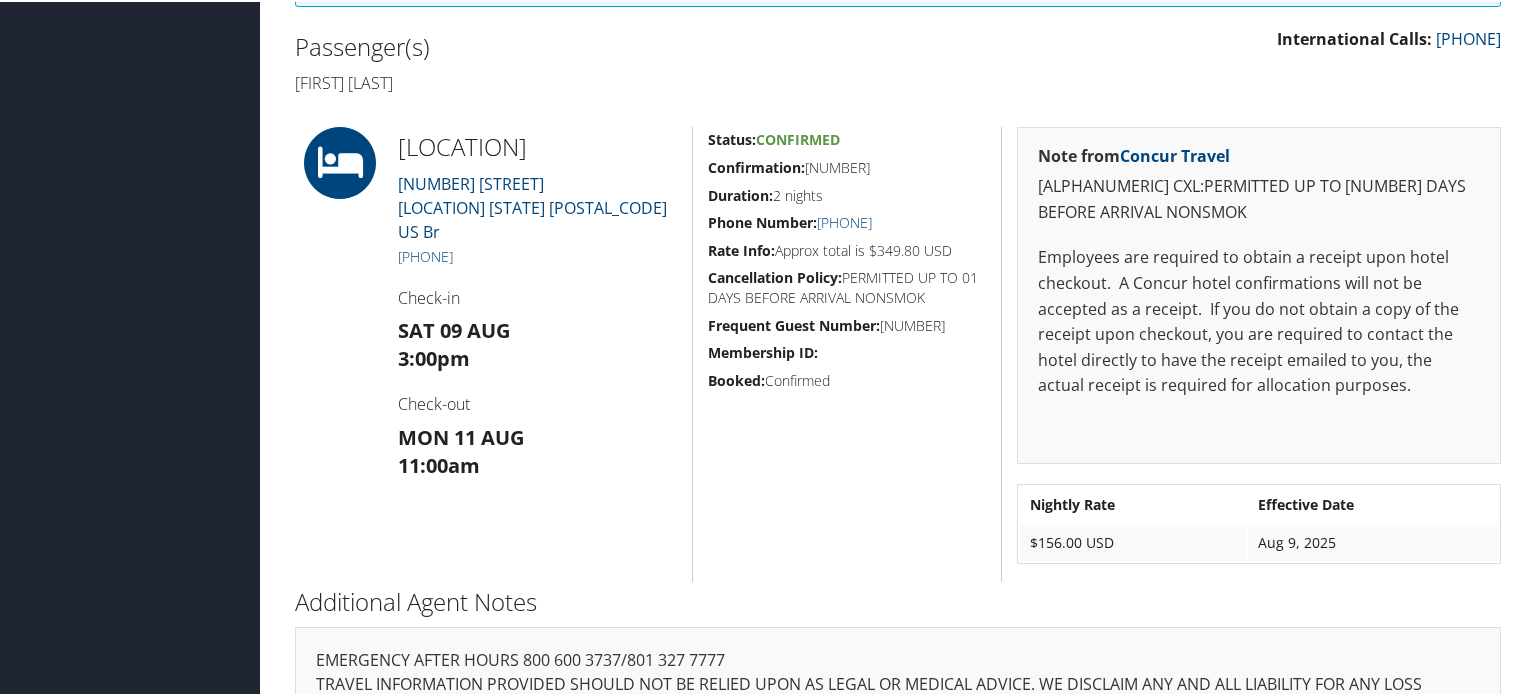 click on "Confirmation:  [NUMBER]" at bounding box center [847, 166] 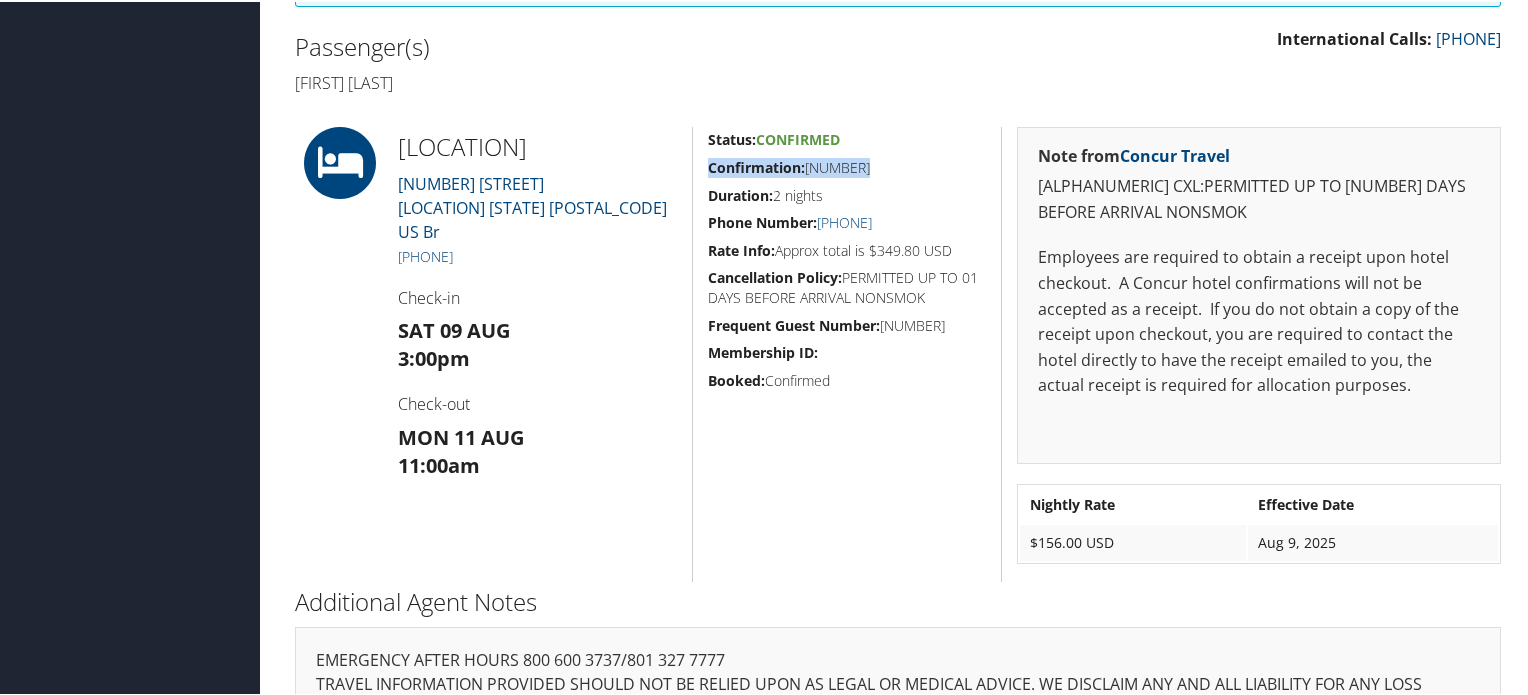 click on "Confirmation:  [NUMBER]" at bounding box center [847, 166] 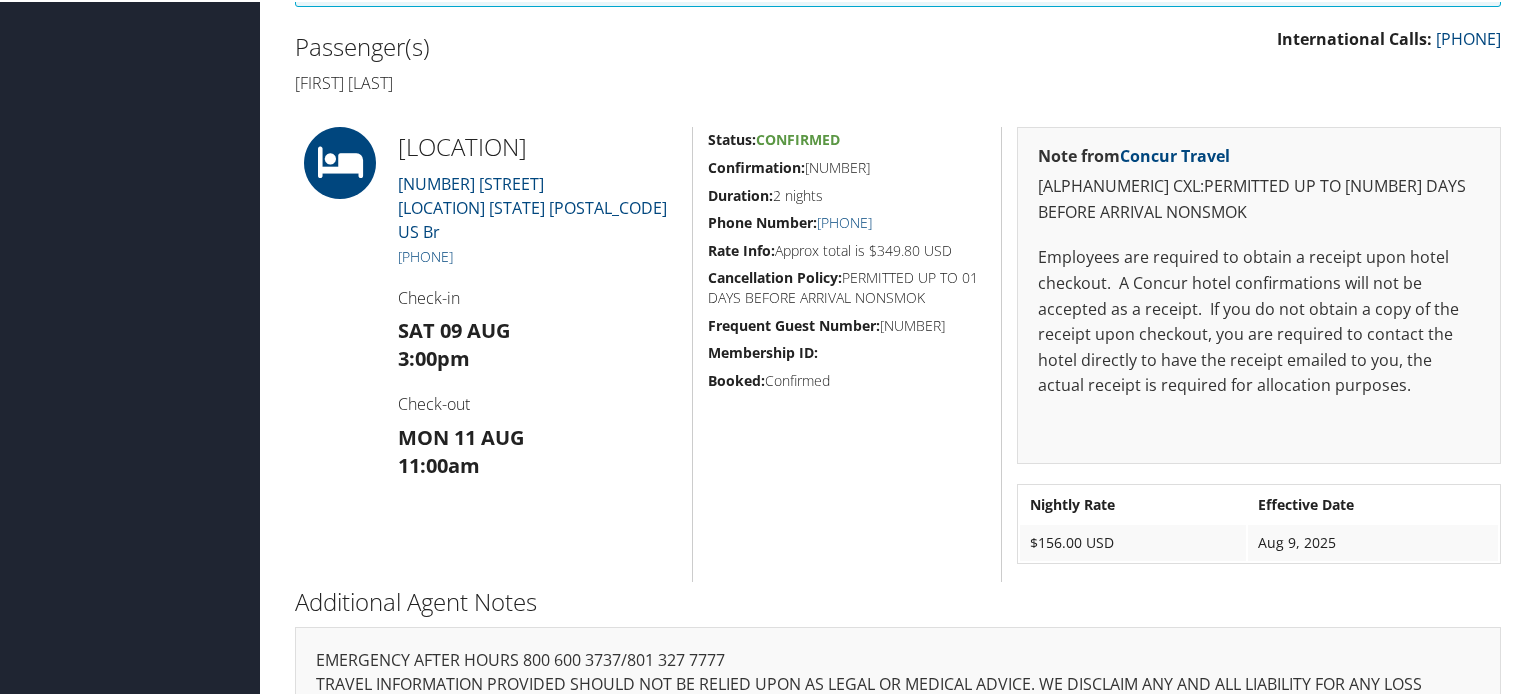 click on "[PHONE]" at bounding box center (537, 255) 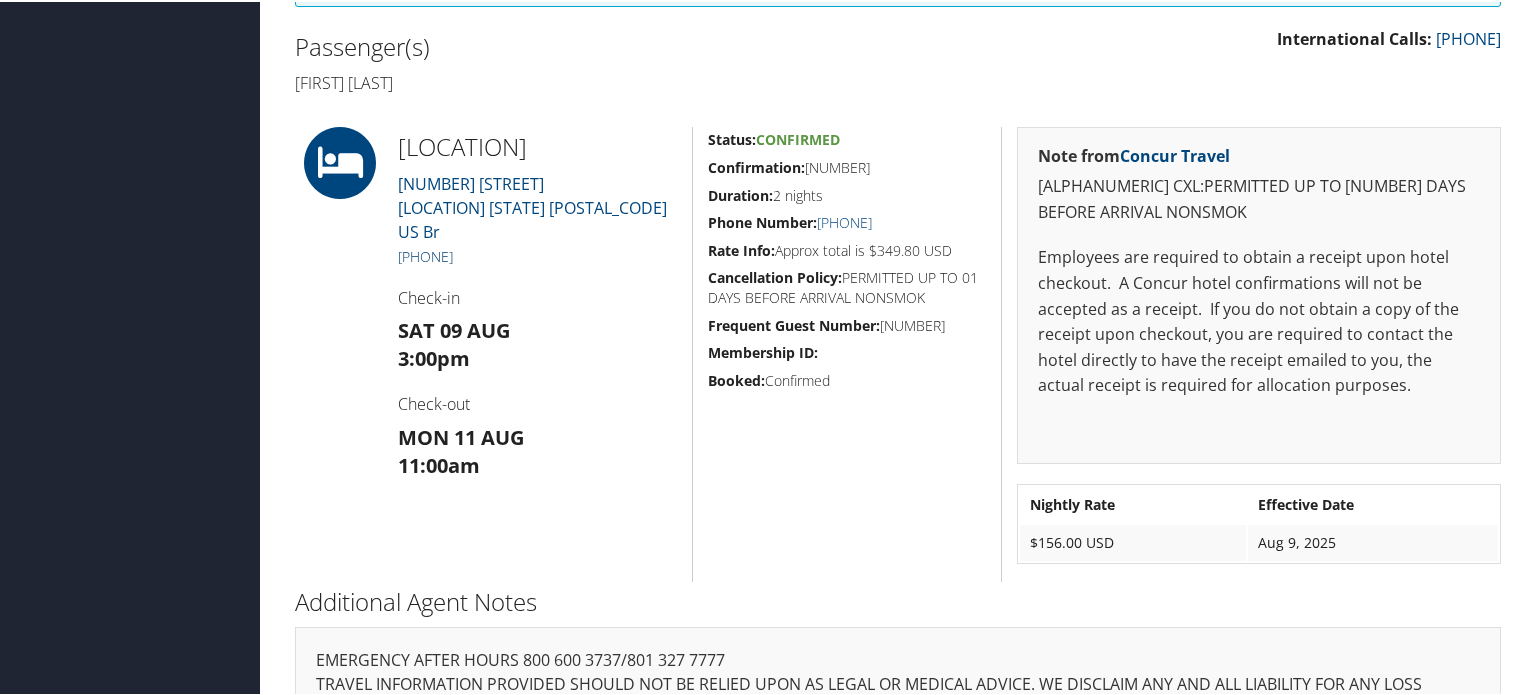 drag, startPoint x: 524, startPoint y: 234, endPoint x: 400, endPoint y: 228, distance: 124.14507 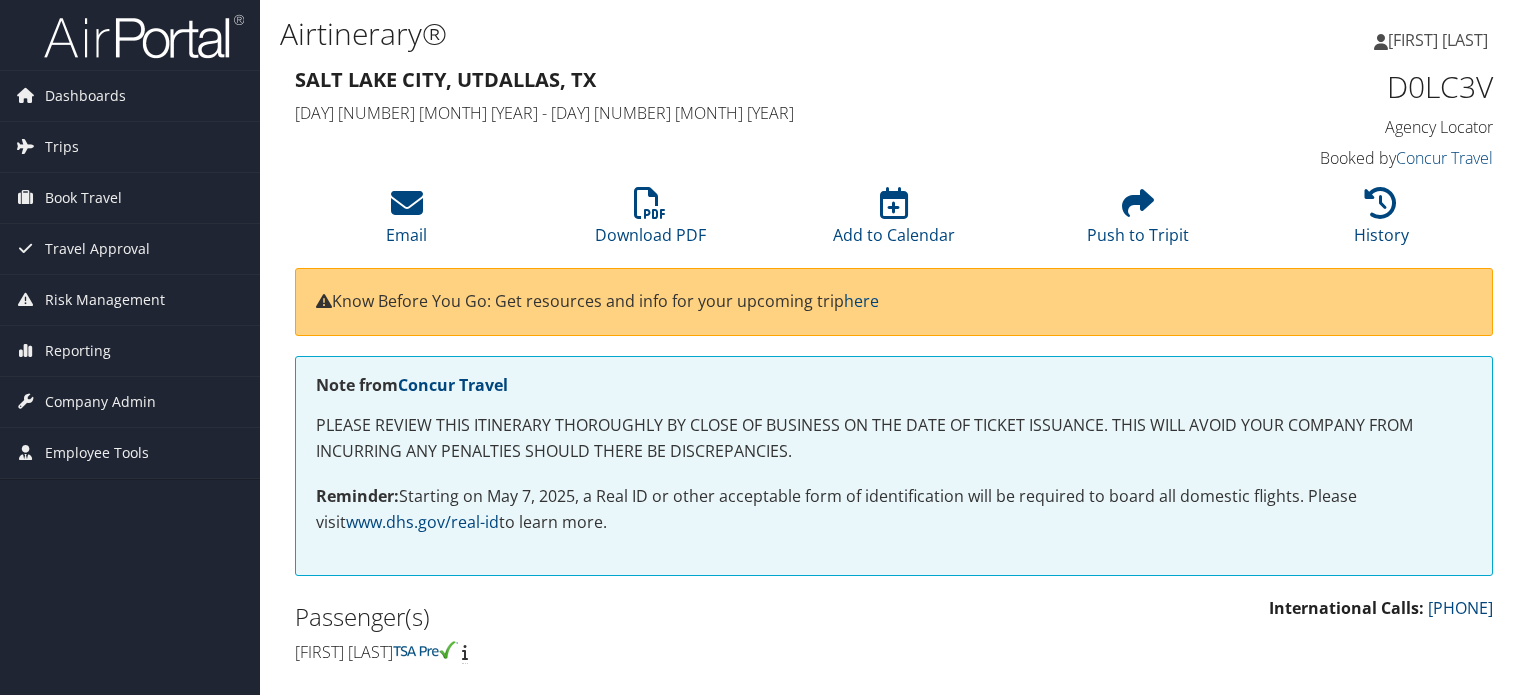 scroll, scrollTop: 0, scrollLeft: 0, axis: both 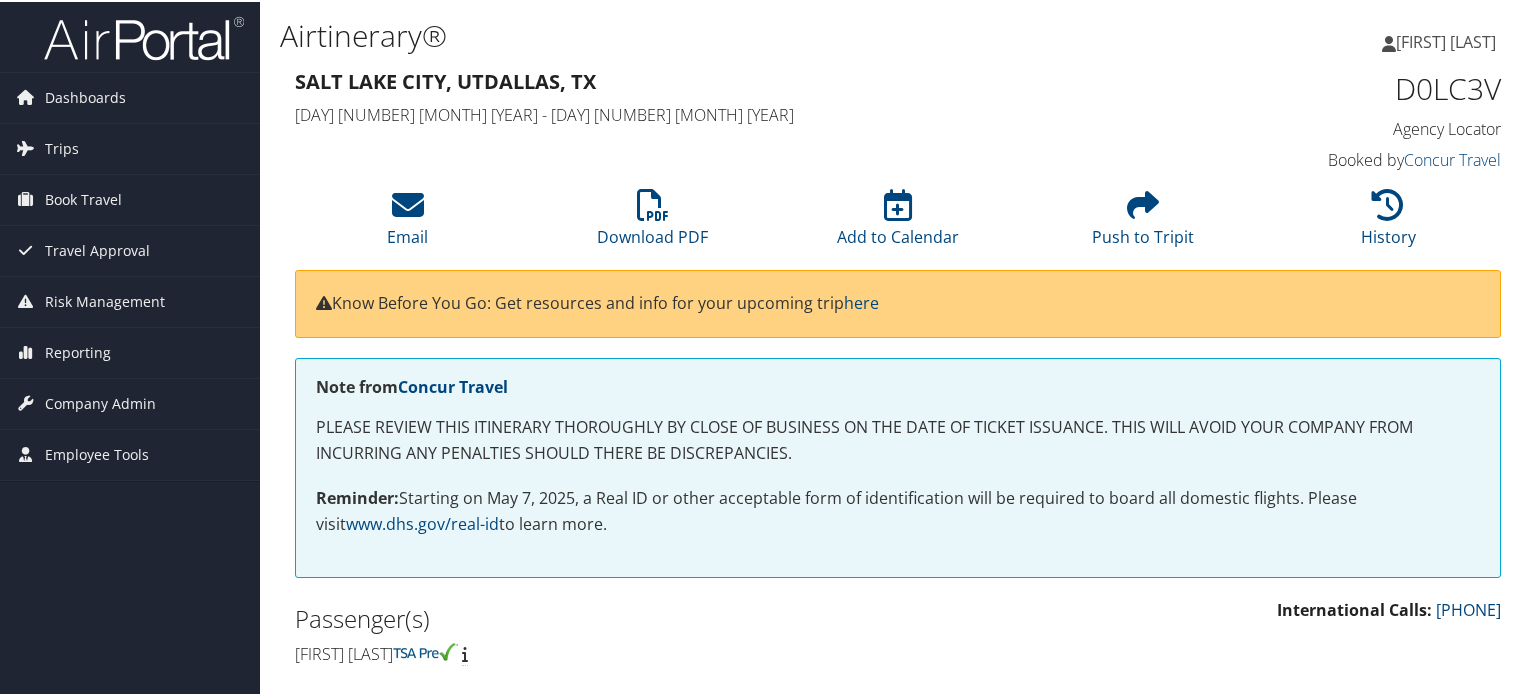 click on "D0LC3V" at bounding box center (1361, 87) 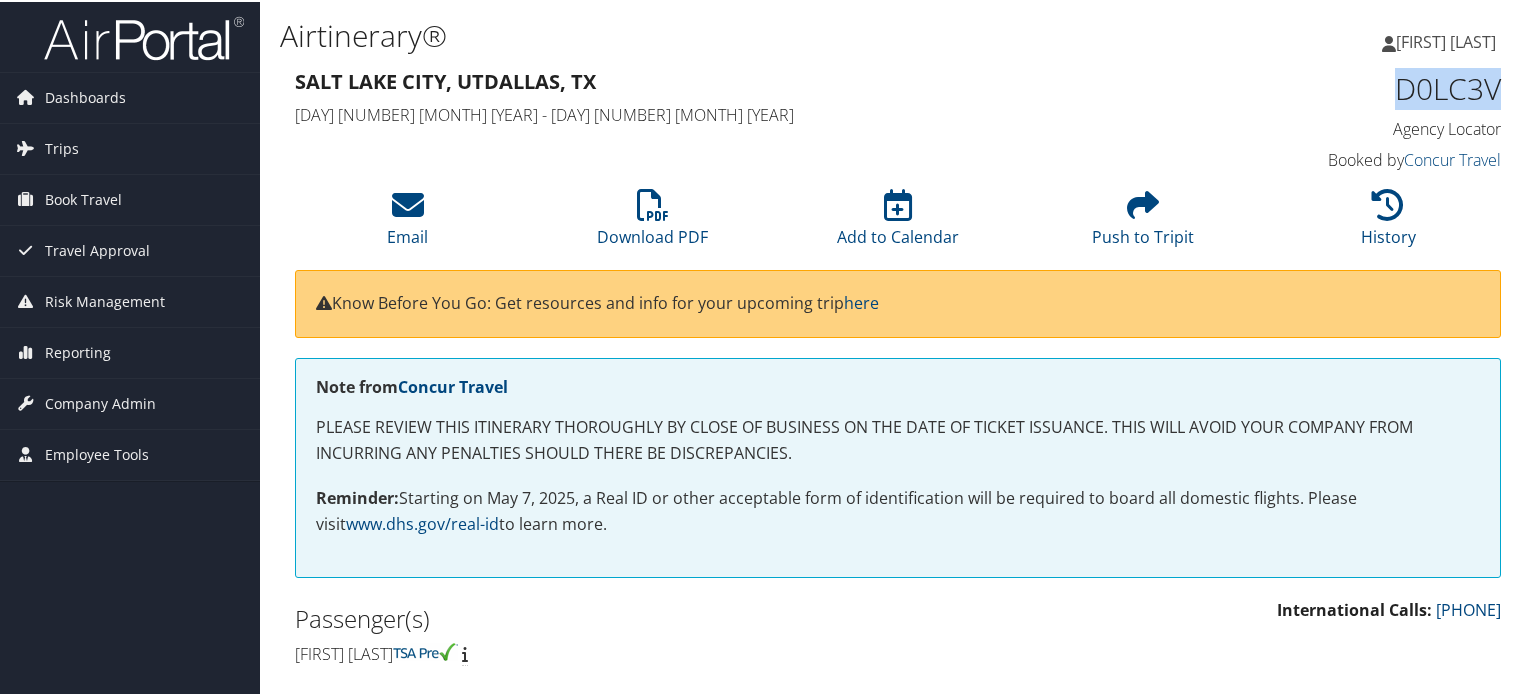 click on "D0LC3V" at bounding box center (1361, 87) 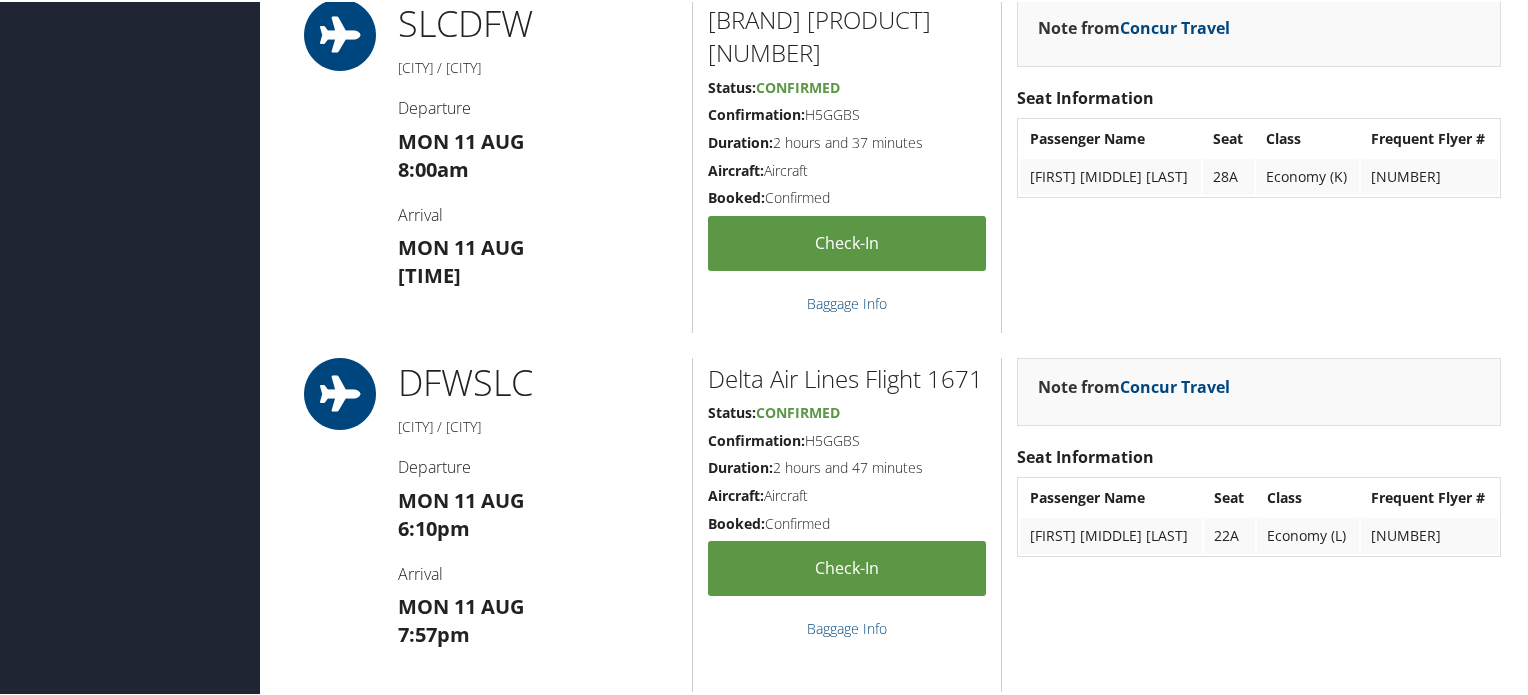 scroll, scrollTop: 700, scrollLeft: 0, axis: vertical 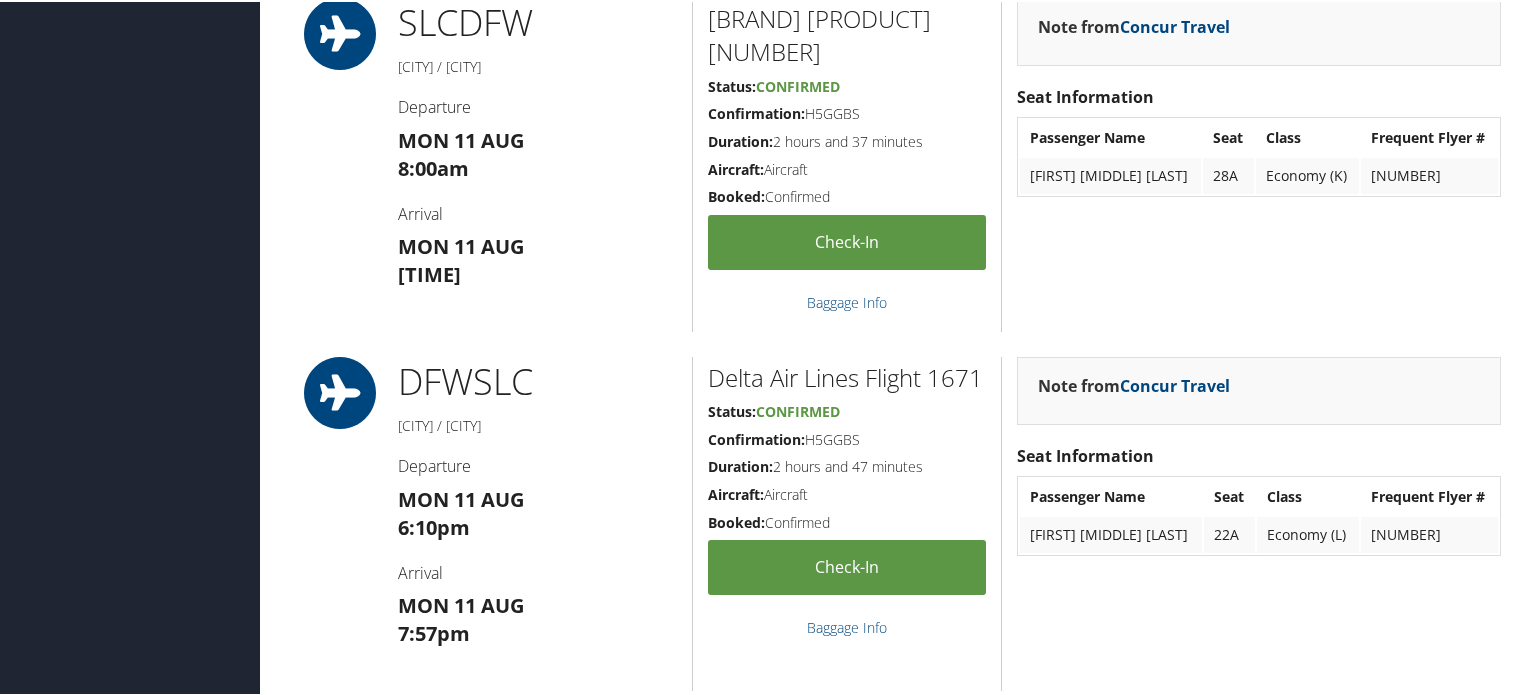 click on "Confirmation:  H5GGBS" at bounding box center [847, 112] 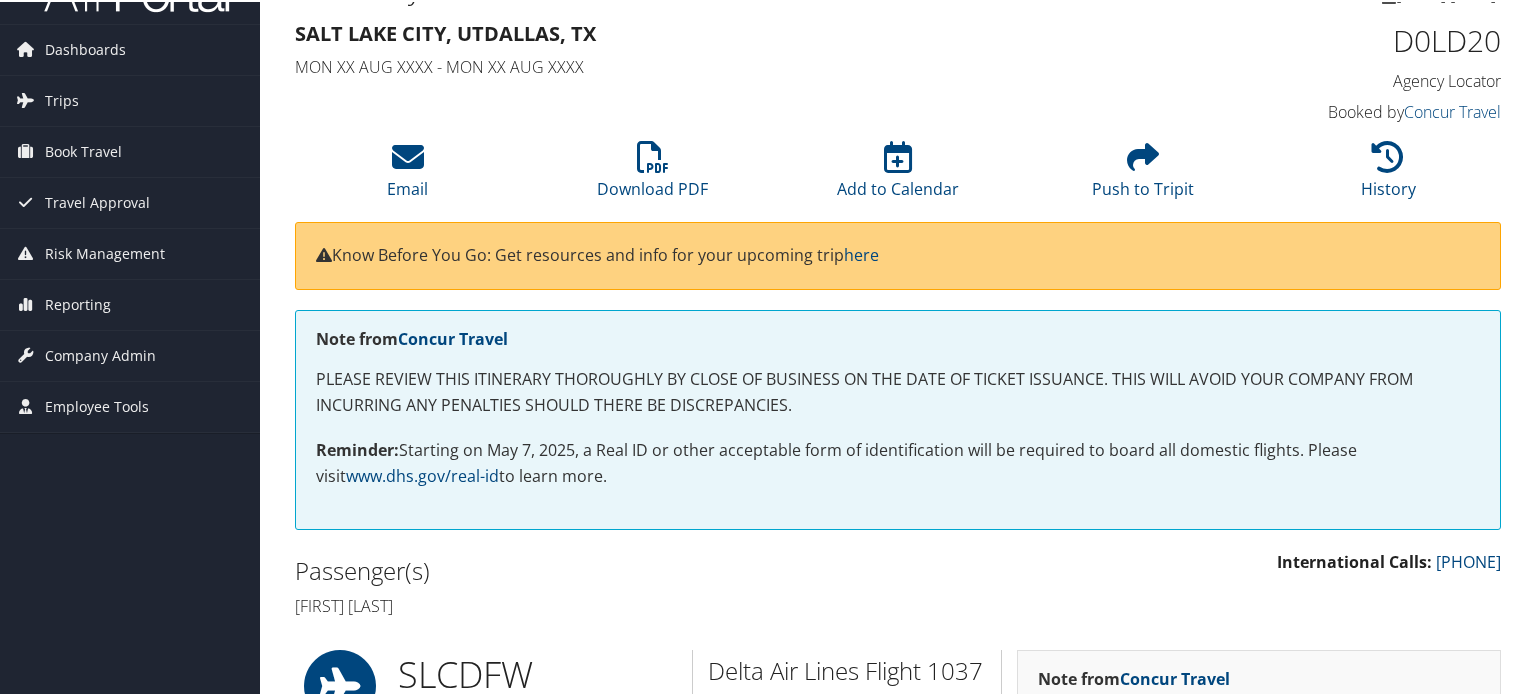 scroll, scrollTop: 0, scrollLeft: 0, axis: both 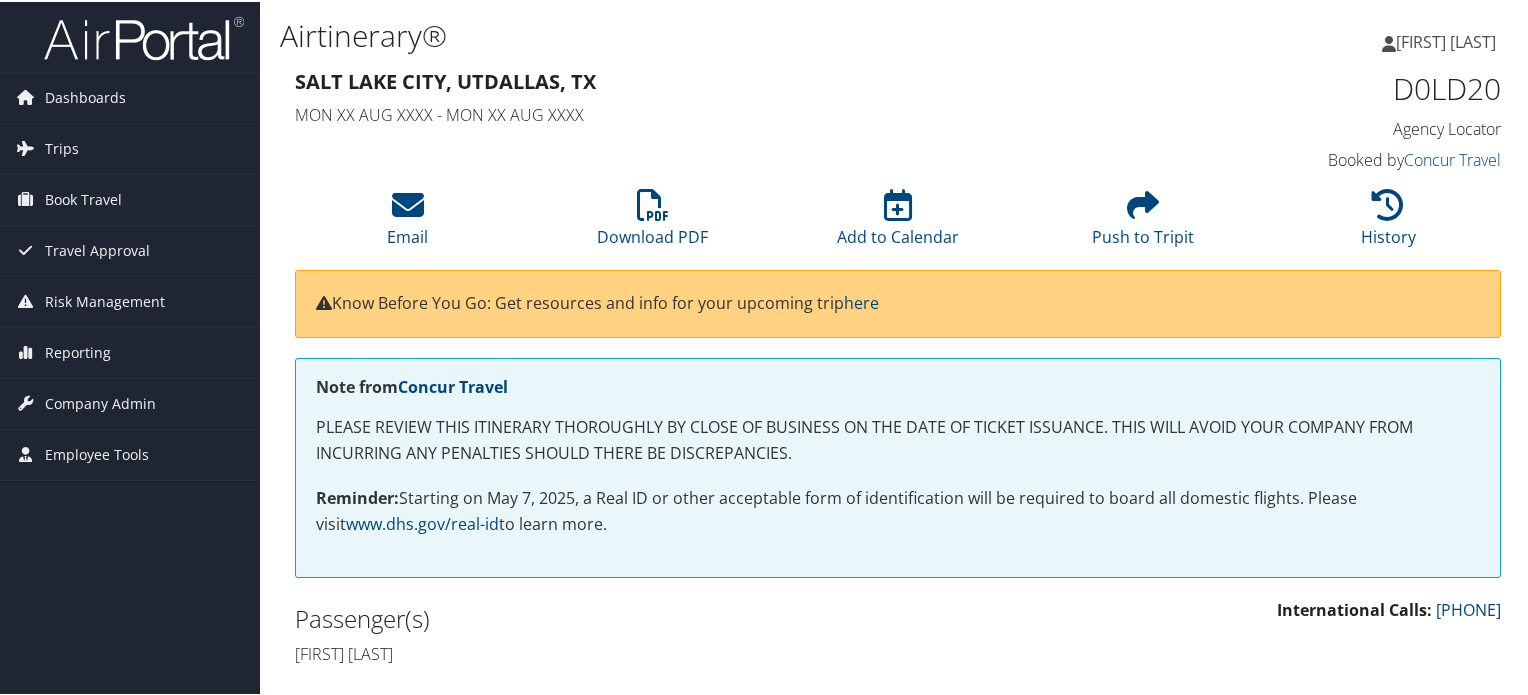 click on "D0LD20" at bounding box center [1361, 87] 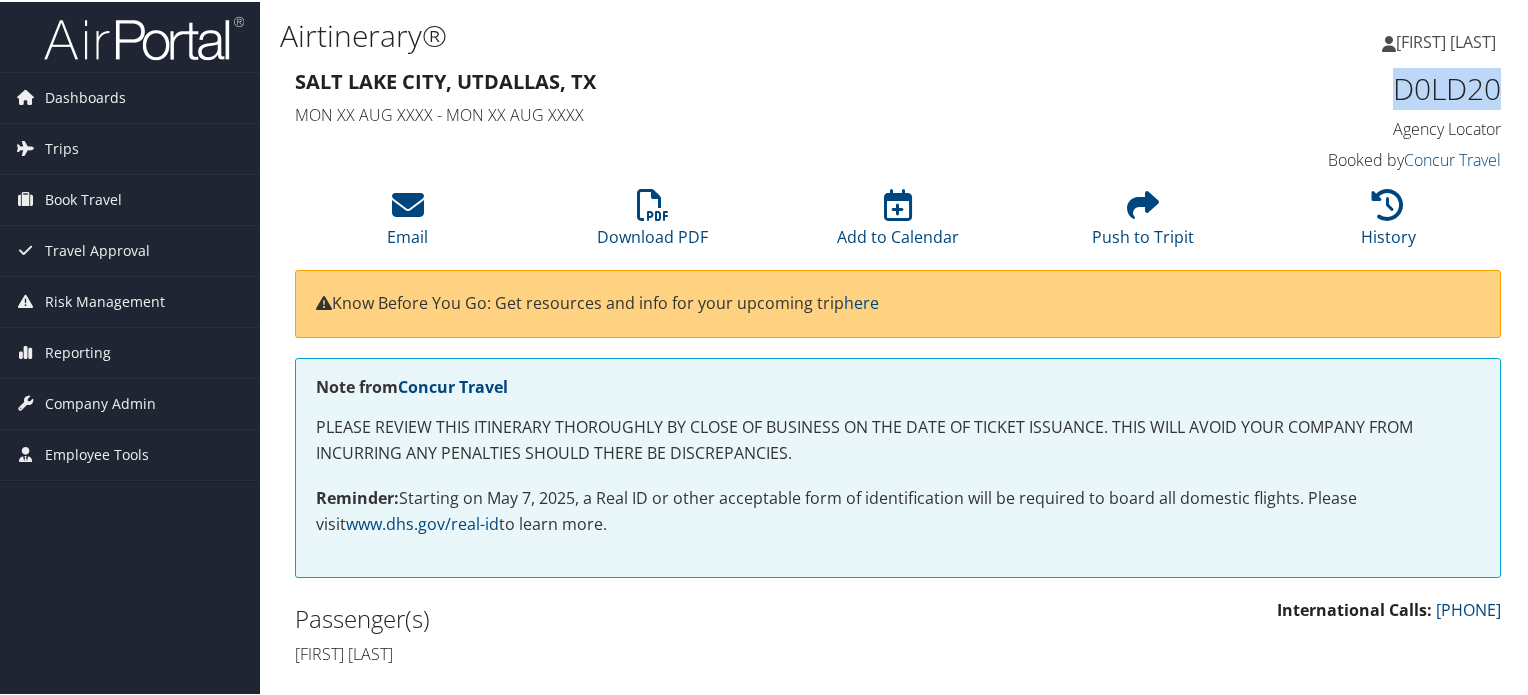 click on "D0LD20" at bounding box center [1361, 87] 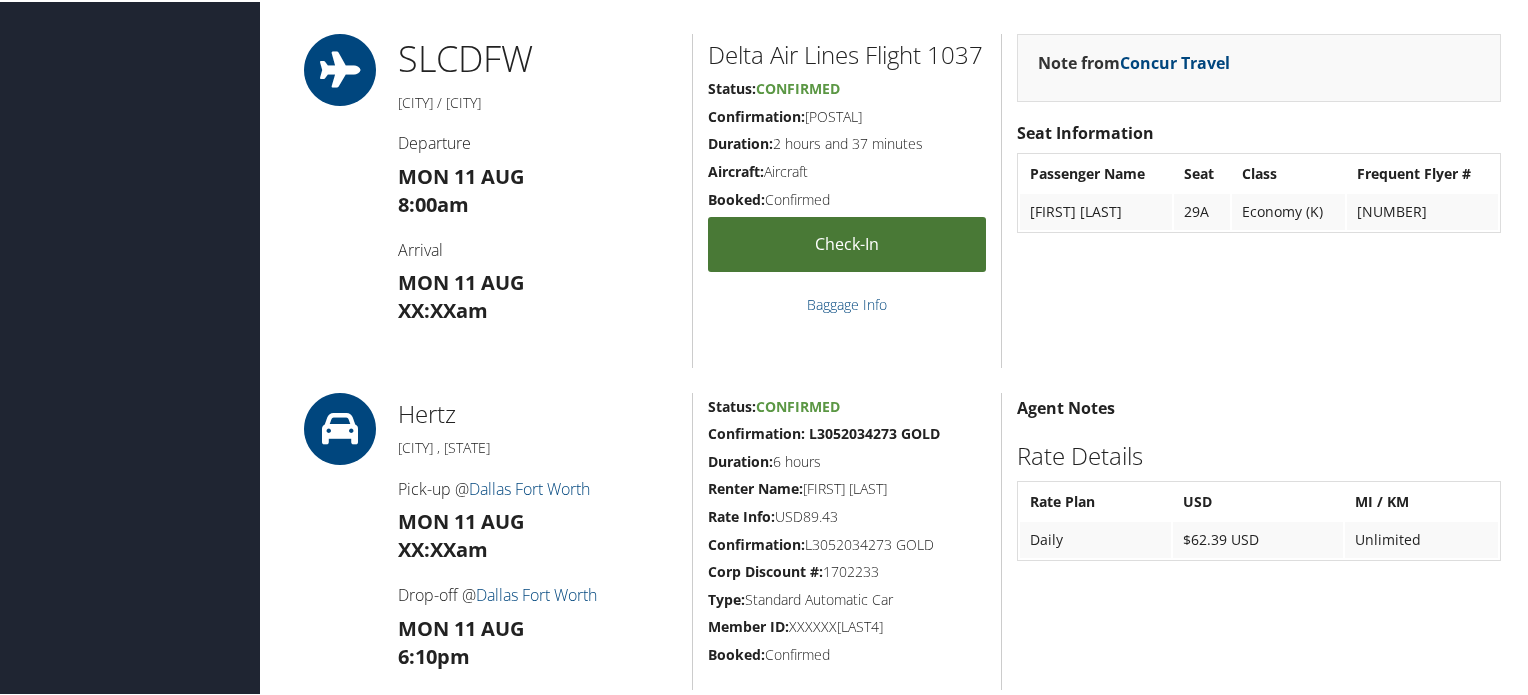 scroll, scrollTop: 700, scrollLeft: 0, axis: vertical 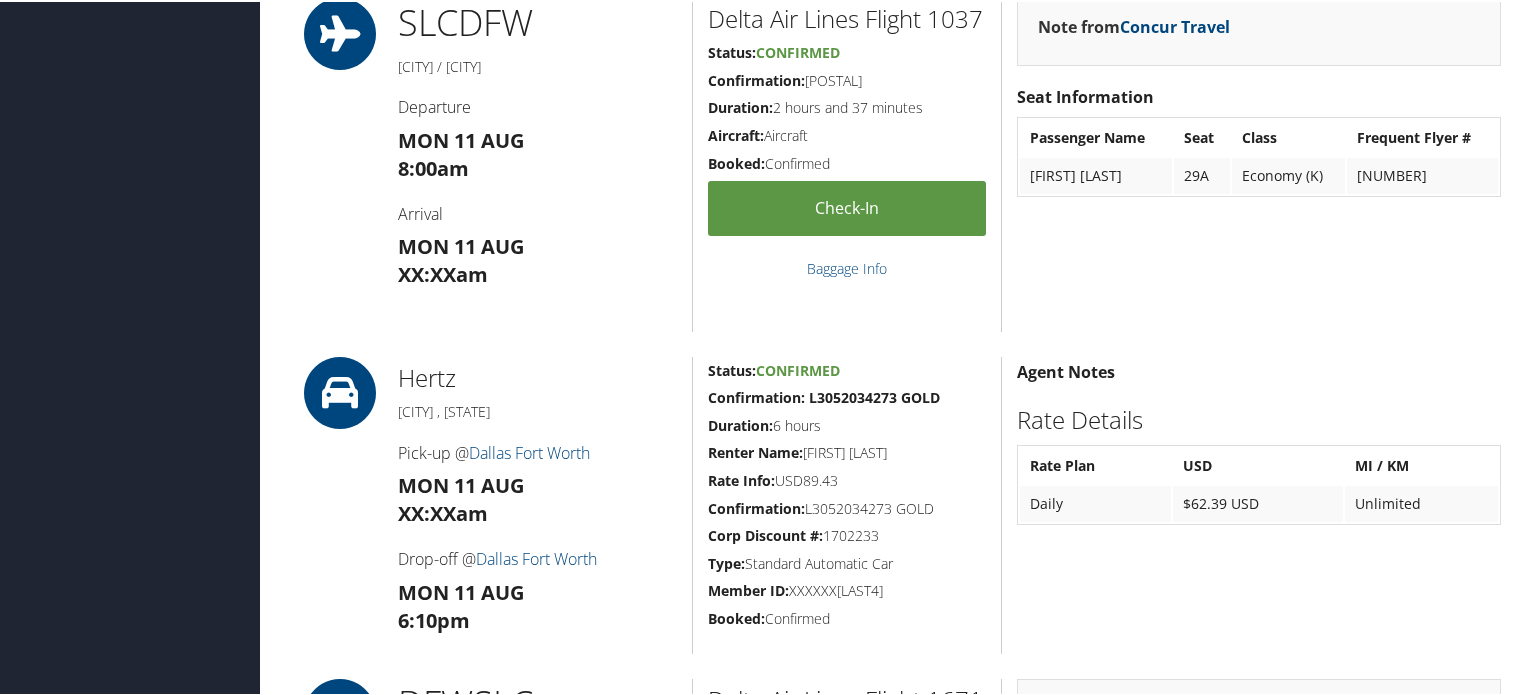 click on "Confirmation: [POSTAL]" at bounding box center [847, 79] 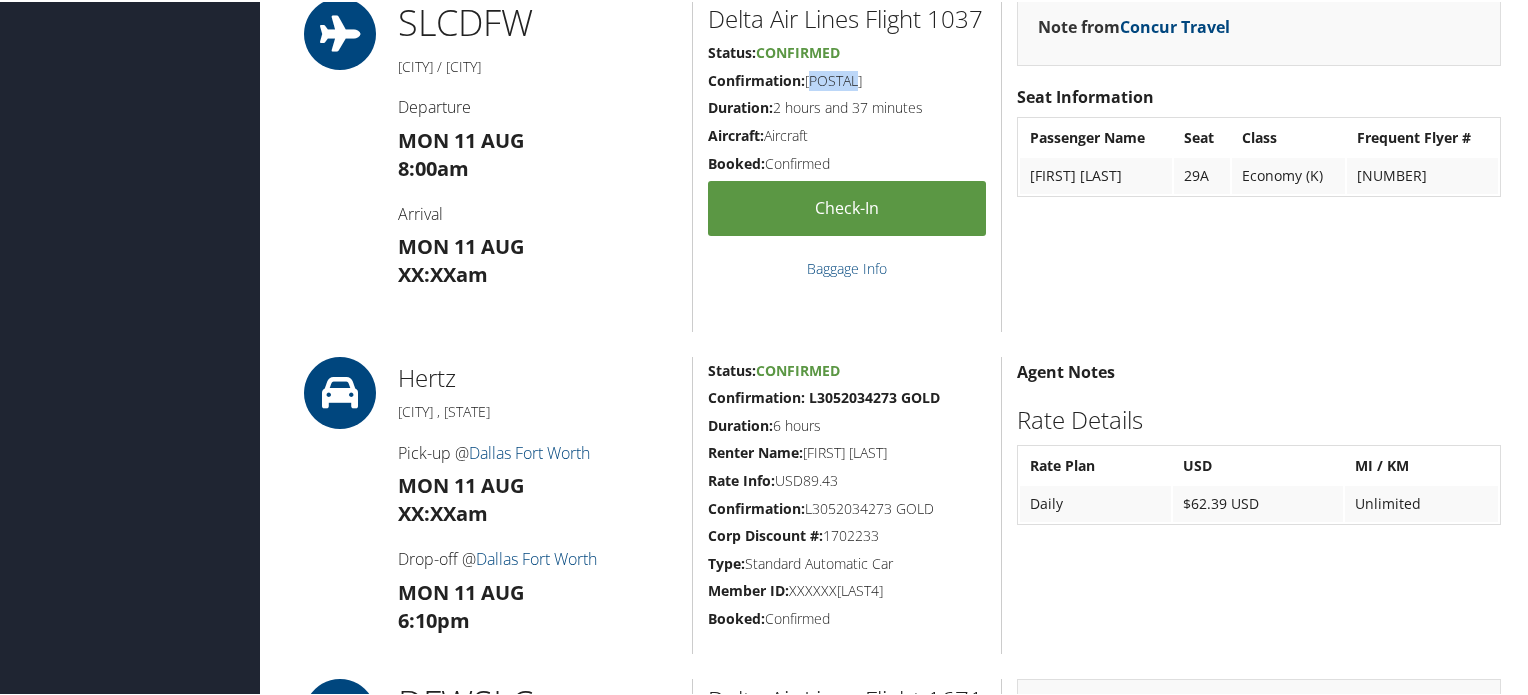 click on "Confirmation:  H5K3YM" at bounding box center [847, 79] 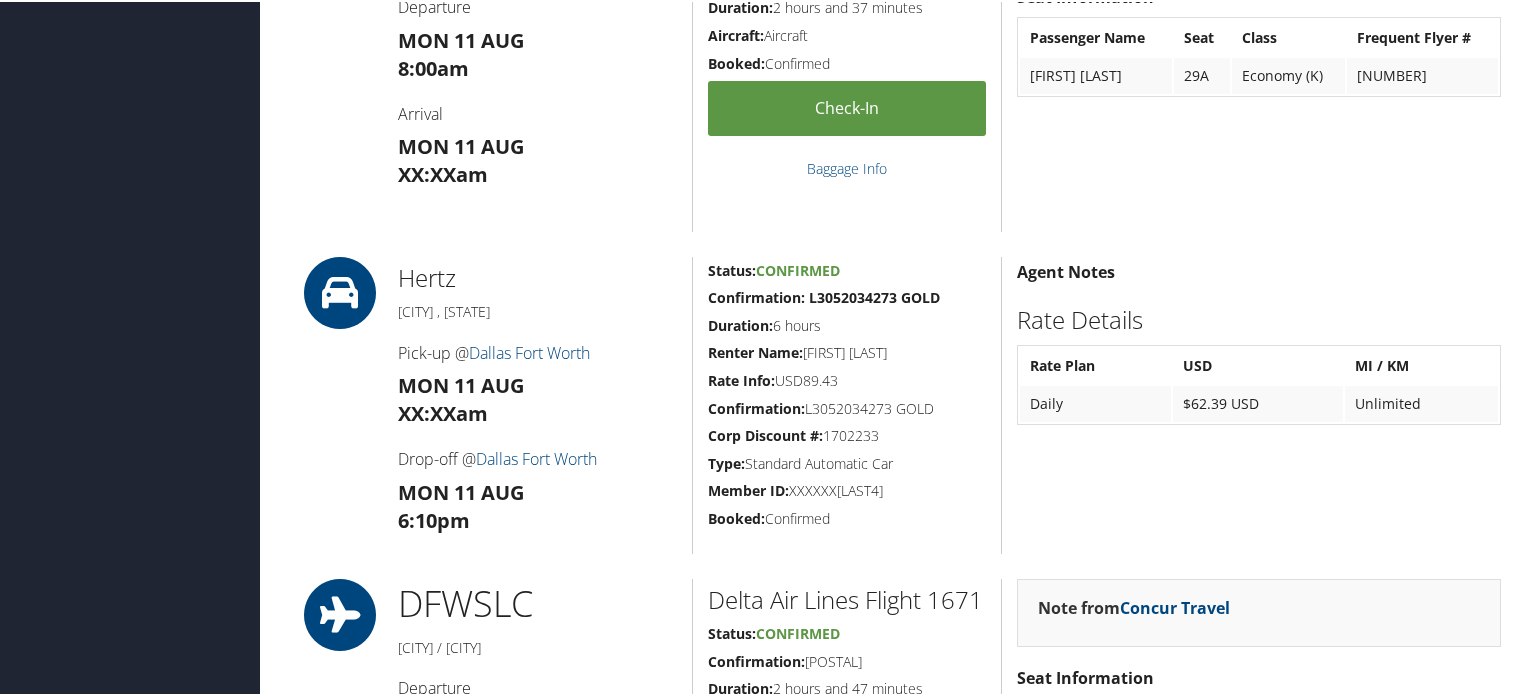 scroll, scrollTop: 800, scrollLeft: 0, axis: vertical 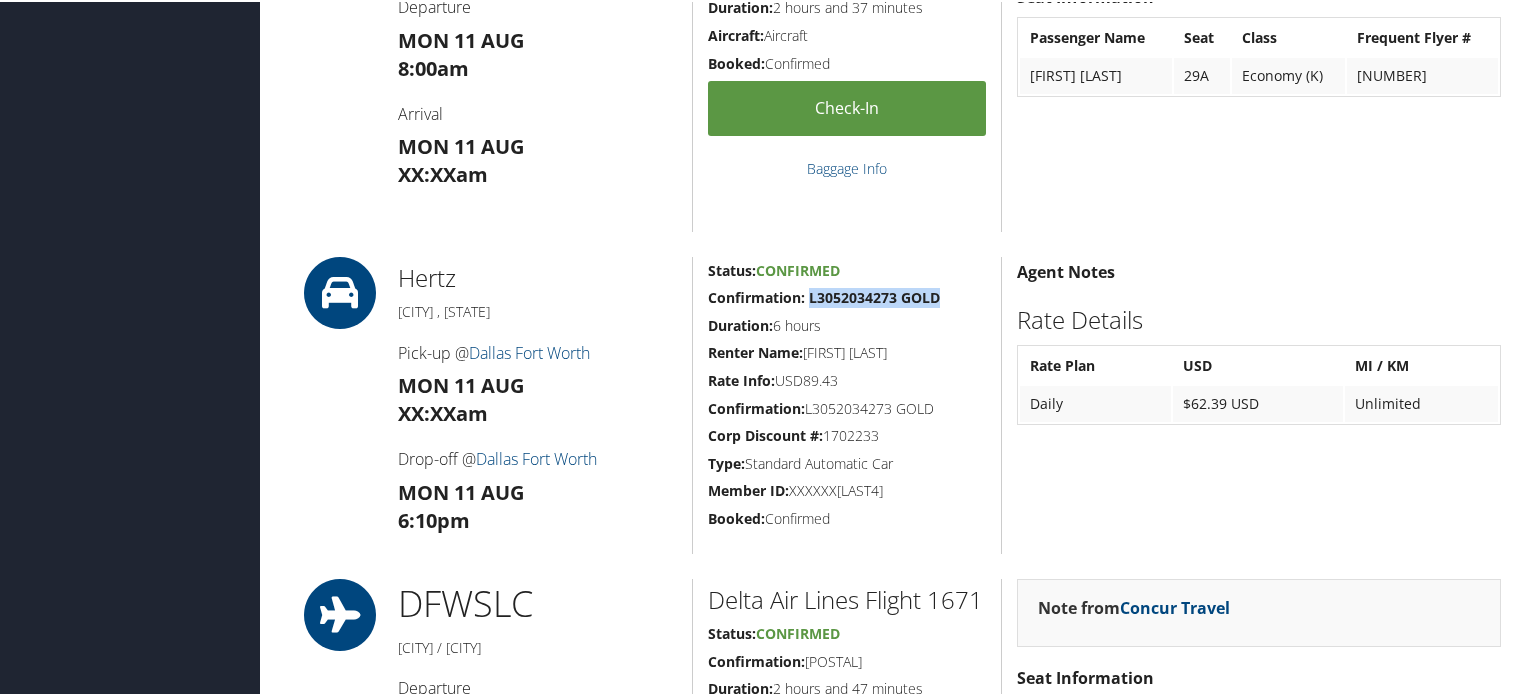 drag, startPoint x: 924, startPoint y: 296, endPoint x: 835, endPoint y: 299, distance: 89.050545 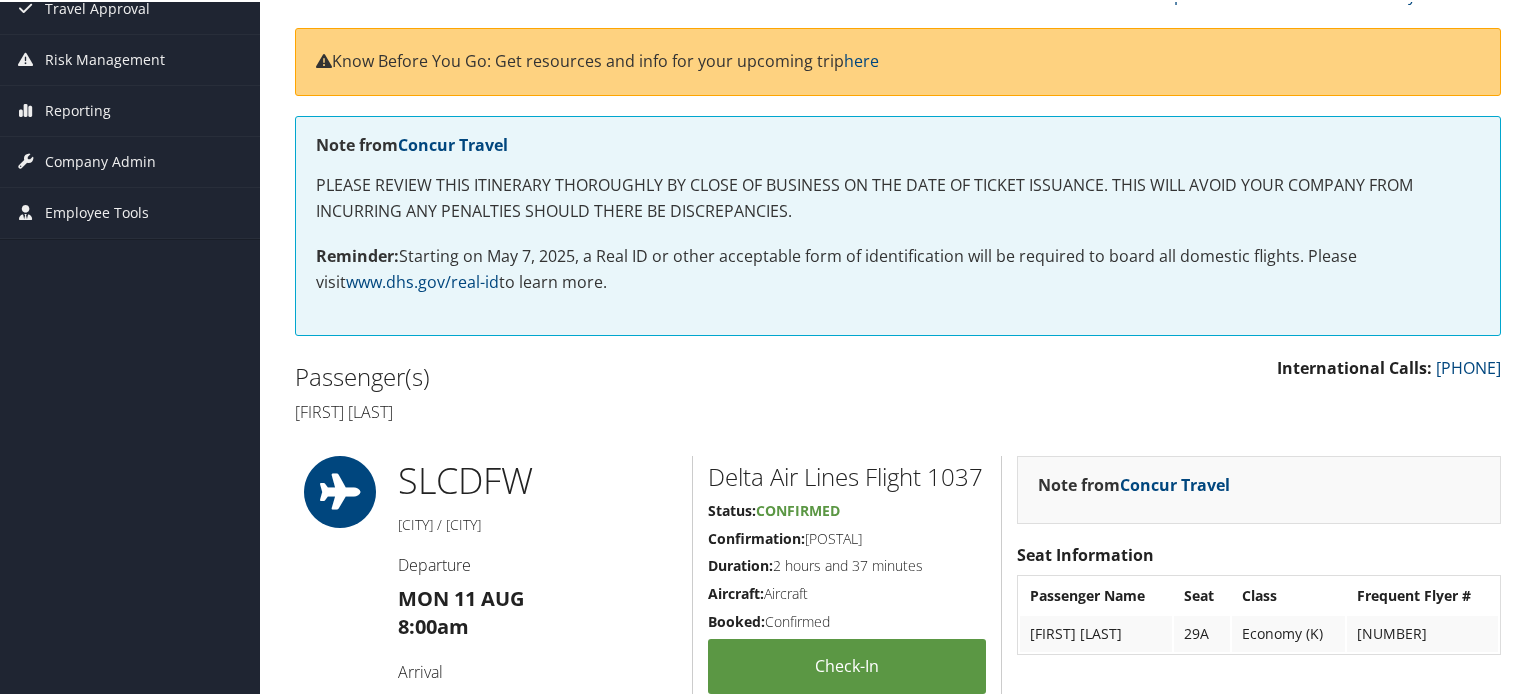 scroll, scrollTop: 0, scrollLeft: 0, axis: both 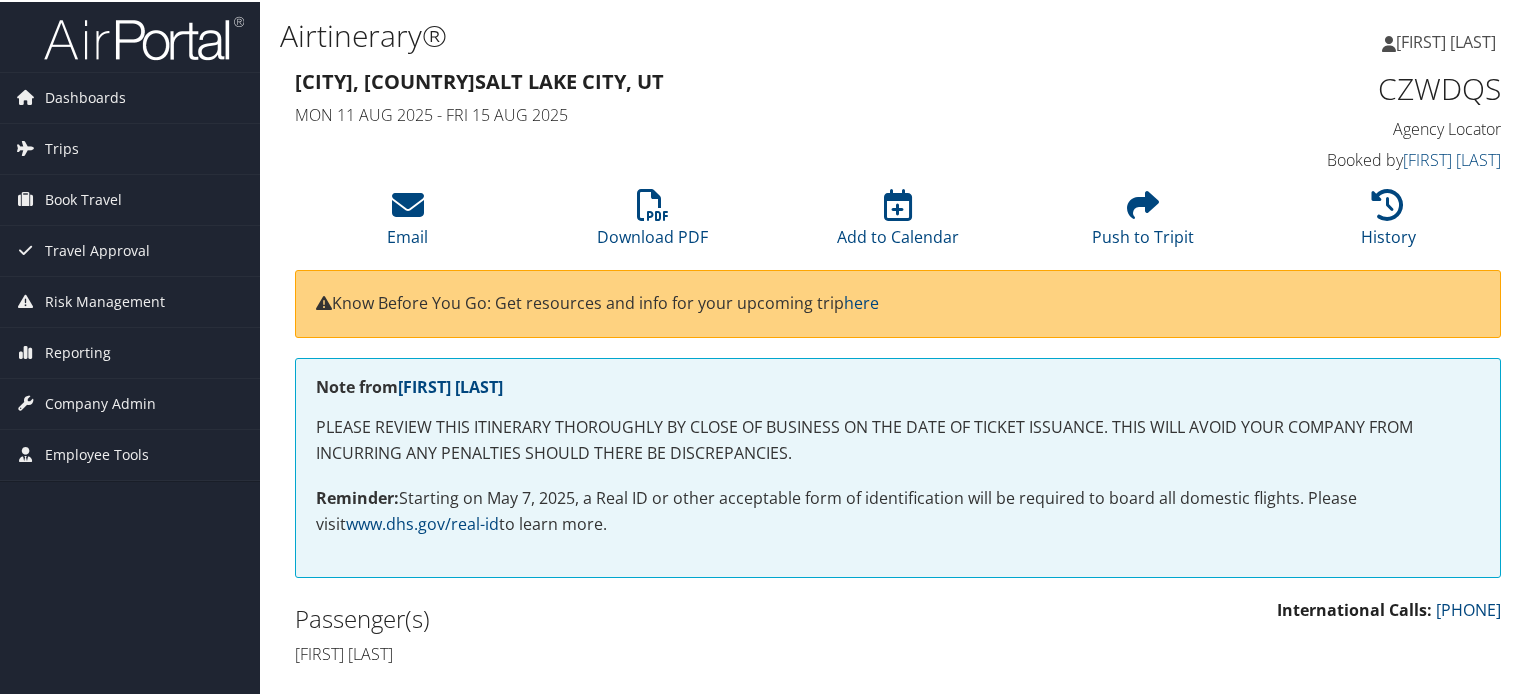 click on "CZWDQS" at bounding box center [1361, 87] 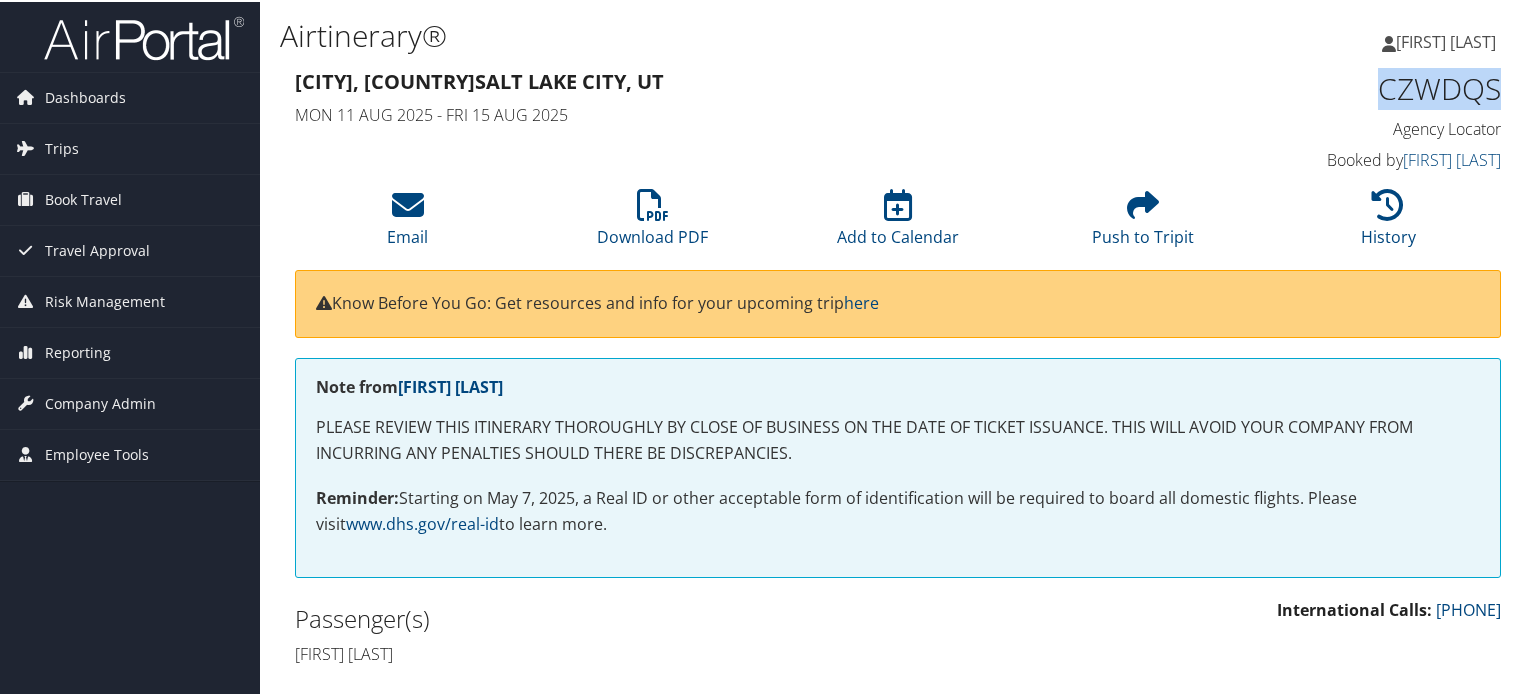 click on "CZWDQS" at bounding box center [1361, 87] 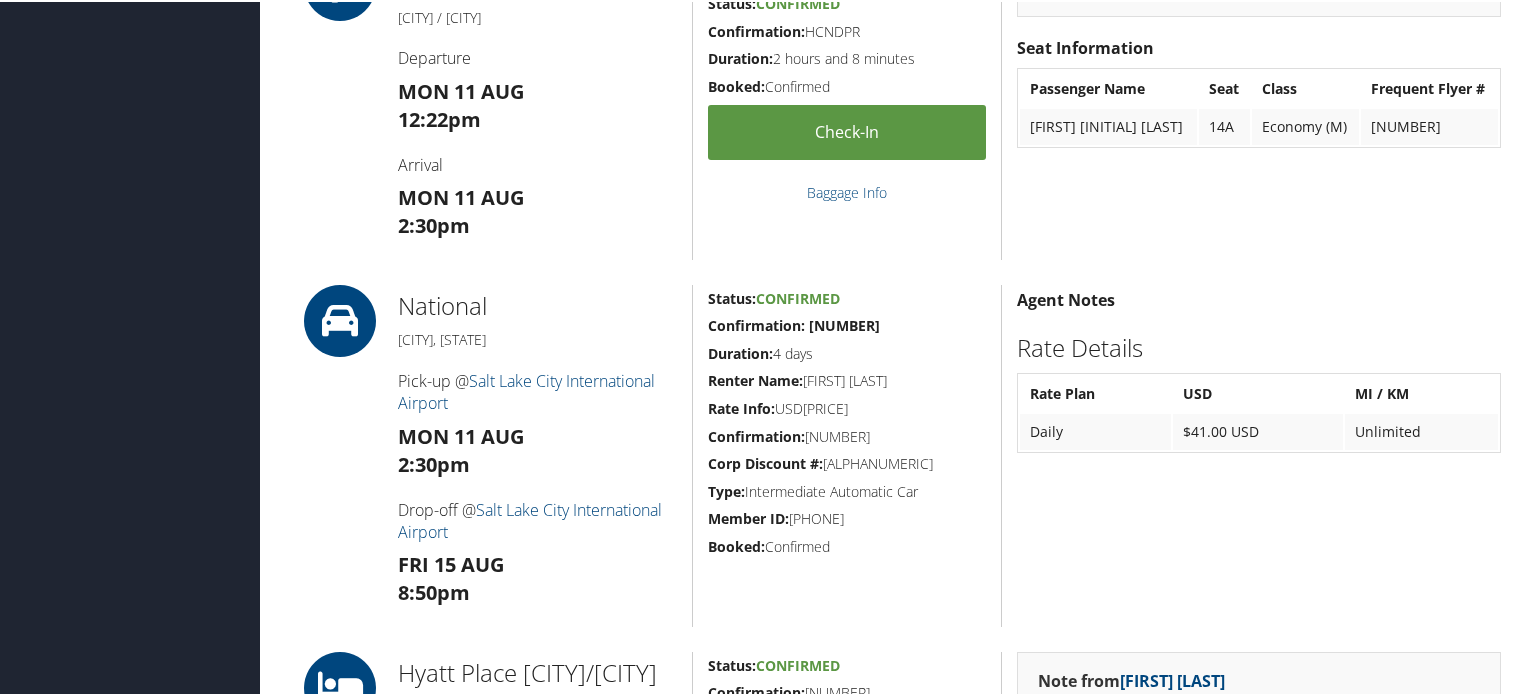 scroll, scrollTop: 700, scrollLeft: 0, axis: vertical 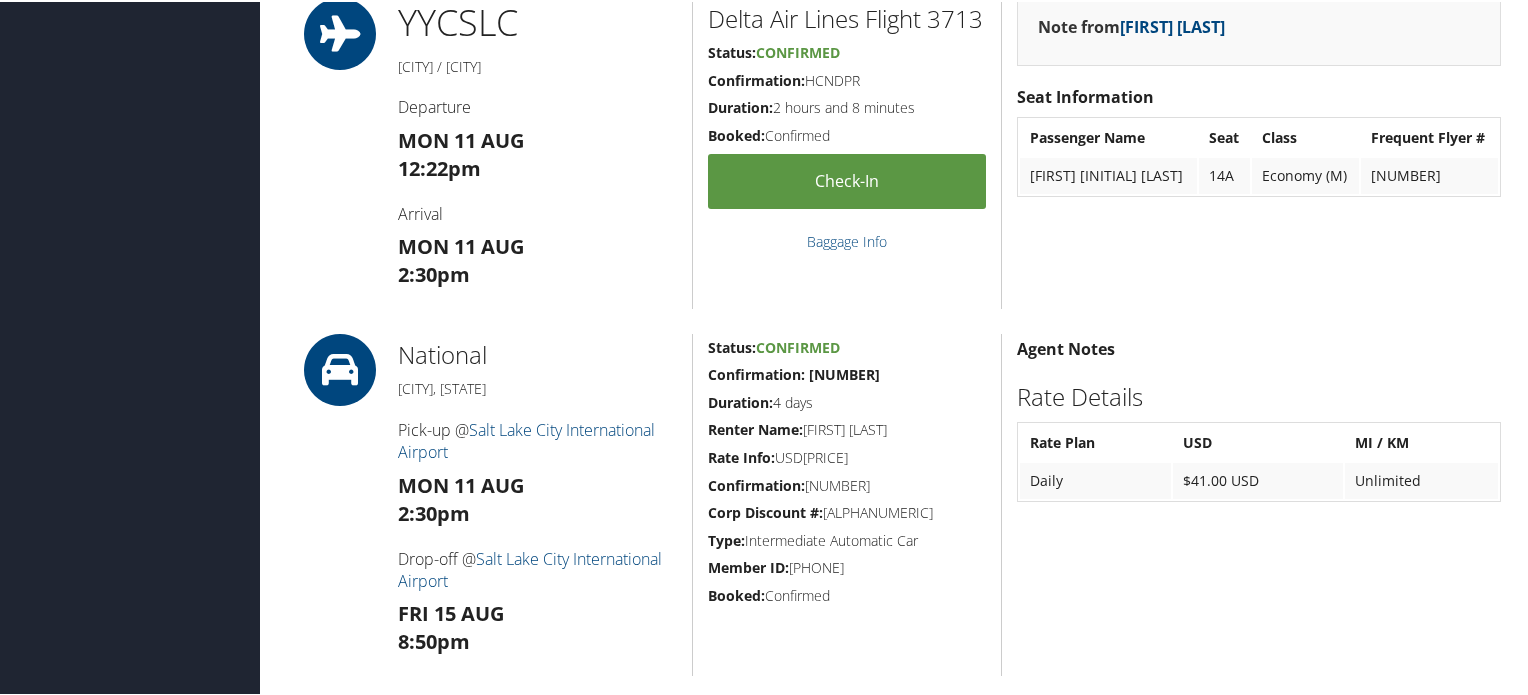 click on "Confirmation:  HCNDPR" at bounding box center (847, 79) 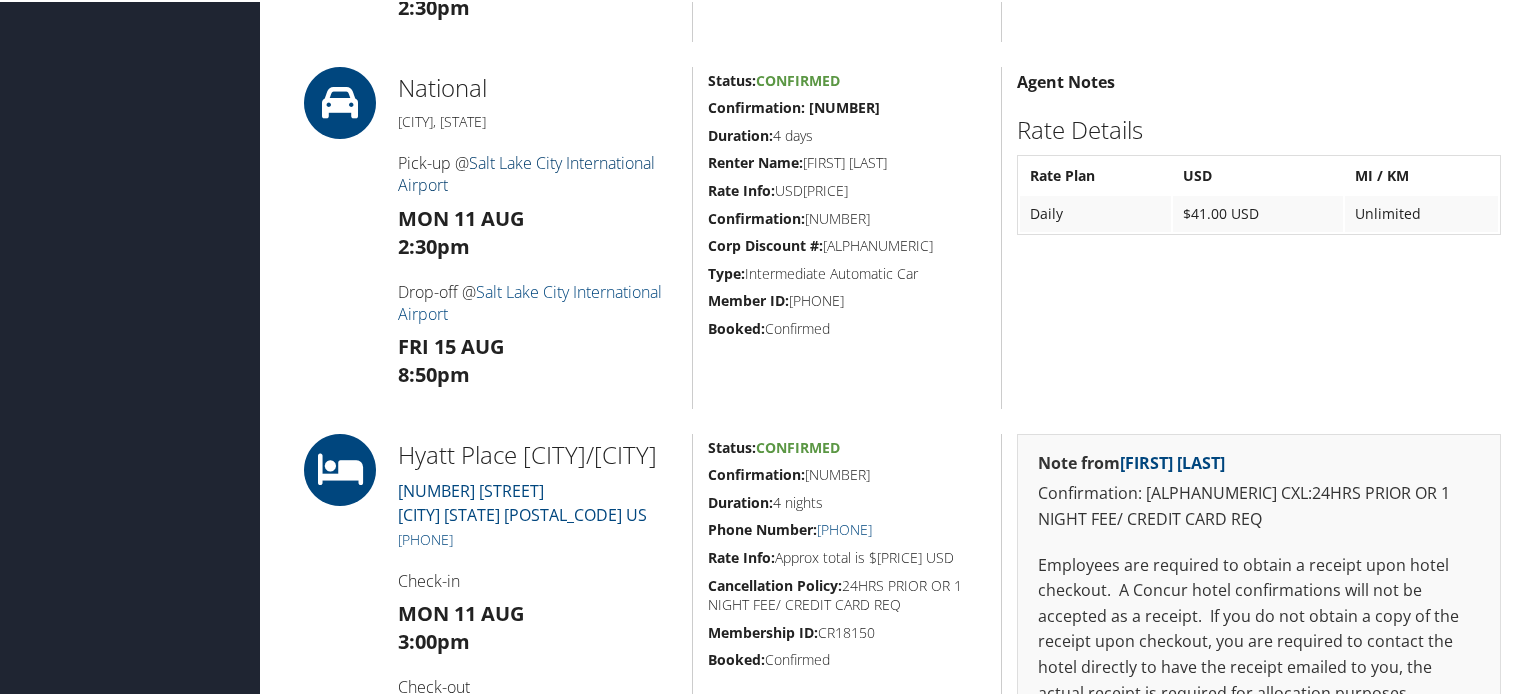 scroll, scrollTop: 1000, scrollLeft: 0, axis: vertical 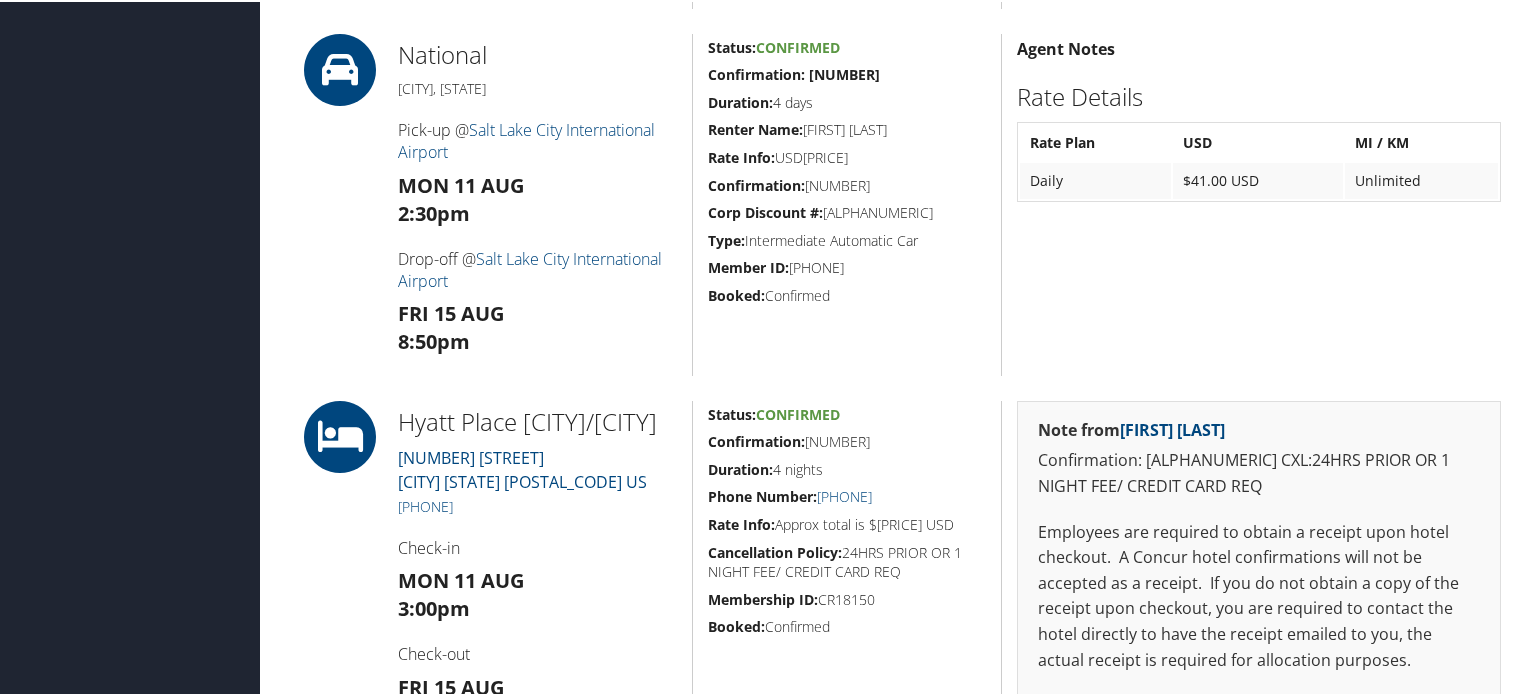 drag, startPoint x: 941, startPoint y: 67, endPoint x: 808, endPoint y: 77, distance: 133.37541 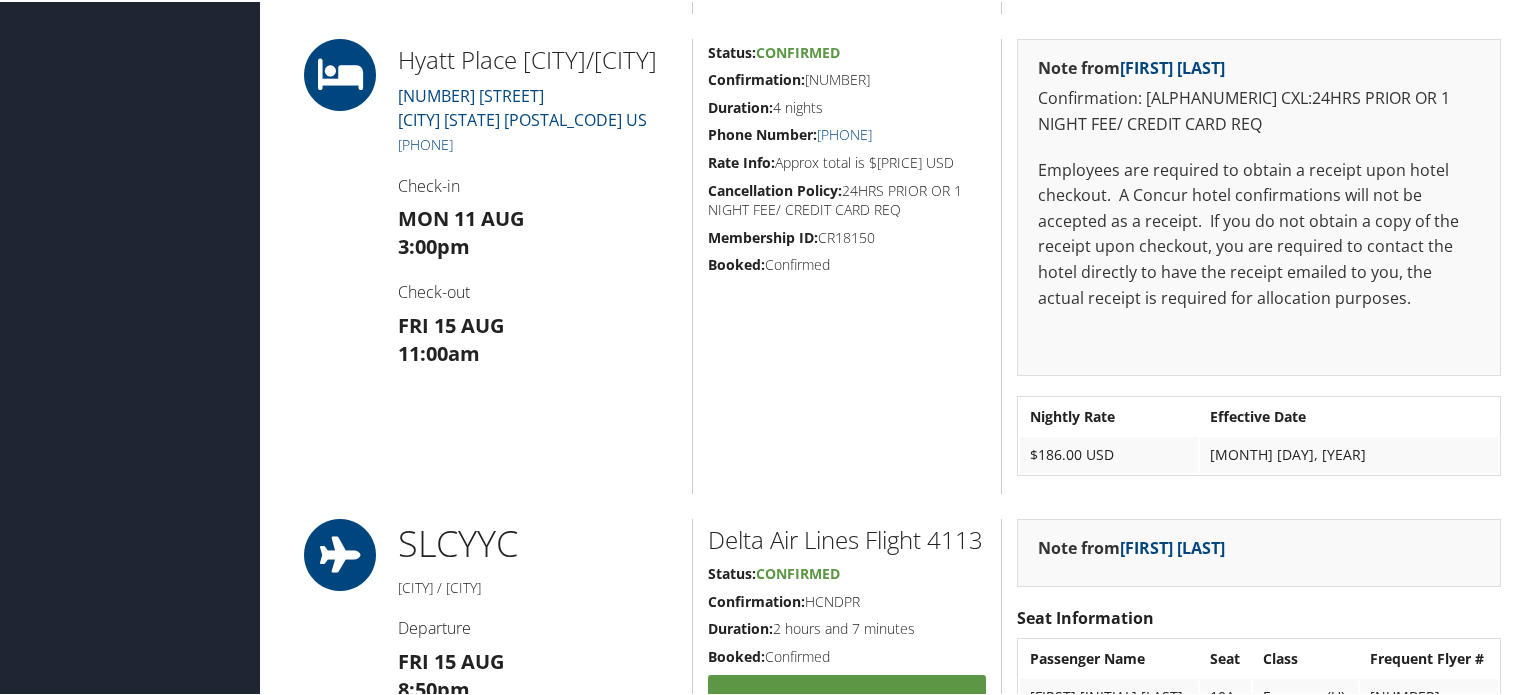 scroll, scrollTop: 1300, scrollLeft: 0, axis: vertical 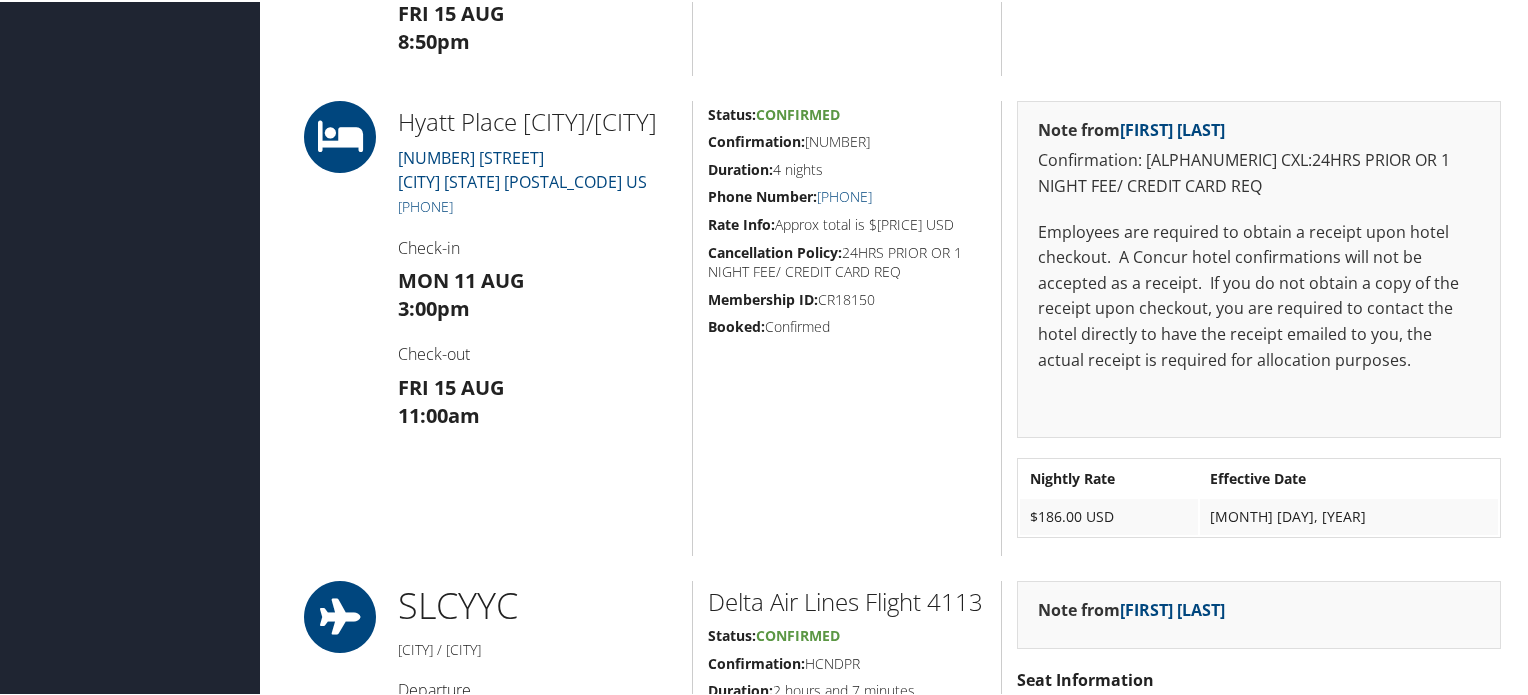 drag, startPoint x: 522, startPoint y: 235, endPoint x: 452, endPoint y: 247, distance: 71.021126 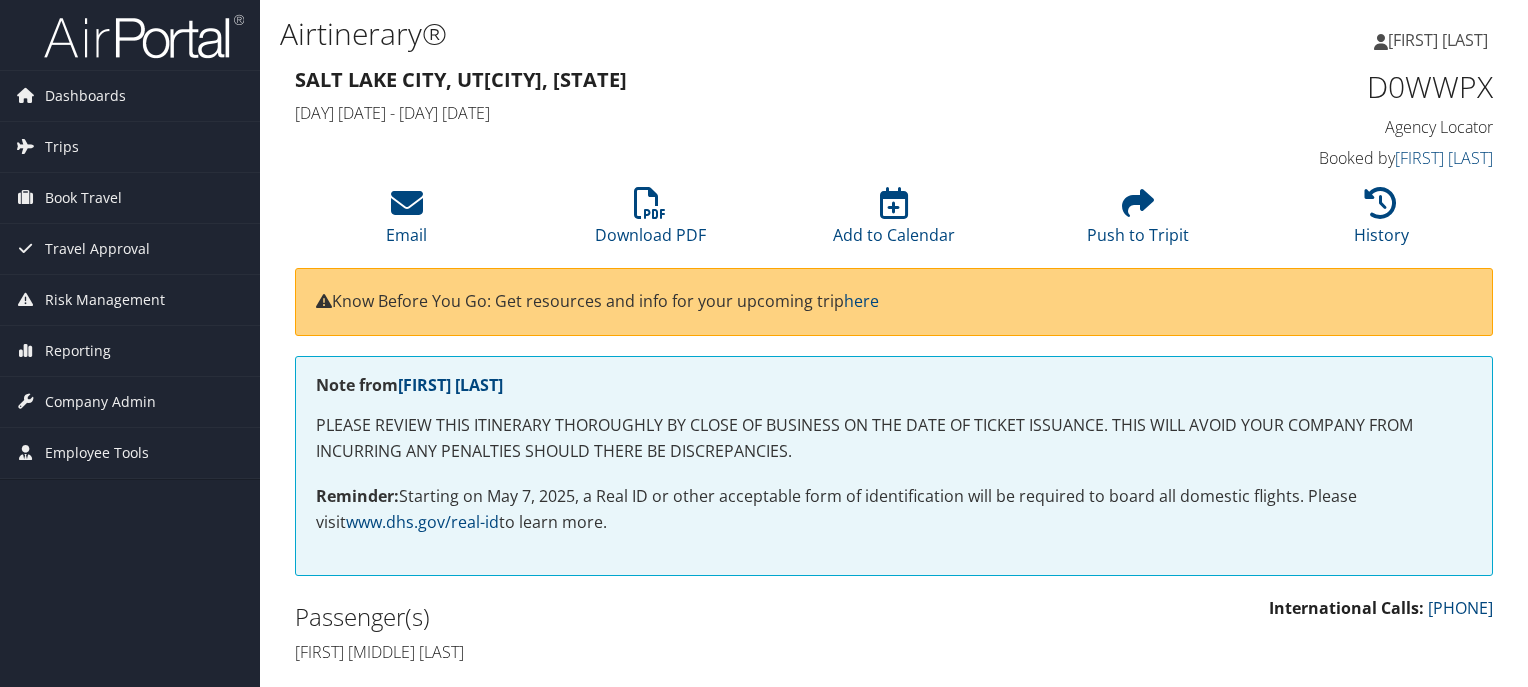 scroll, scrollTop: 0, scrollLeft: 0, axis: both 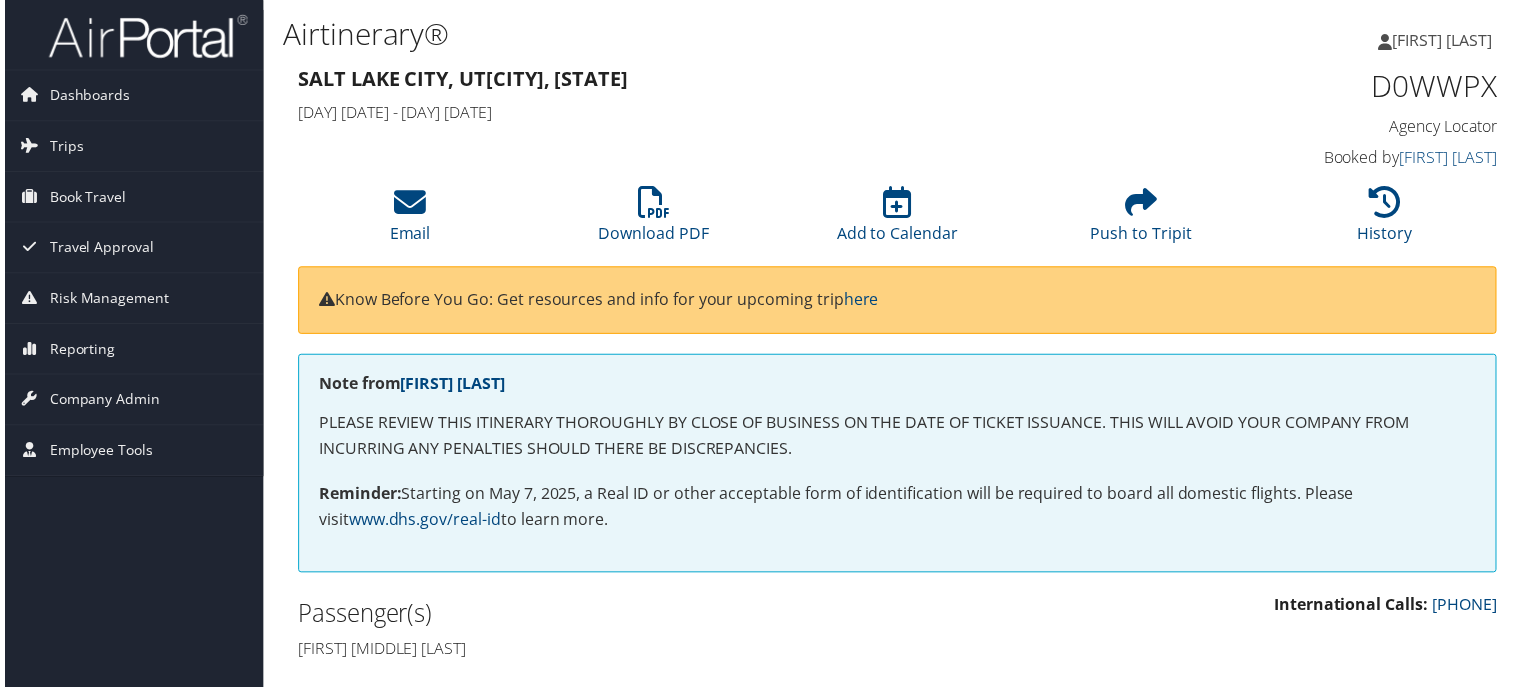 click on "D0WWPX" at bounding box center (1361, 87) 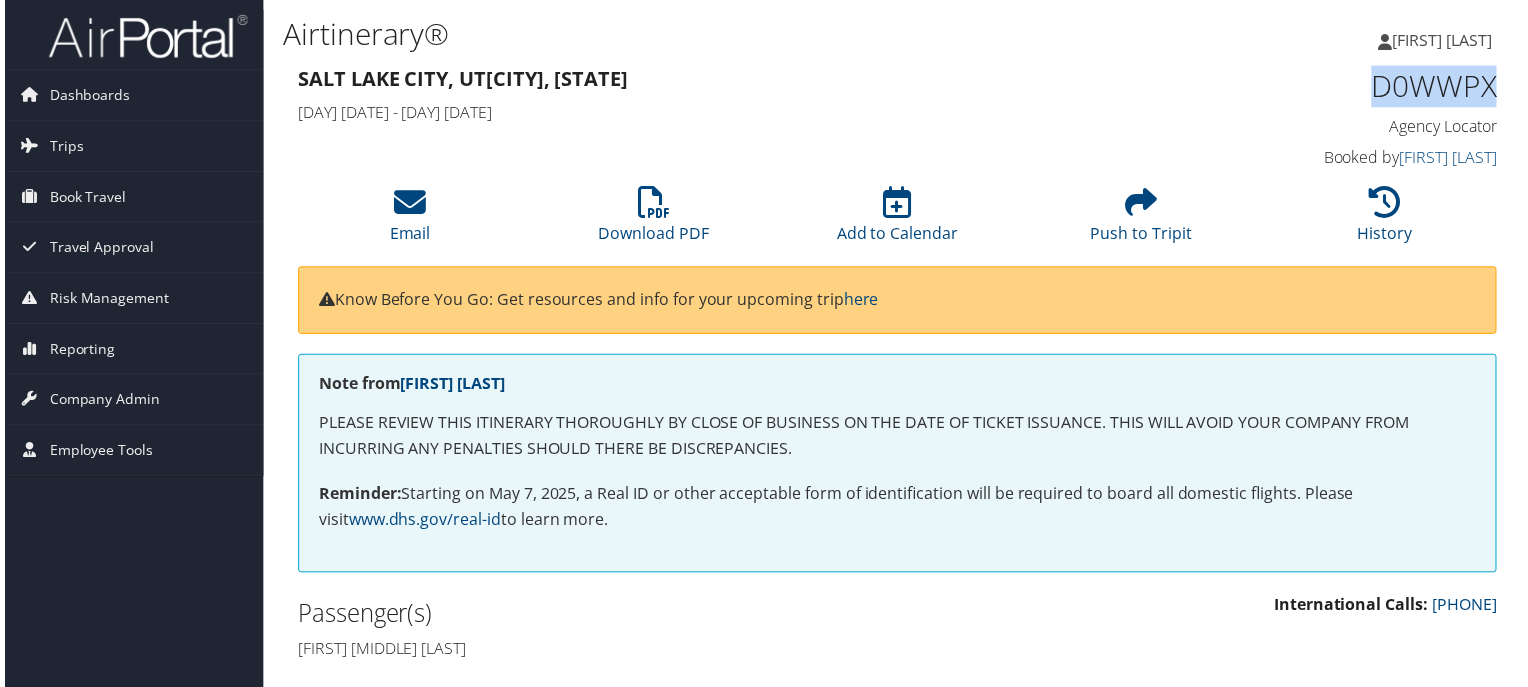 click on "D0WWPX" at bounding box center (1361, 87) 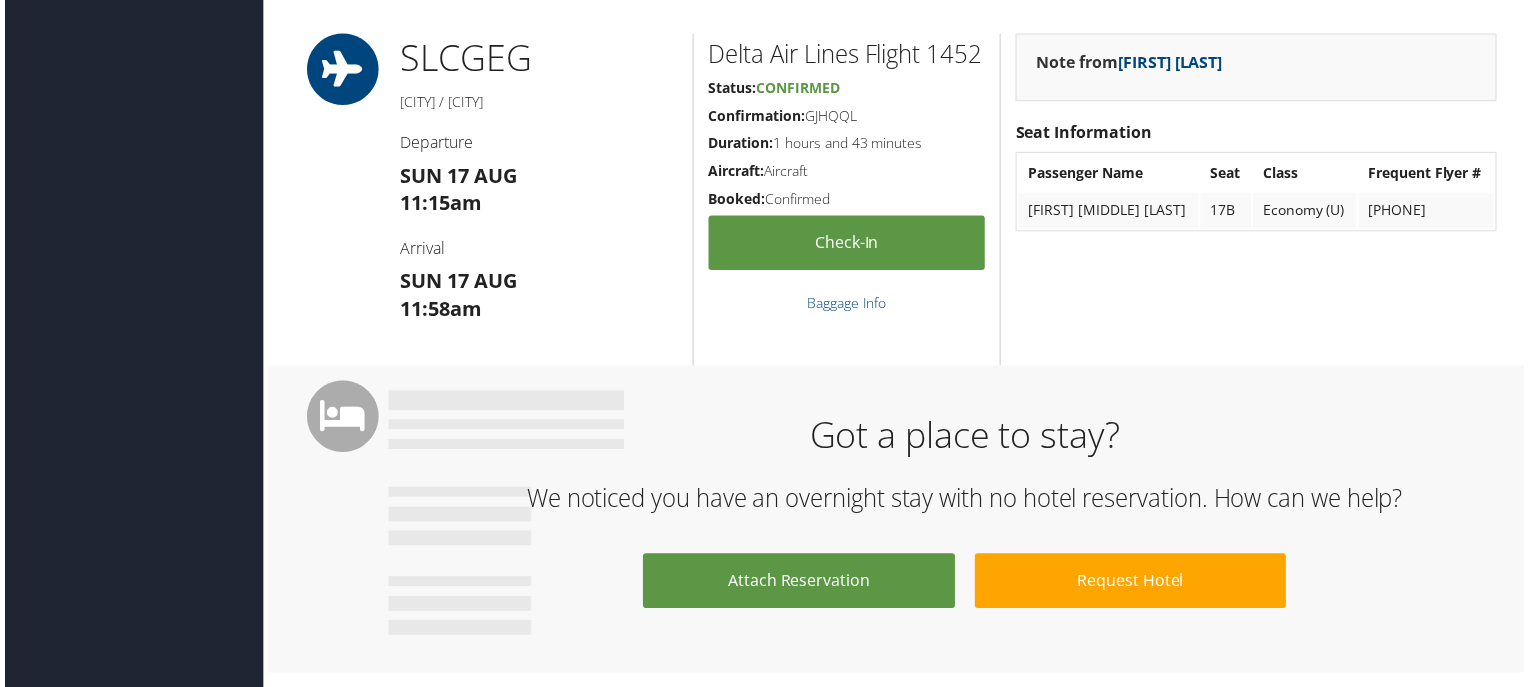 scroll, scrollTop: 700, scrollLeft: 0, axis: vertical 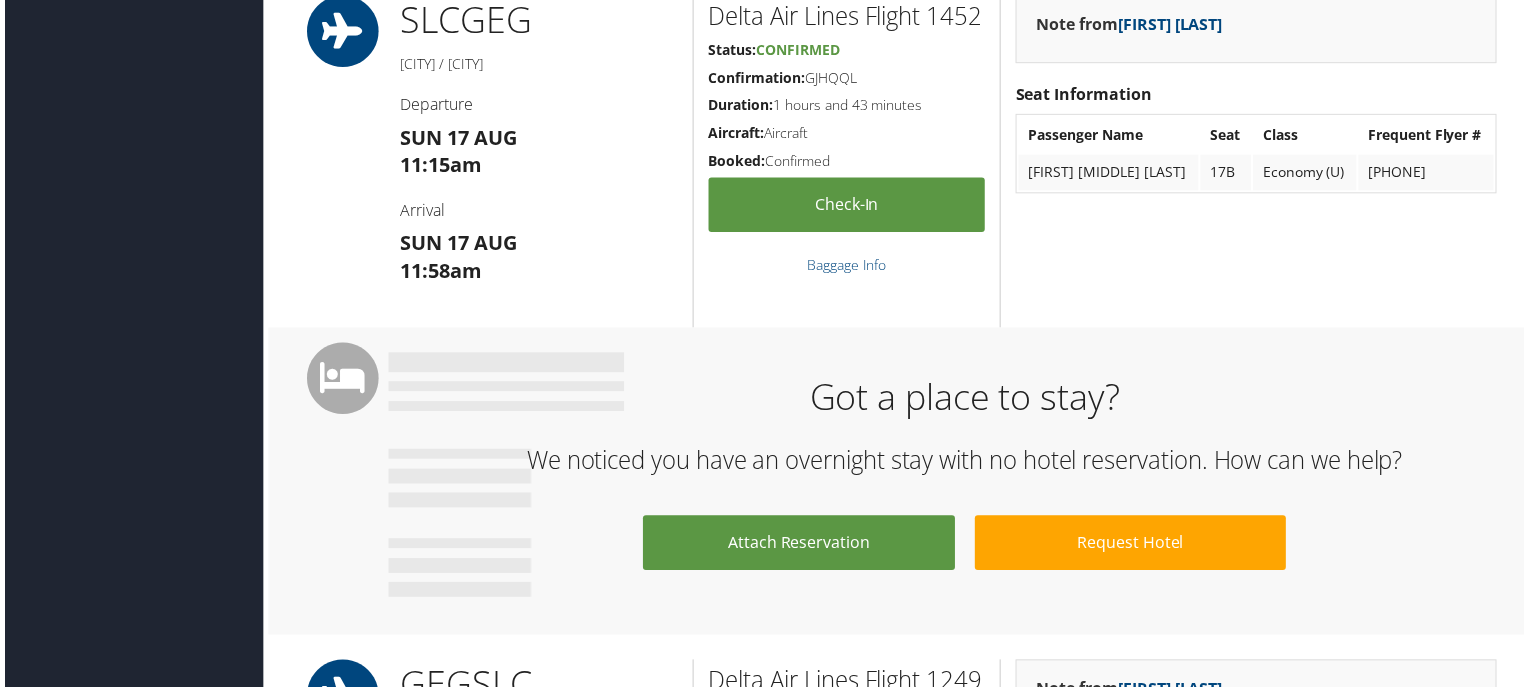 click on "Confirmation:  GJHQQL" at bounding box center [847, 79] 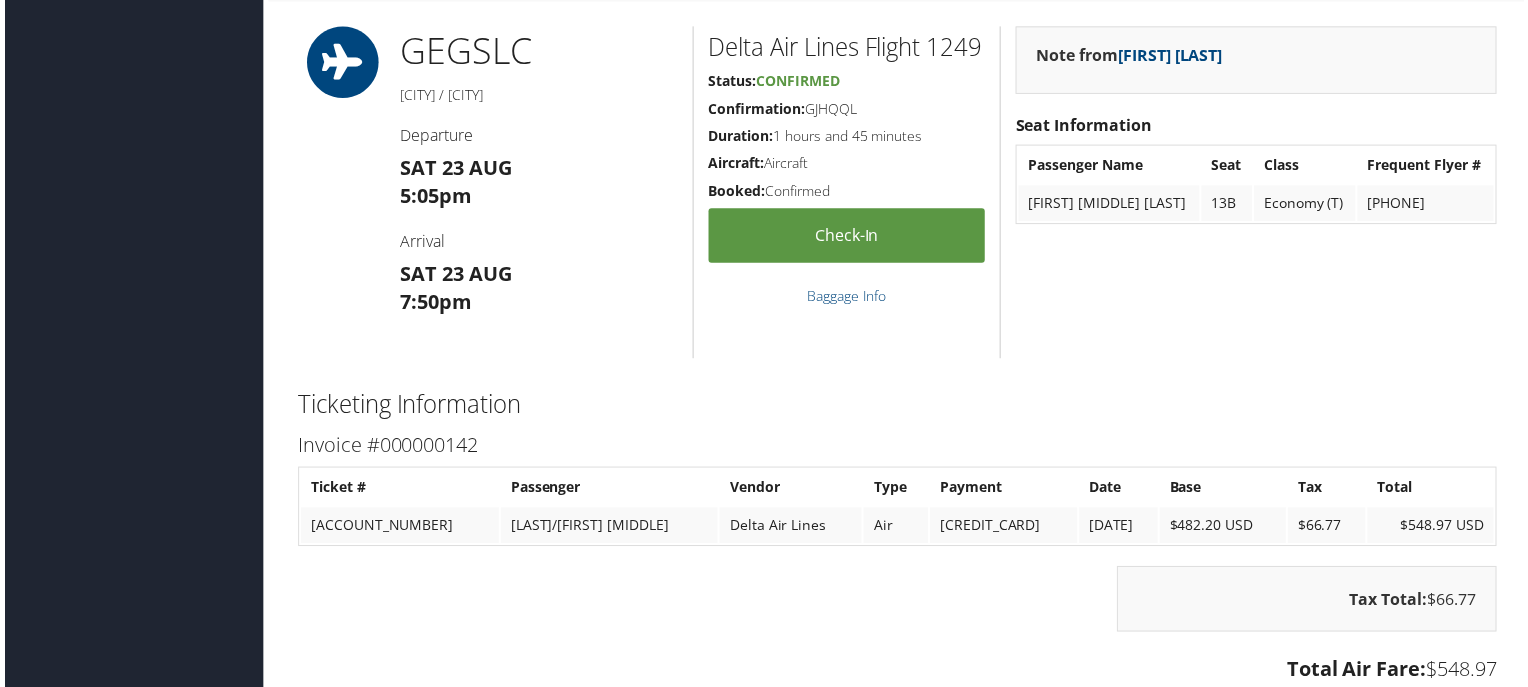 scroll, scrollTop: 880, scrollLeft: 0, axis: vertical 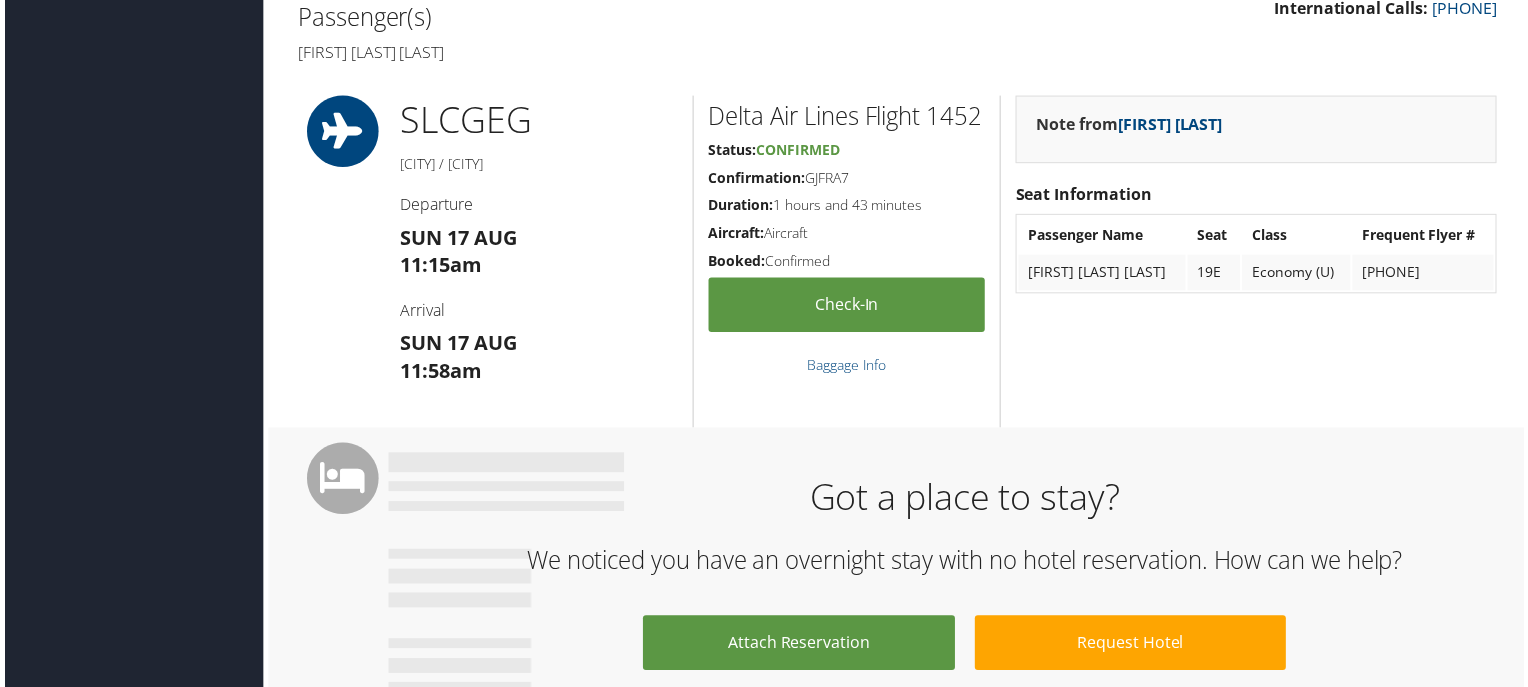 click on "Confirmation:  GJFRA7" at bounding box center (847, 179) 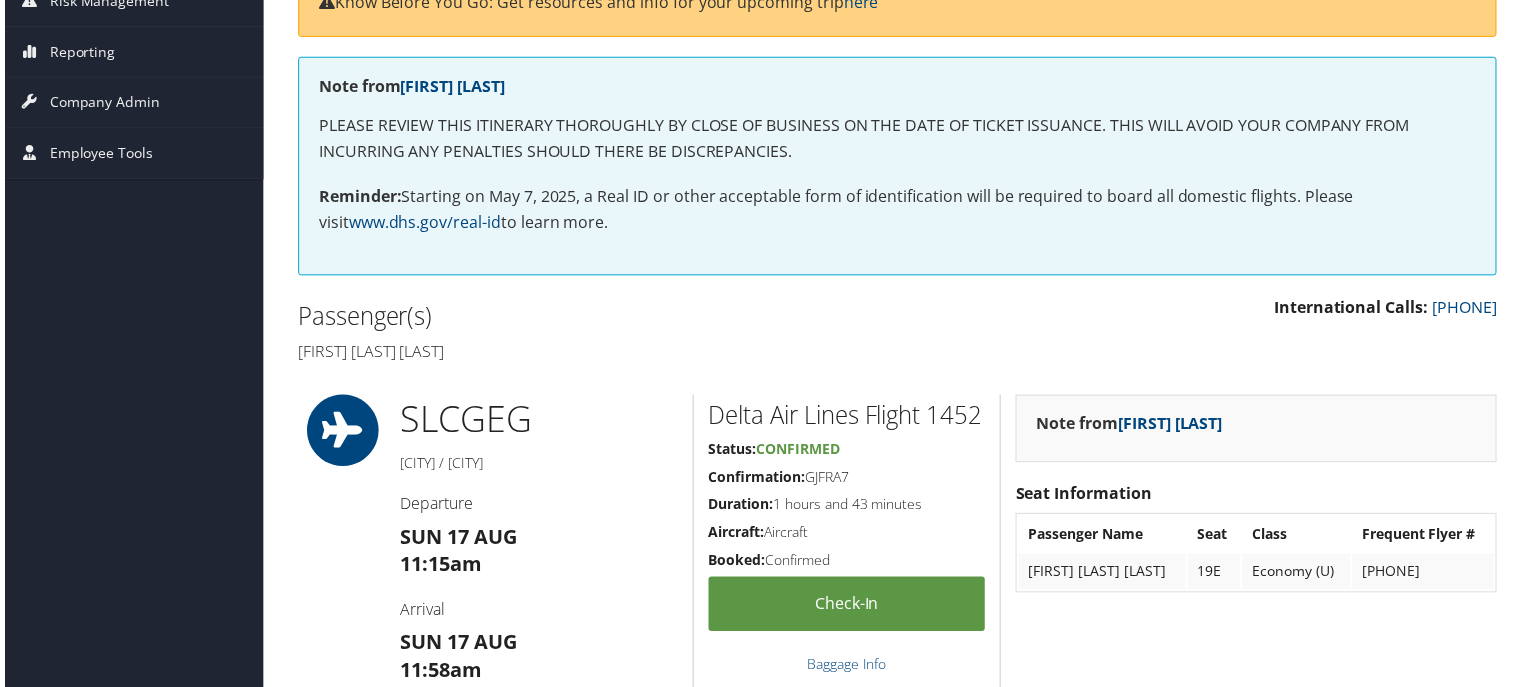 scroll, scrollTop: 0, scrollLeft: 0, axis: both 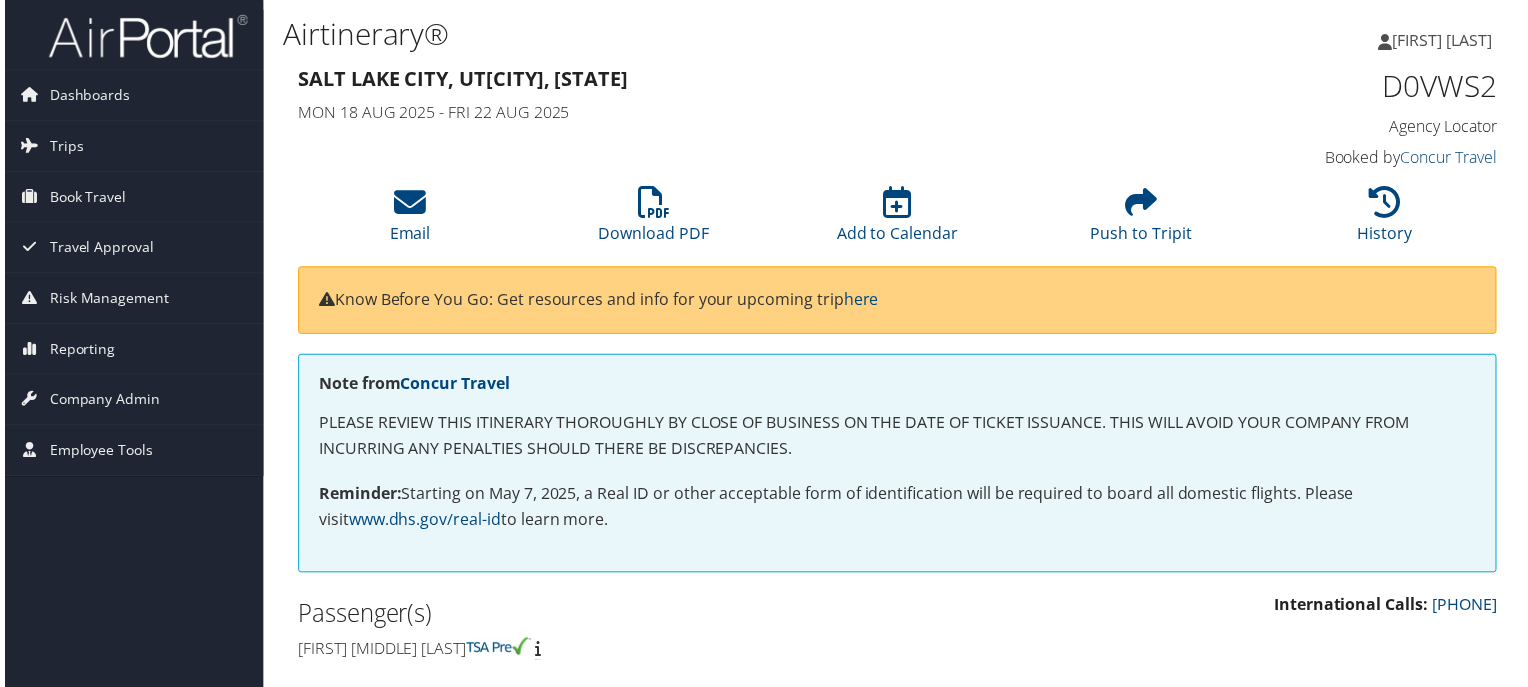 click on "D0VWS2" at bounding box center (1361, 87) 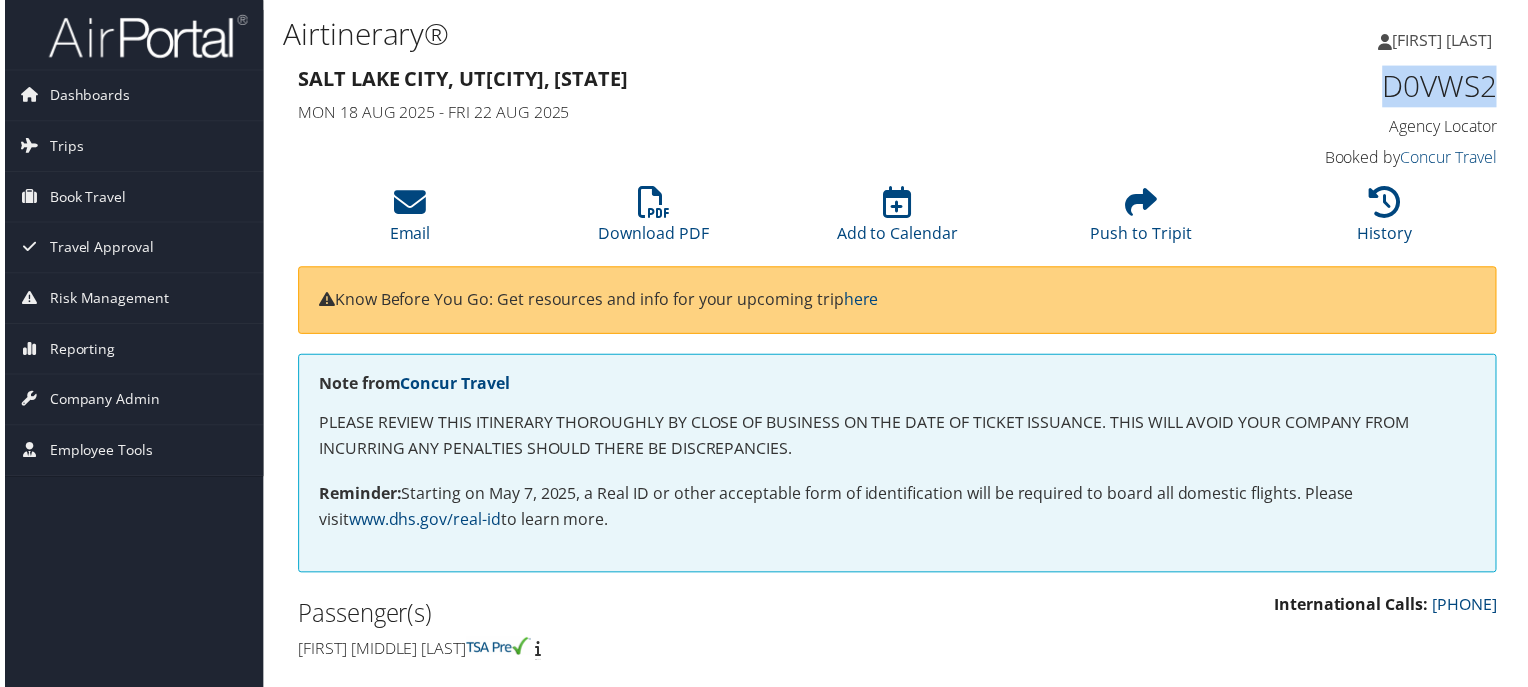 click on "D0VWS2" at bounding box center [1361, 87] 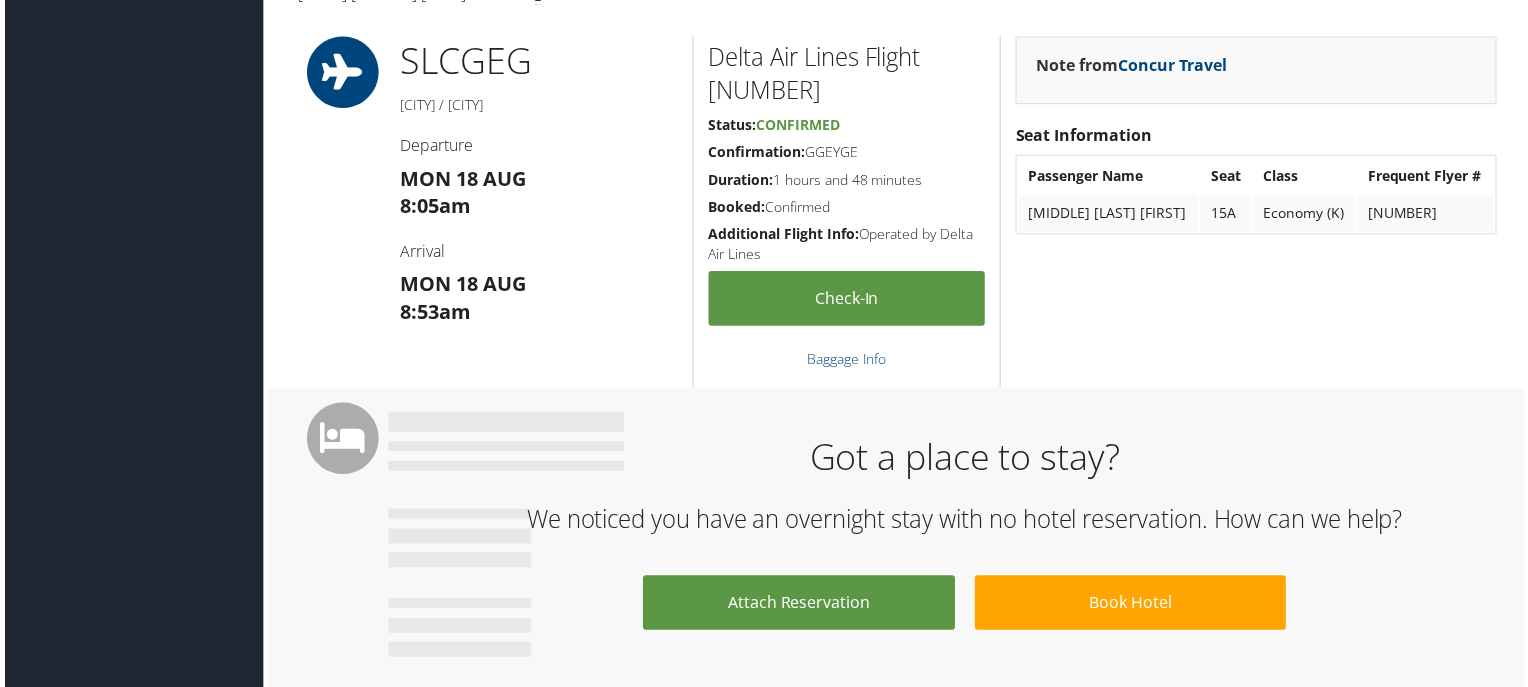 scroll, scrollTop: 700, scrollLeft: 0, axis: vertical 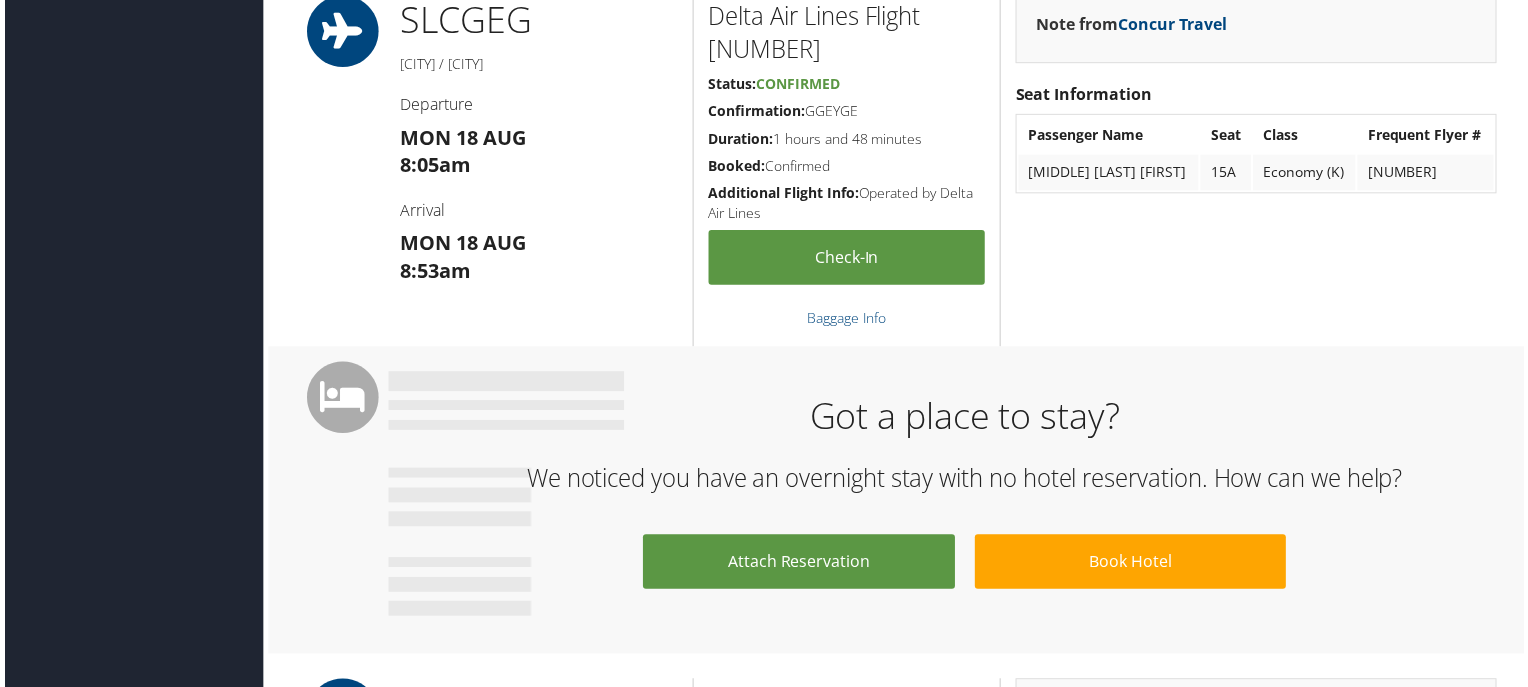 click on "Confirmation:  GGEYGE" at bounding box center (847, 112) 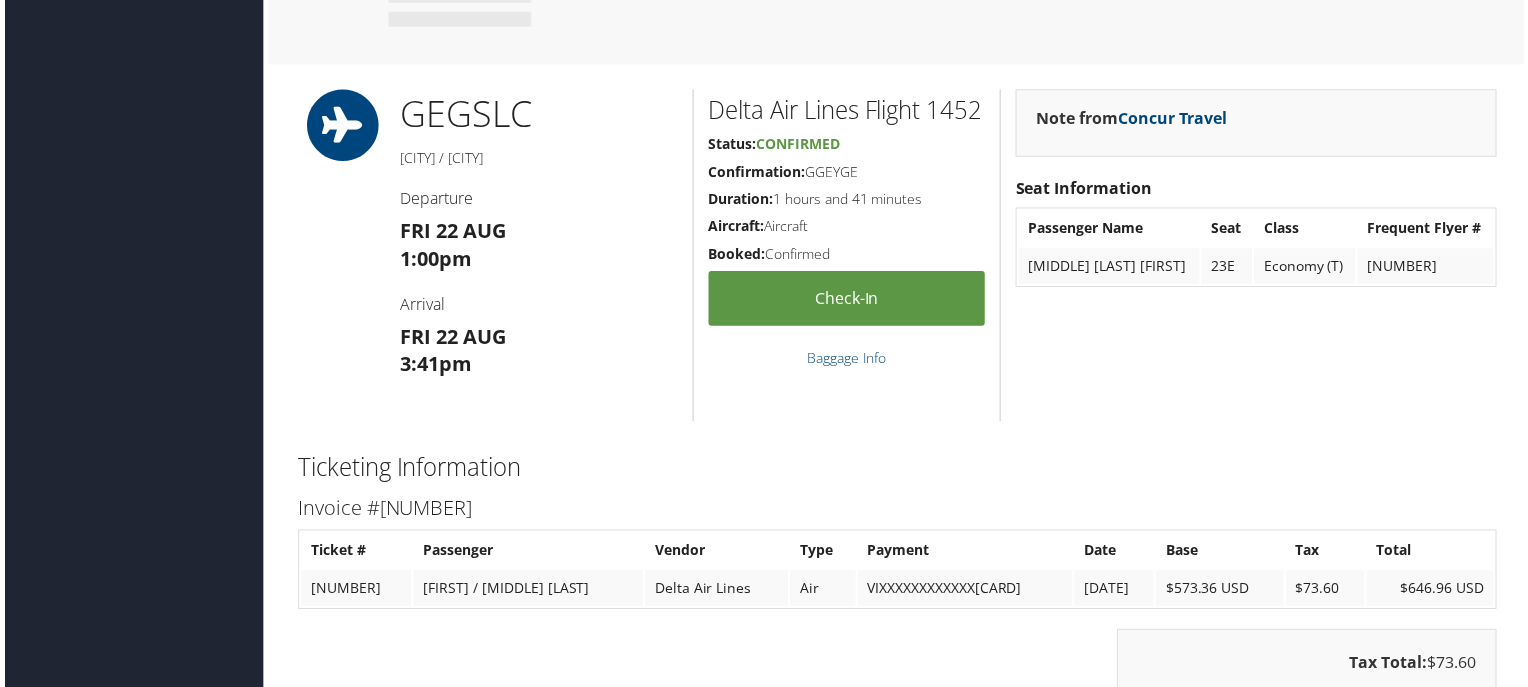 scroll, scrollTop: 1300, scrollLeft: 0, axis: vertical 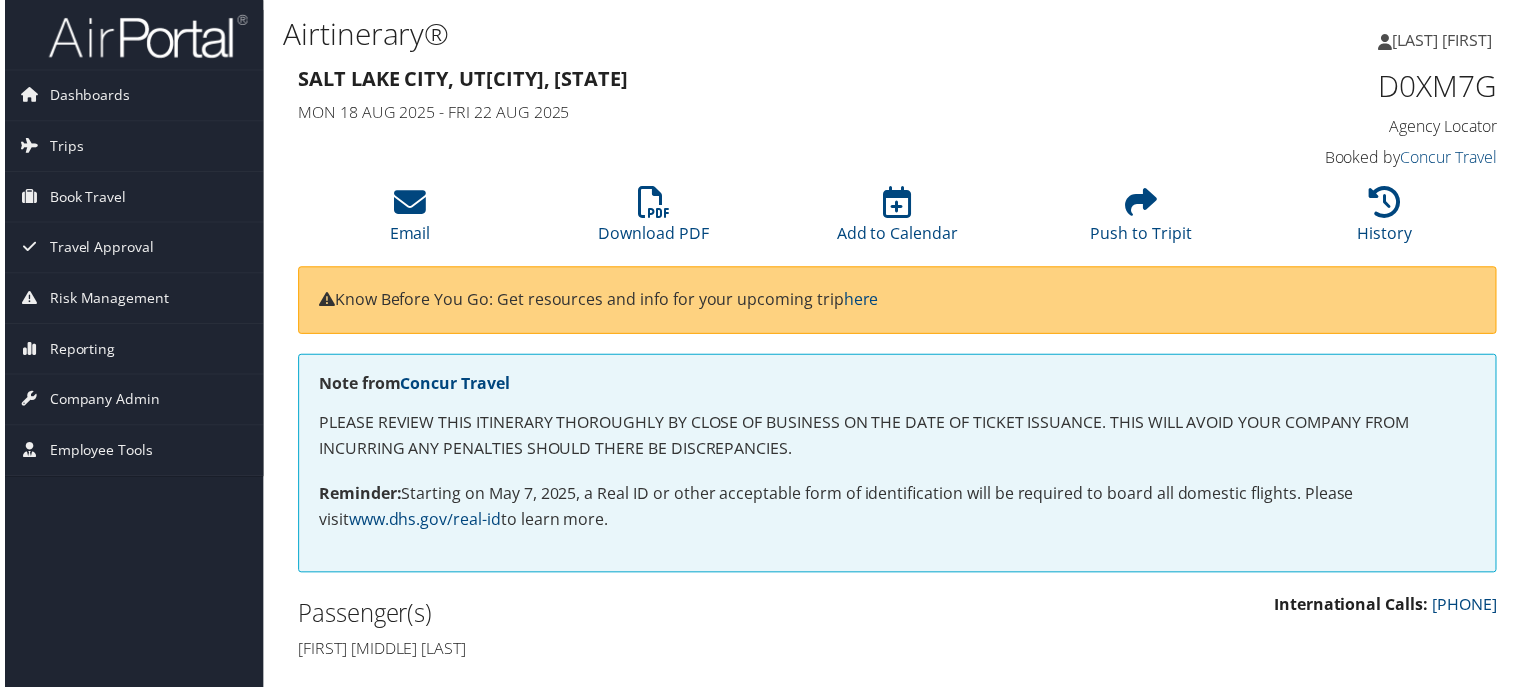click on "D0XM7G" at bounding box center (1361, 87) 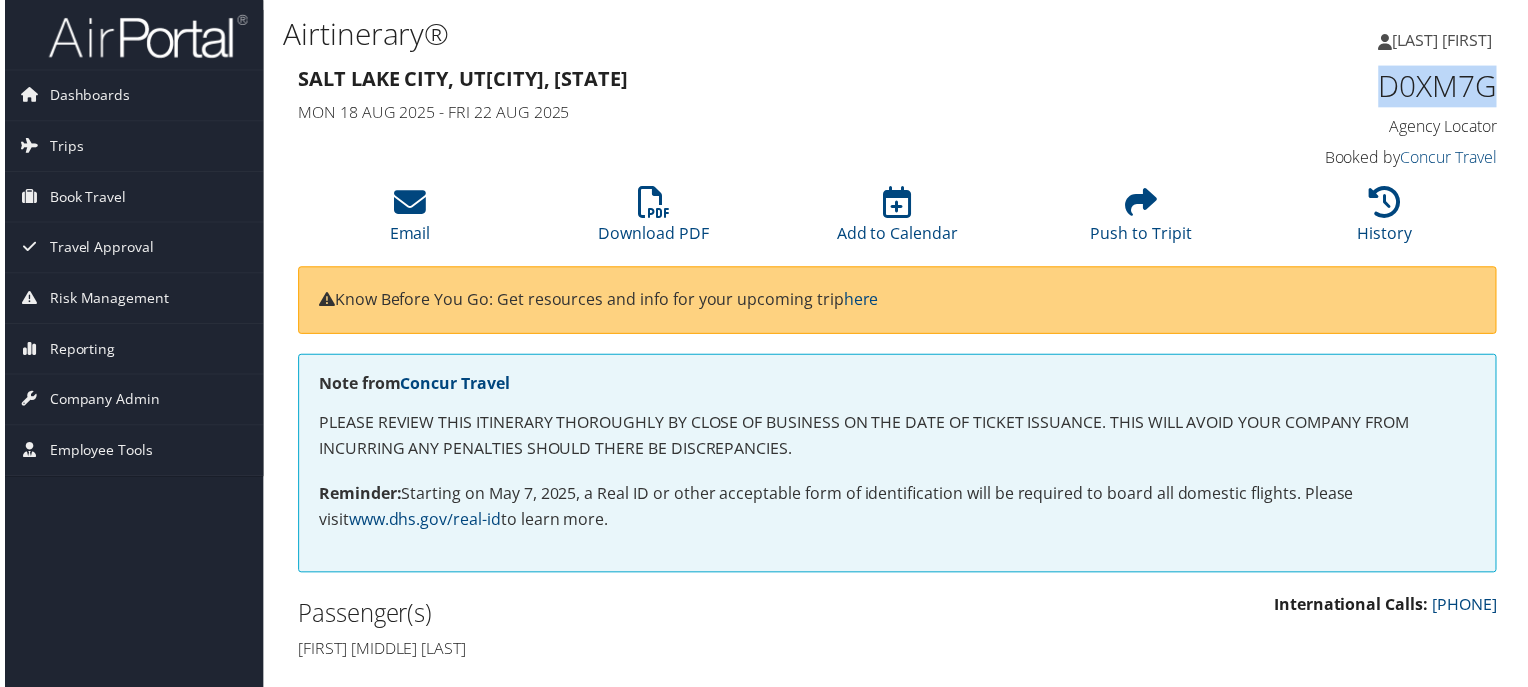click on "D0XM7G" at bounding box center (1361, 87) 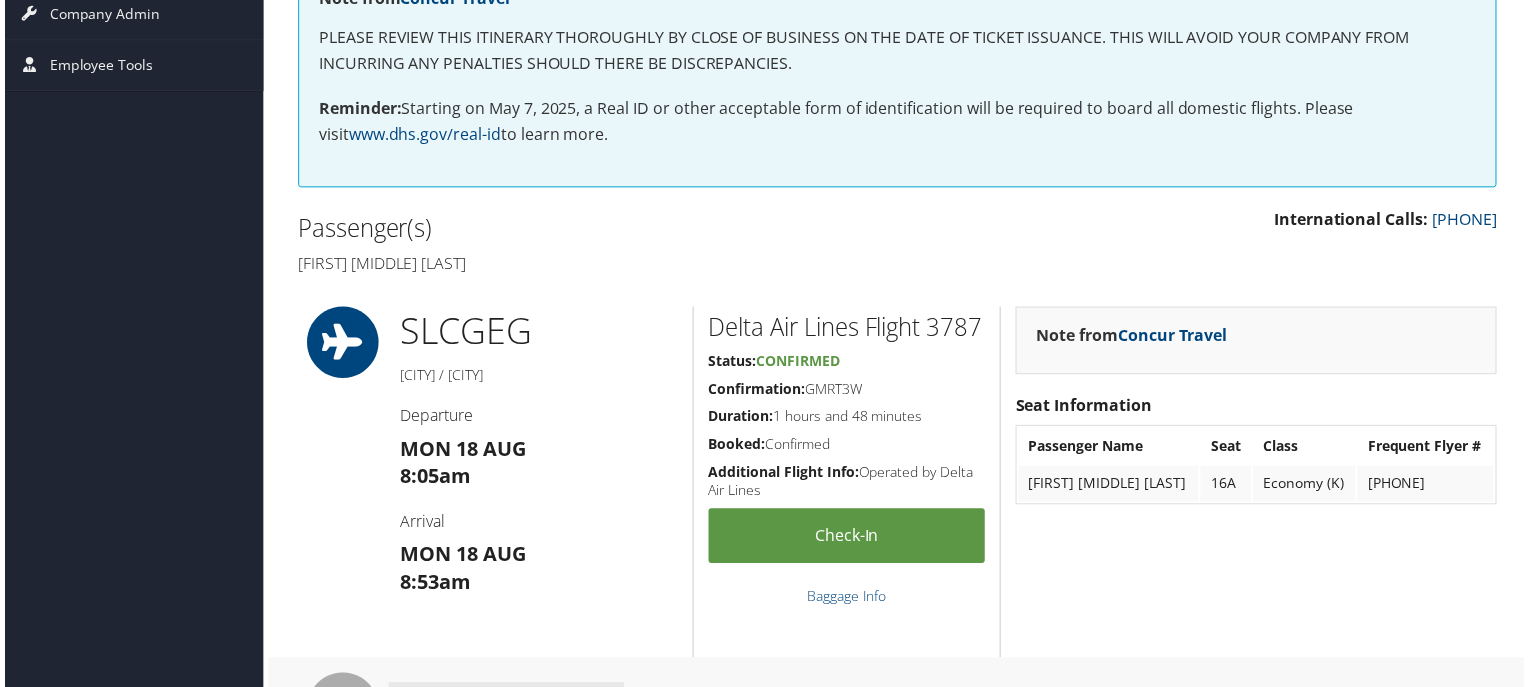 scroll, scrollTop: 500, scrollLeft: 0, axis: vertical 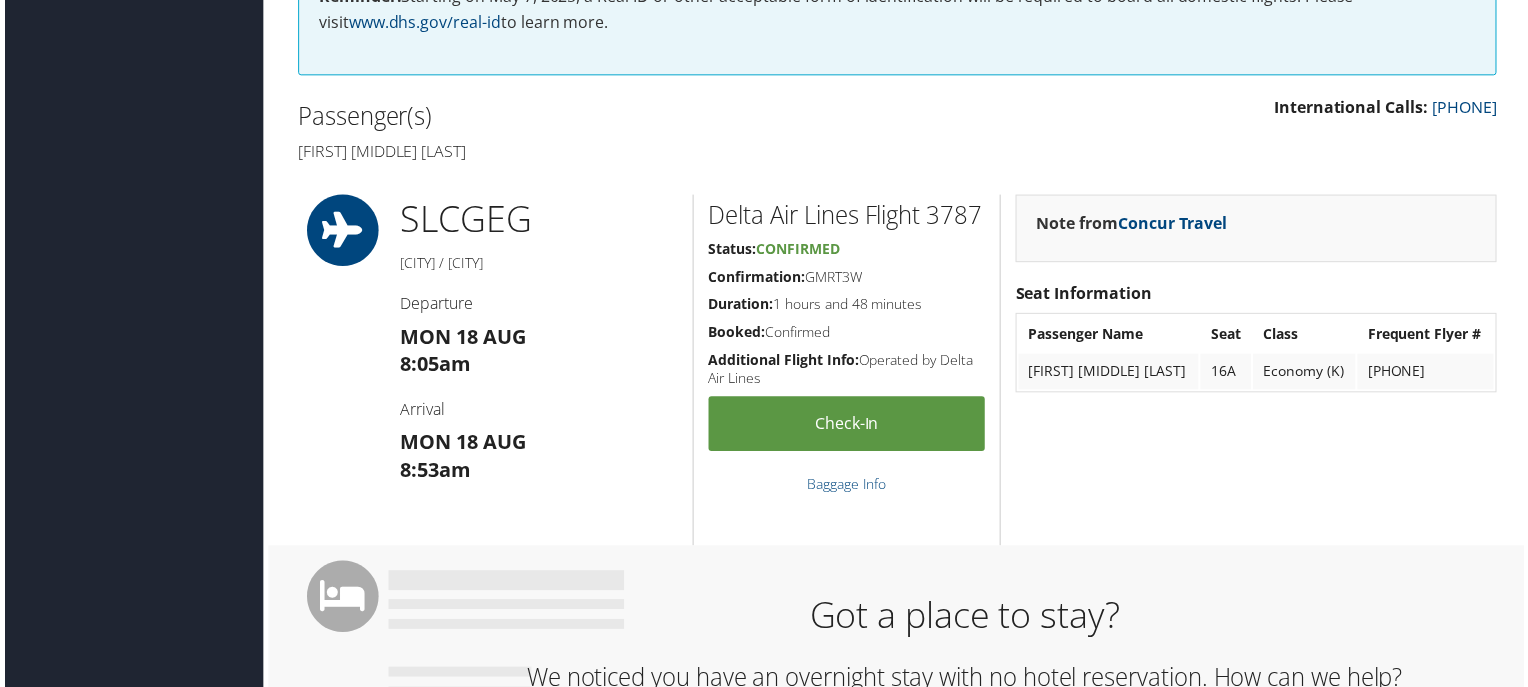 click on "Confirmation:  GMRT3W" at bounding box center (847, 279) 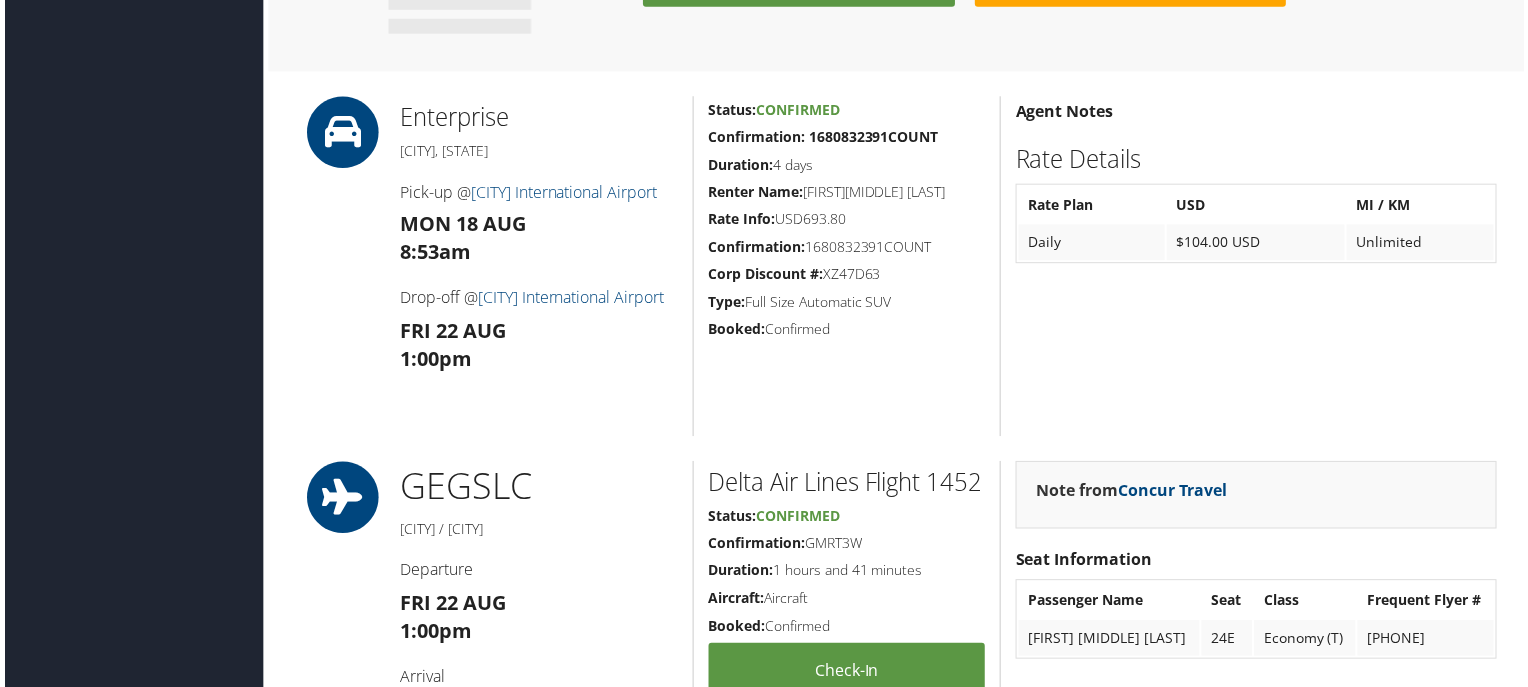 scroll, scrollTop: 1300, scrollLeft: 0, axis: vertical 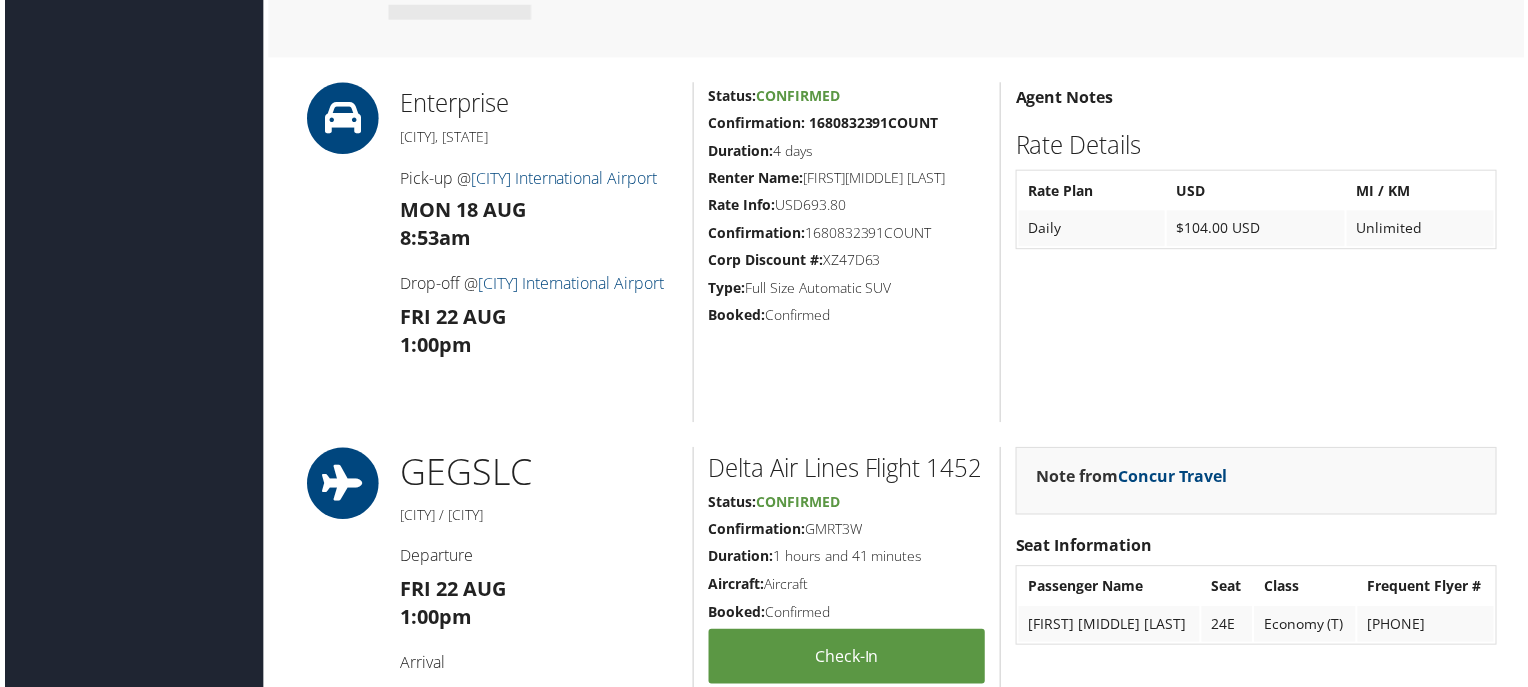 click on "Confirmation: 1680832391COUNT" at bounding box center (823, 123) 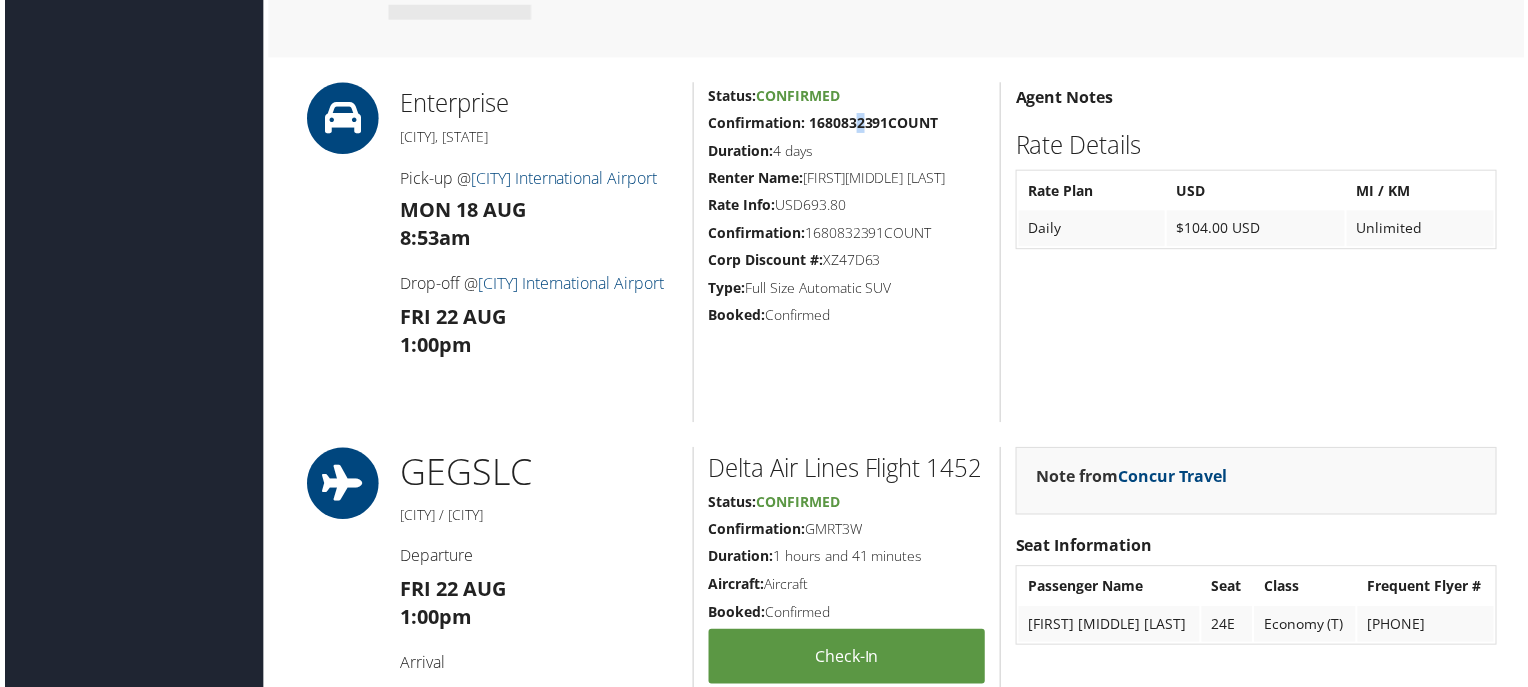 click on "Confirmation: 1680832391COUNT" at bounding box center (823, 123) 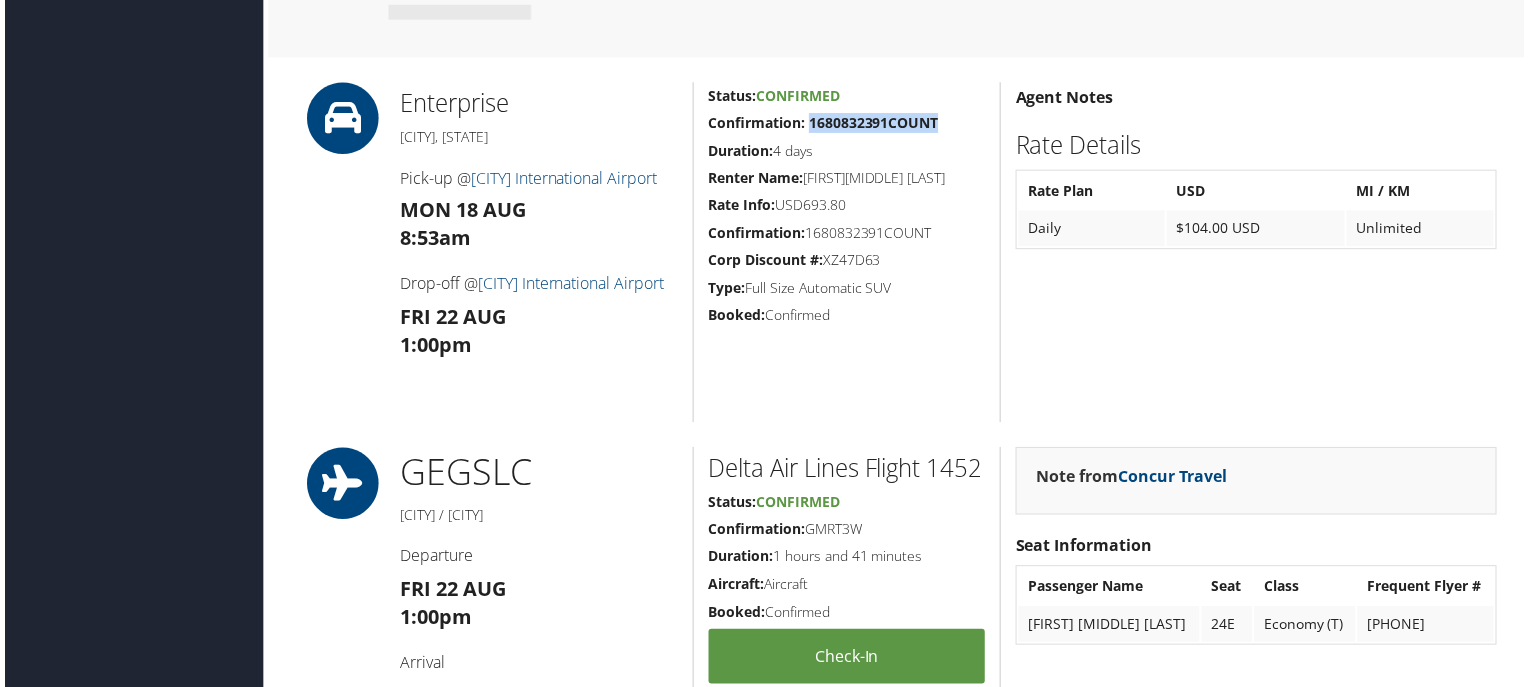 click on "Confirmation: 1680832391COUNT" at bounding box center (823, 123) 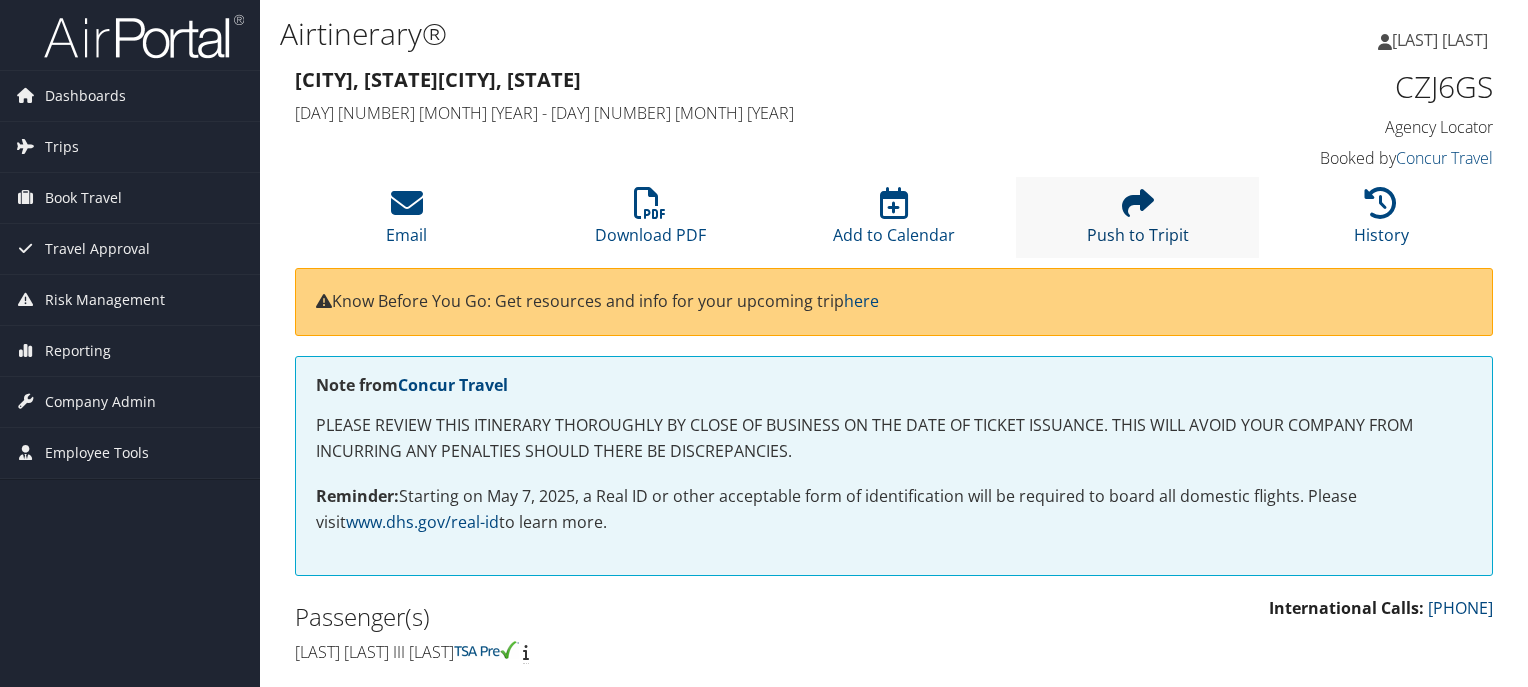 scroll, scrollTop: 0, scrollLeft: 0, axis: both 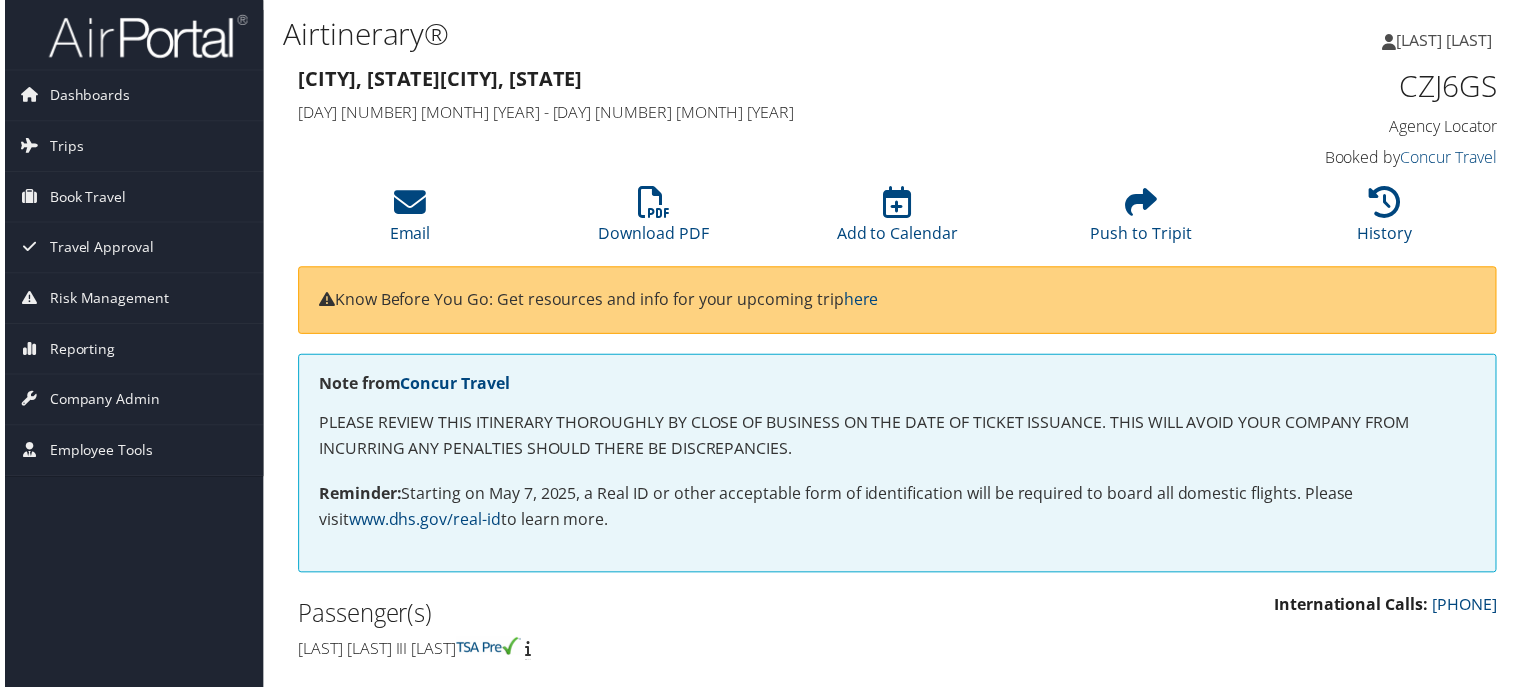 click on "CZJ6GS" at bounding box center (1361, 87) 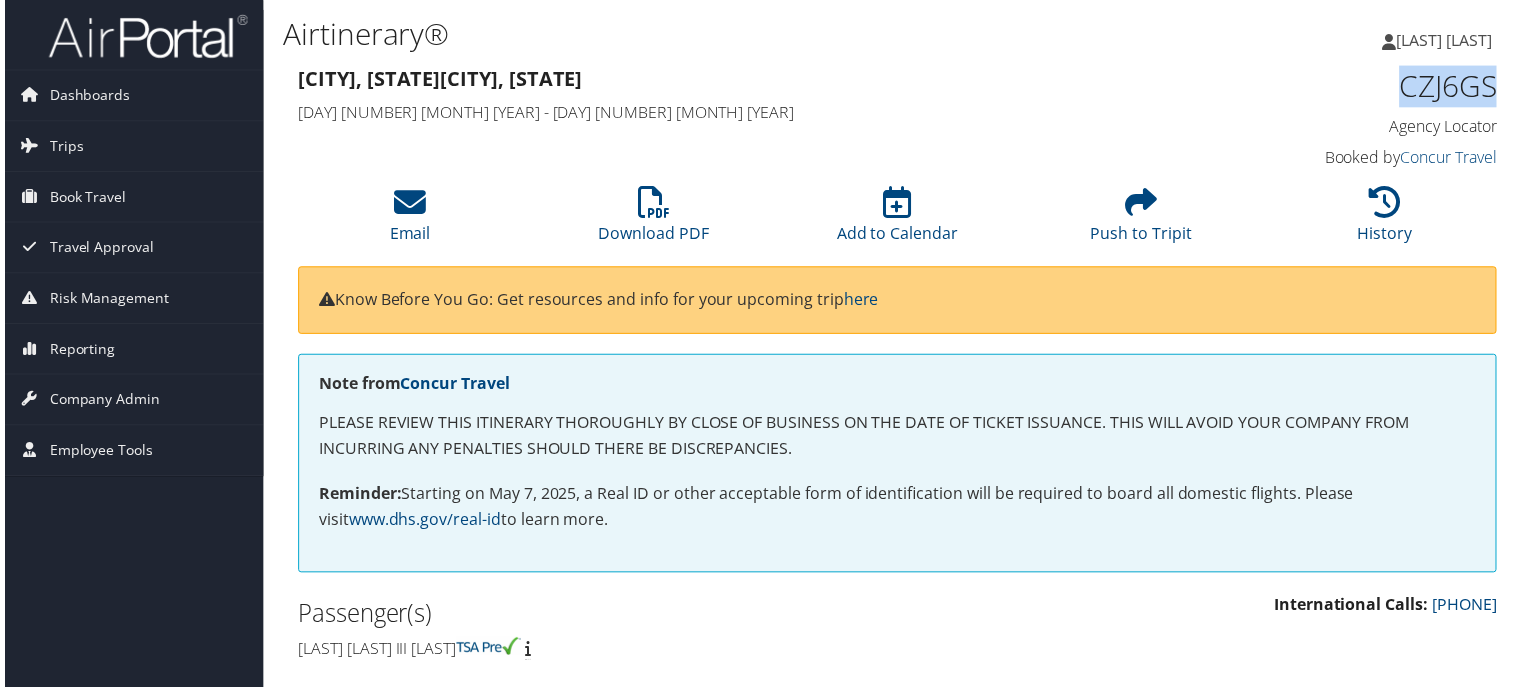 click on "CZJ6GS" at bounding box center (1361, 87) 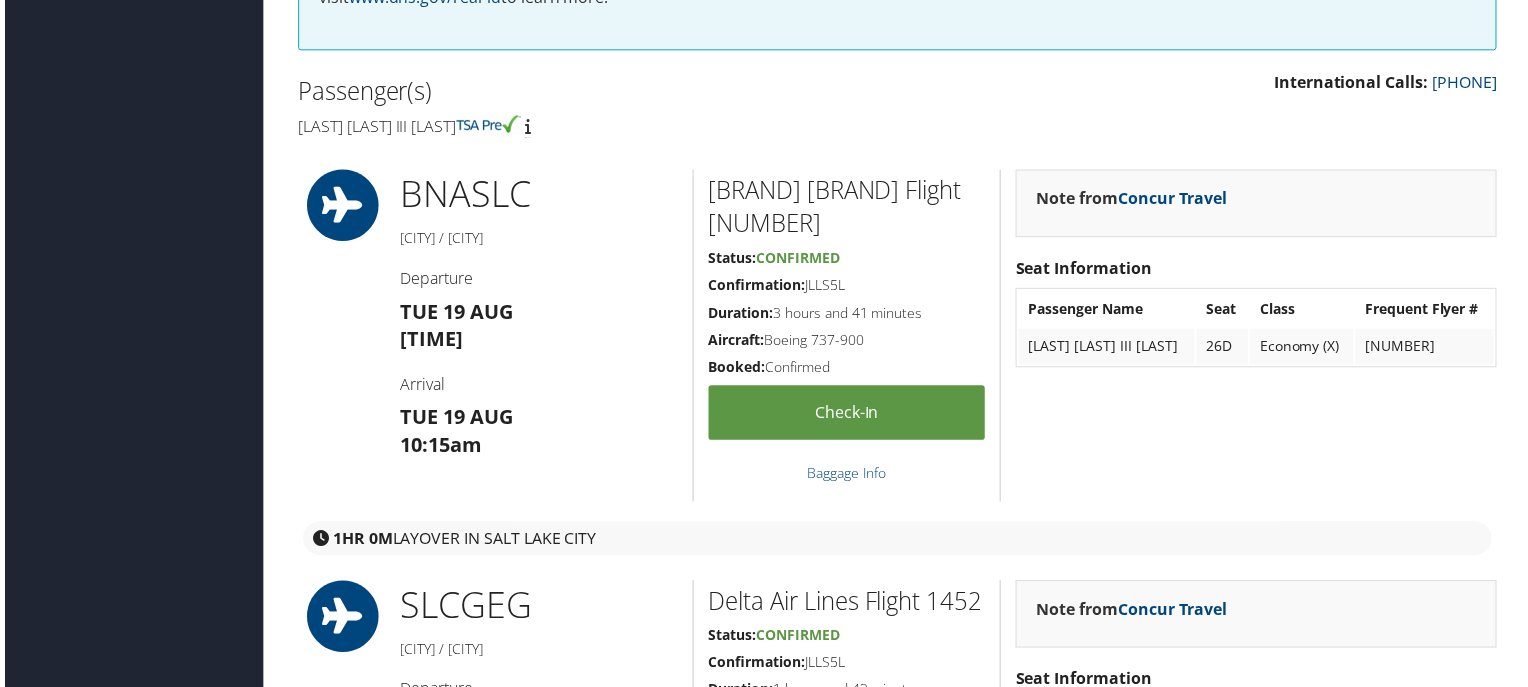 scroll, scrollTop: 600, scrollLeft: 0, axis: vertical 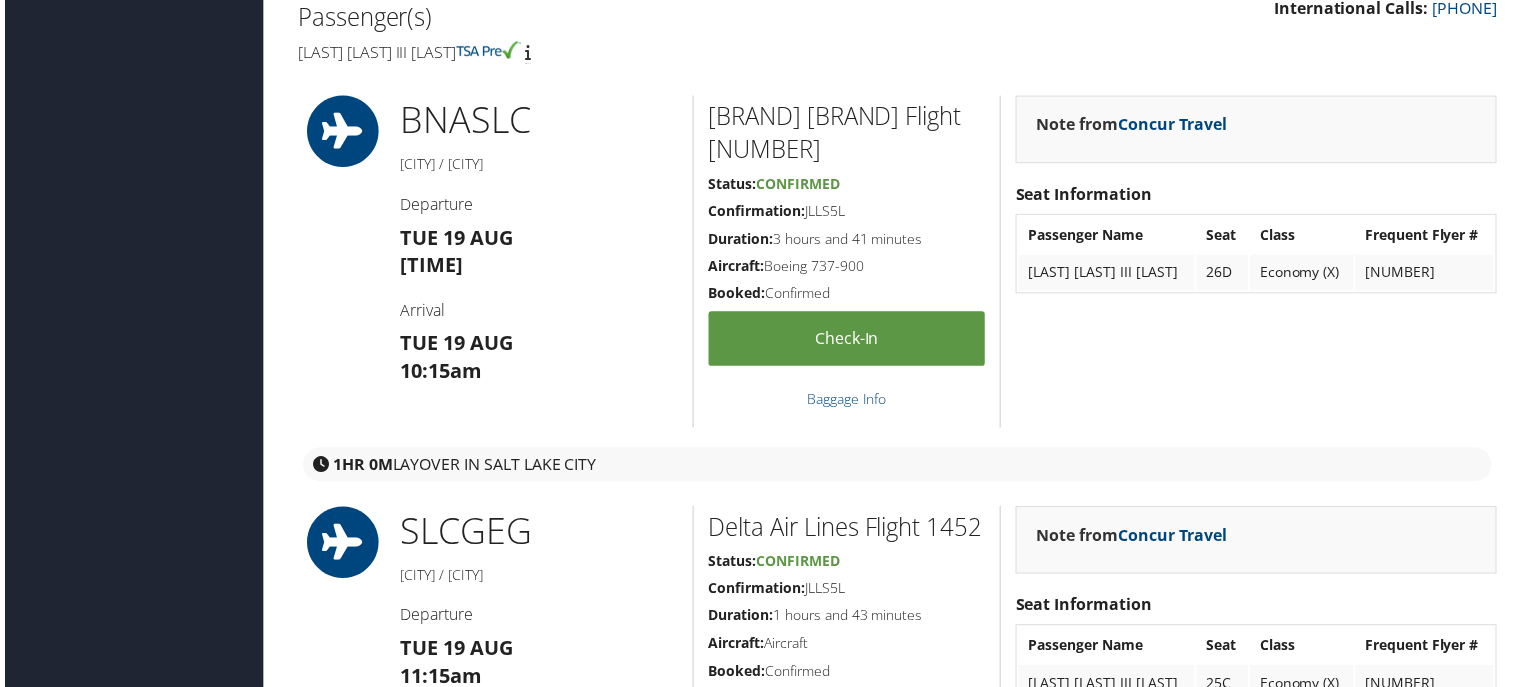 click on "Confirmation:  JLLS5L" at bounding box center [847, 212] 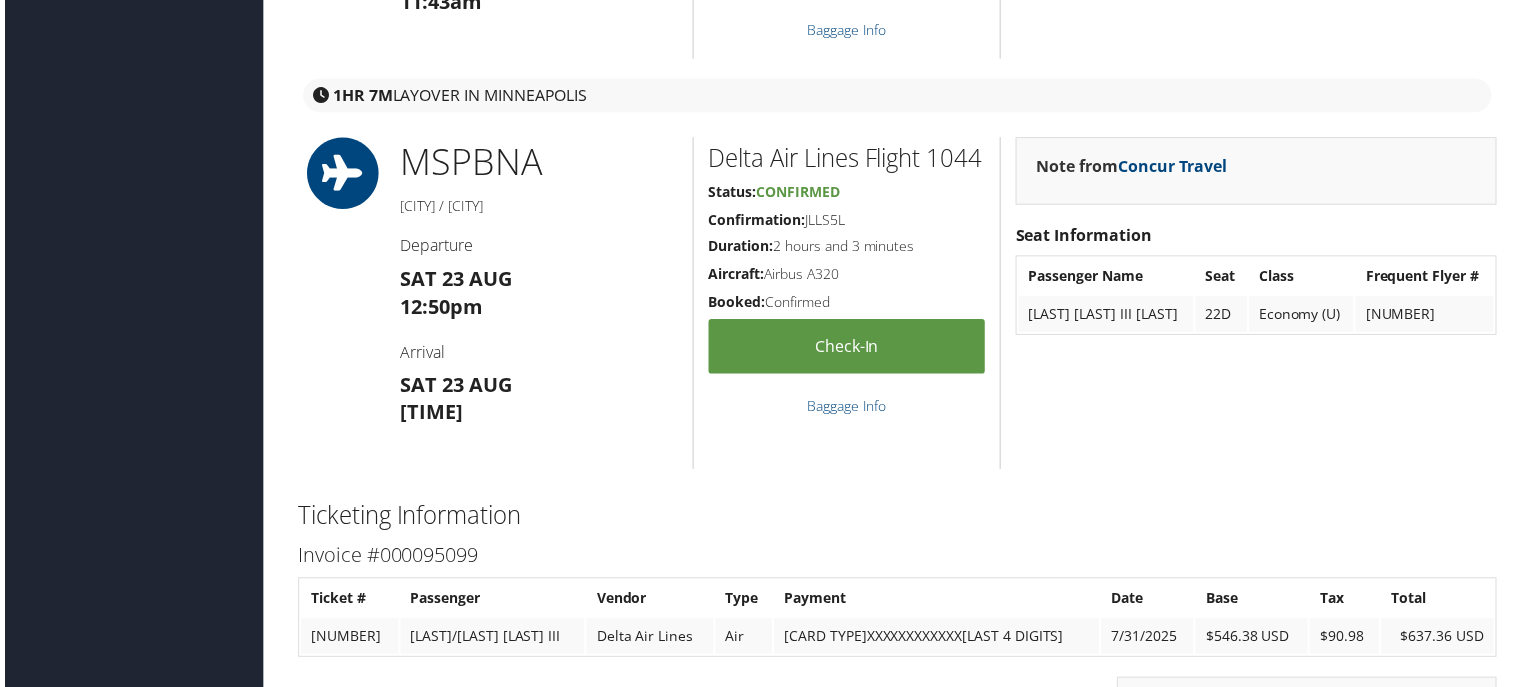 scroll, scrollTop: 2100, scrollLeft: 0, axis: vertical 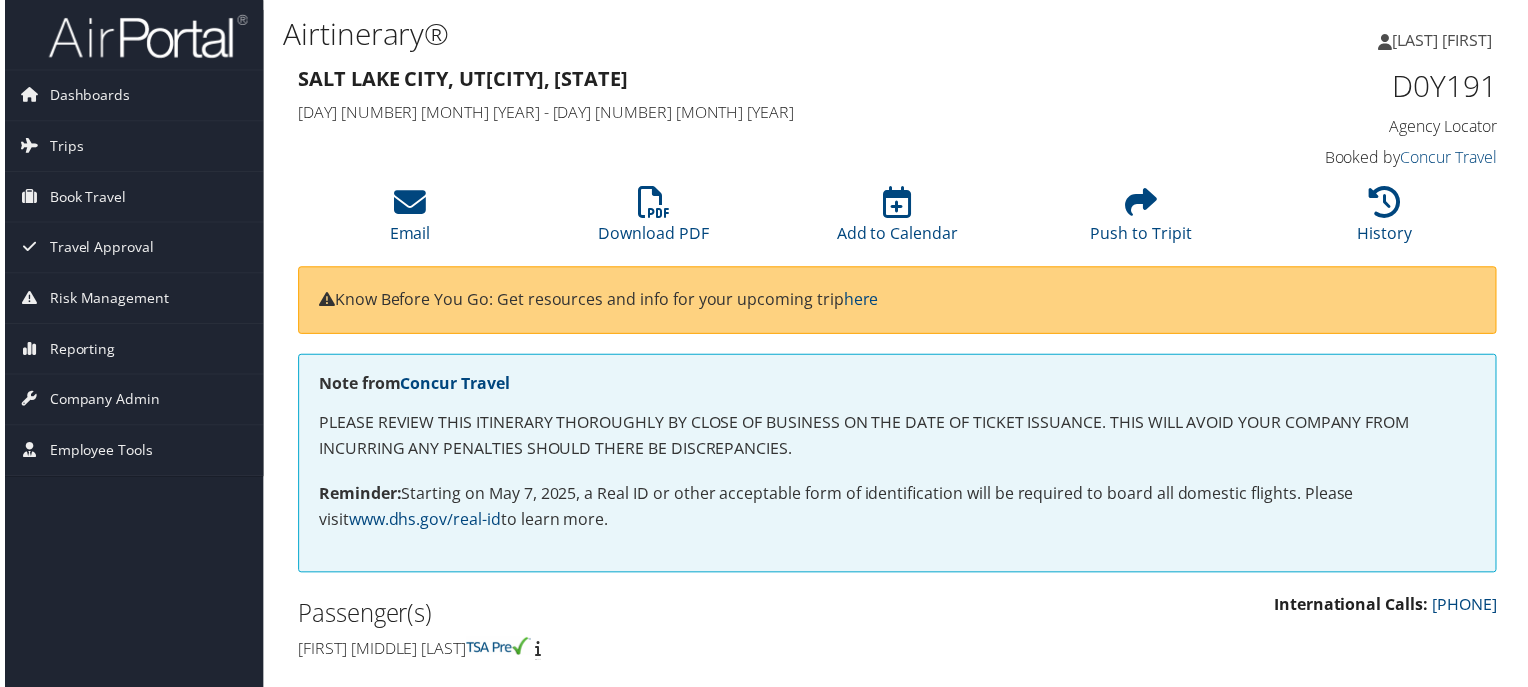 click on "D0Y191" at bounding box center (1361, 87) 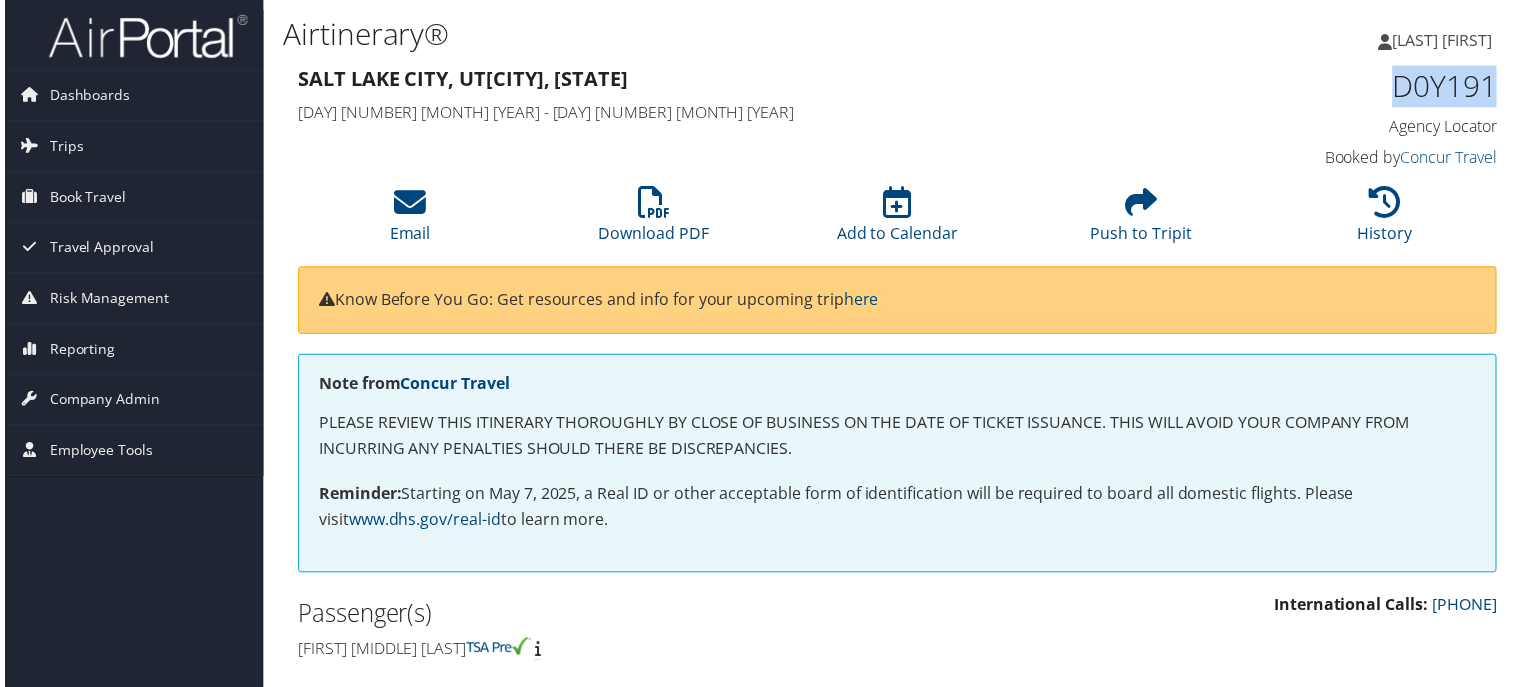 click on "D0Y191" at bounding box center (1361, 87) 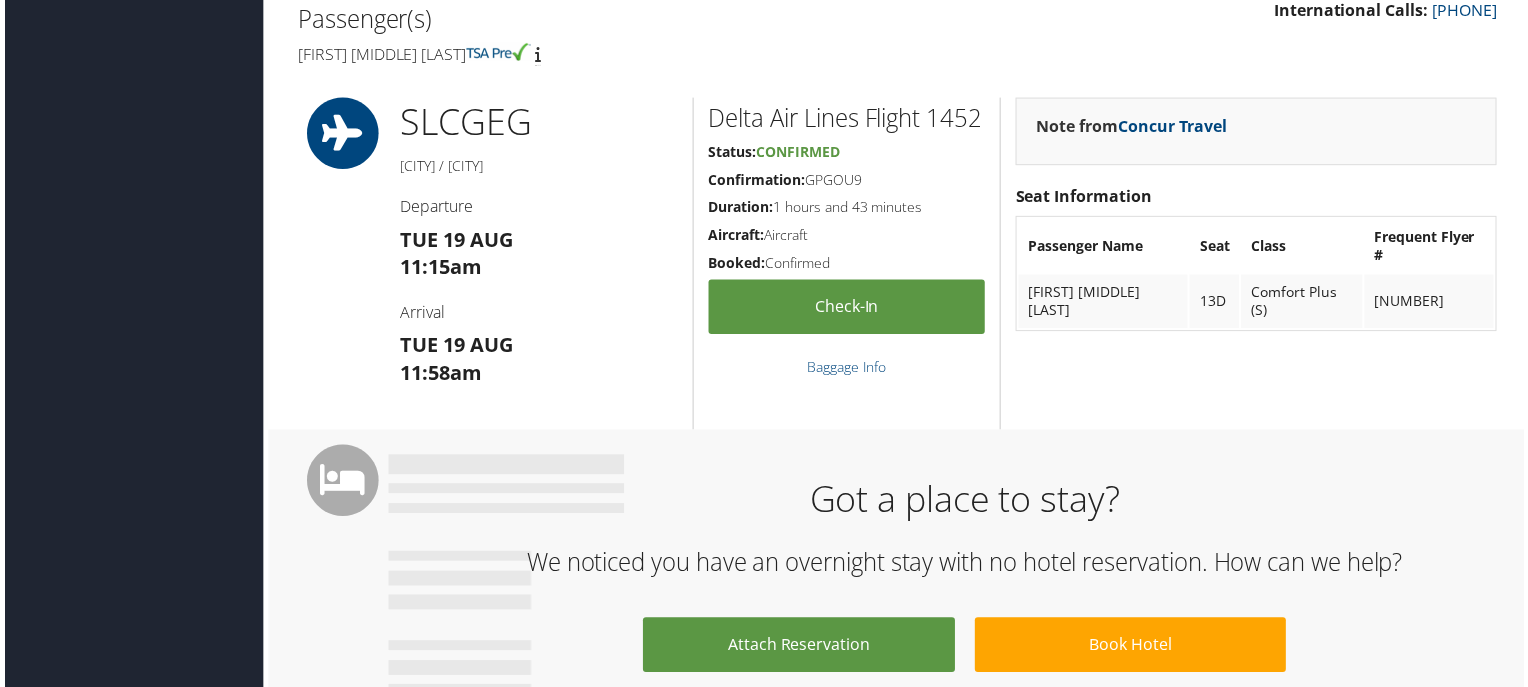 scroll, scrollTop: 600, scrollLeft: 0, axis: vertical 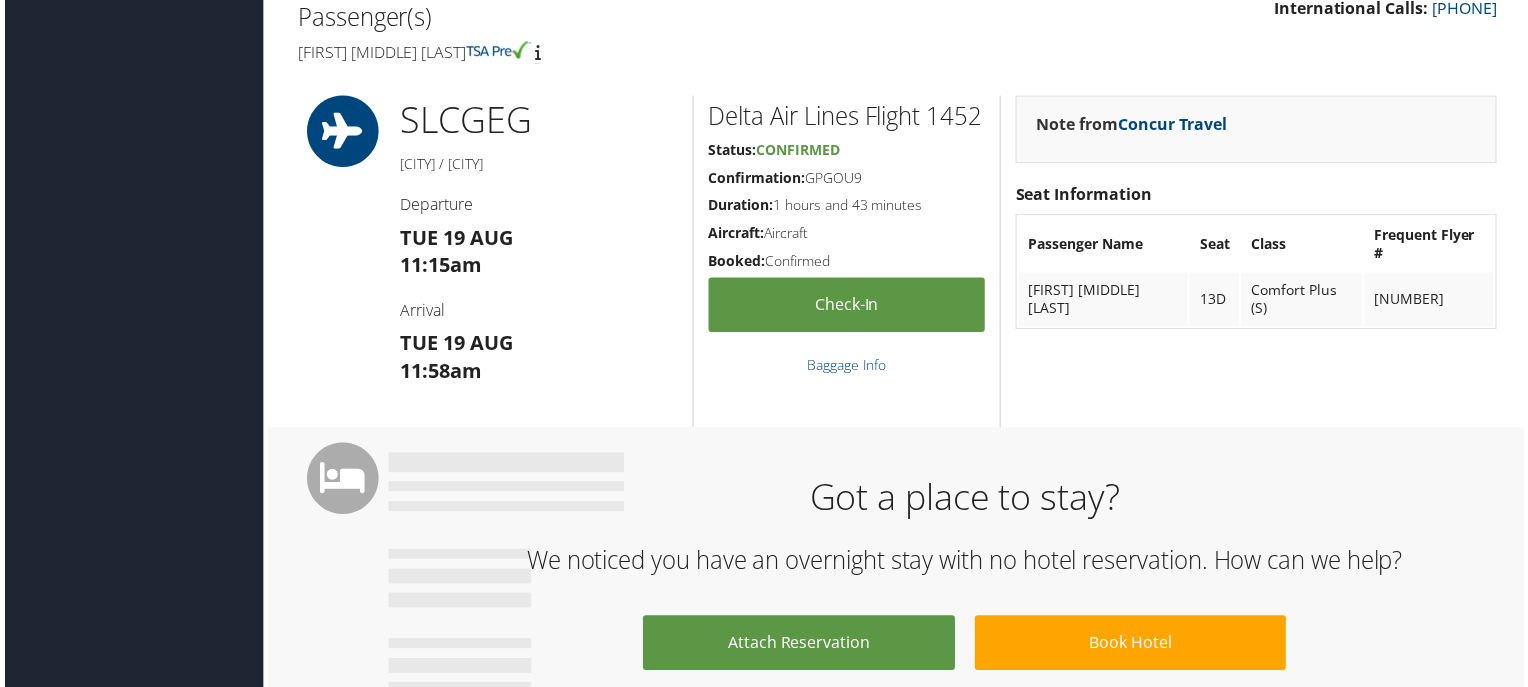 click on "Confirmation:  GPGOU9" at bounding box center [847, 179] 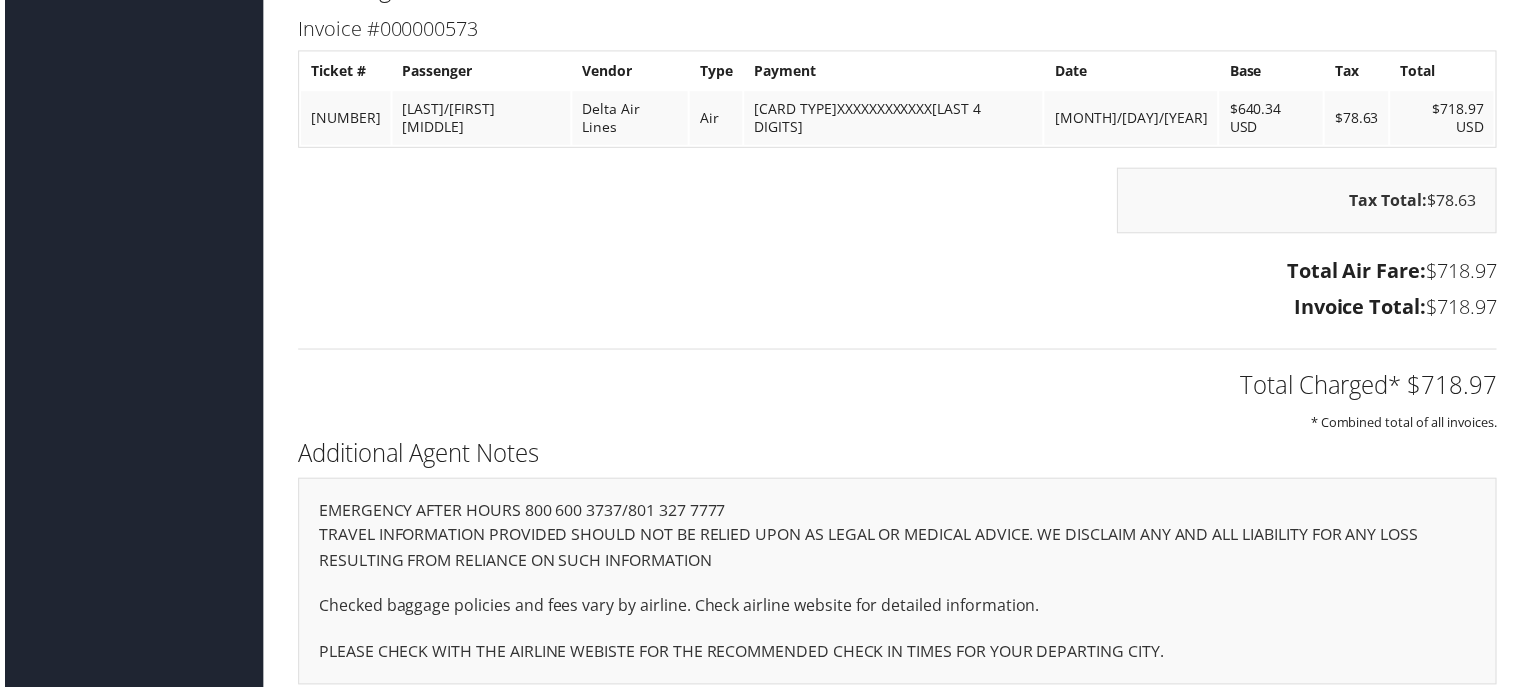 scroll, scrollTop: 975, scrollLeft: 0, axis: vertical 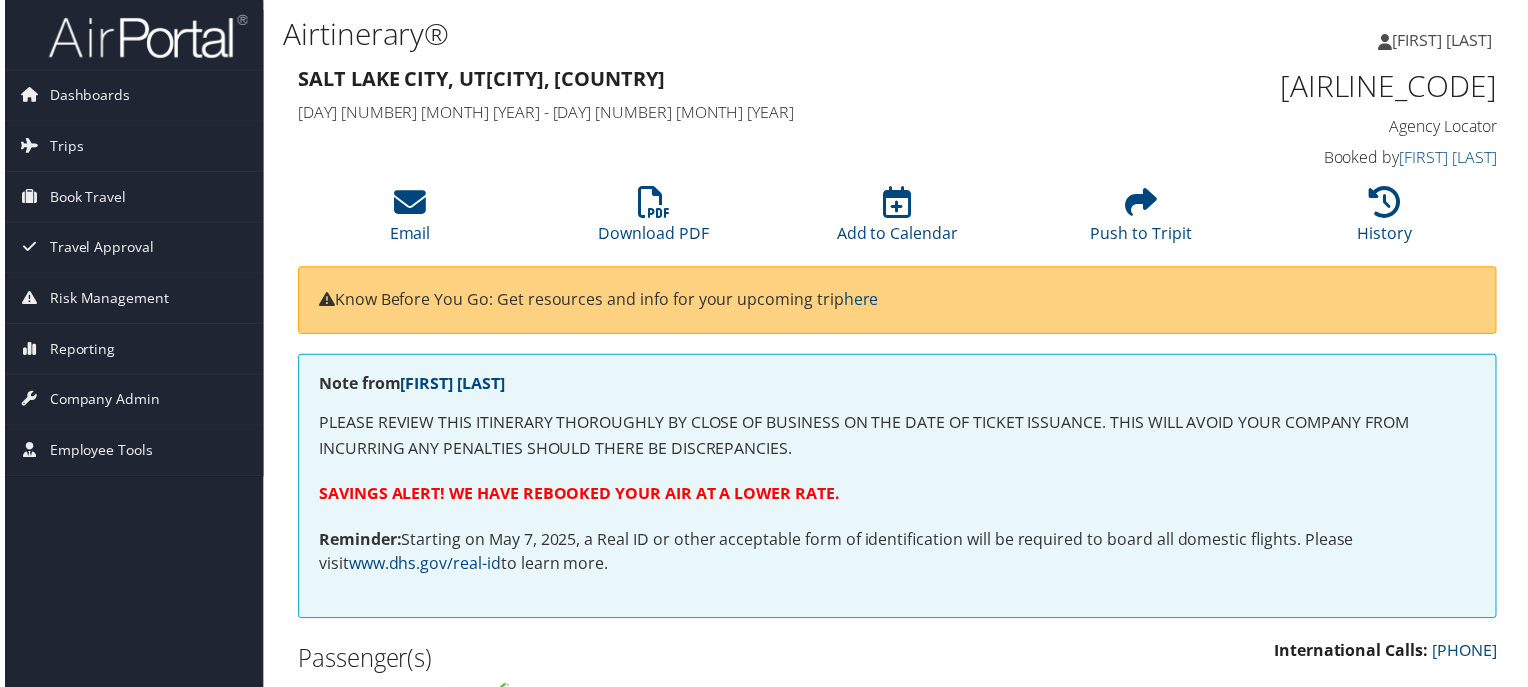 click on "[AIRLINE_CODE]" at bounding box center [1361, 87] 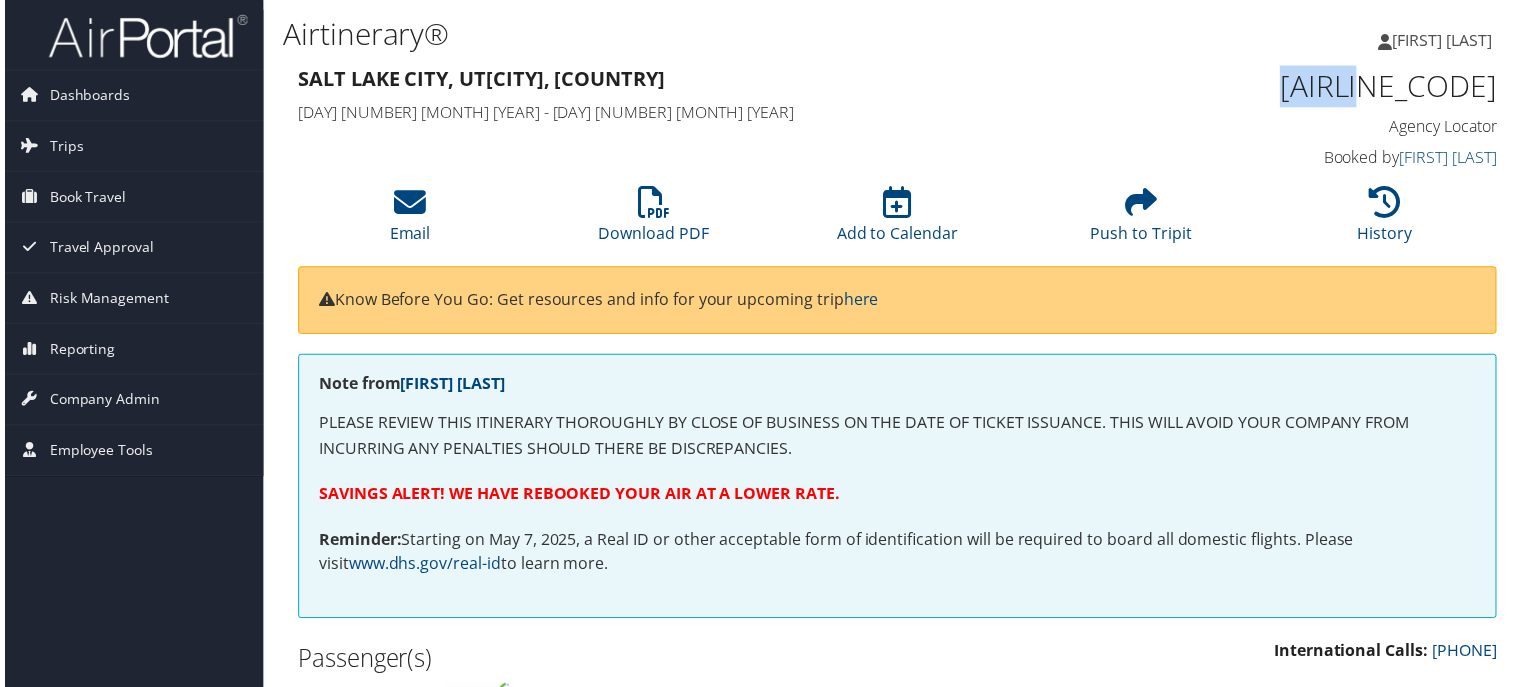 click on "[AIRLINE_CODE]" at bounding box center [1361, 87] 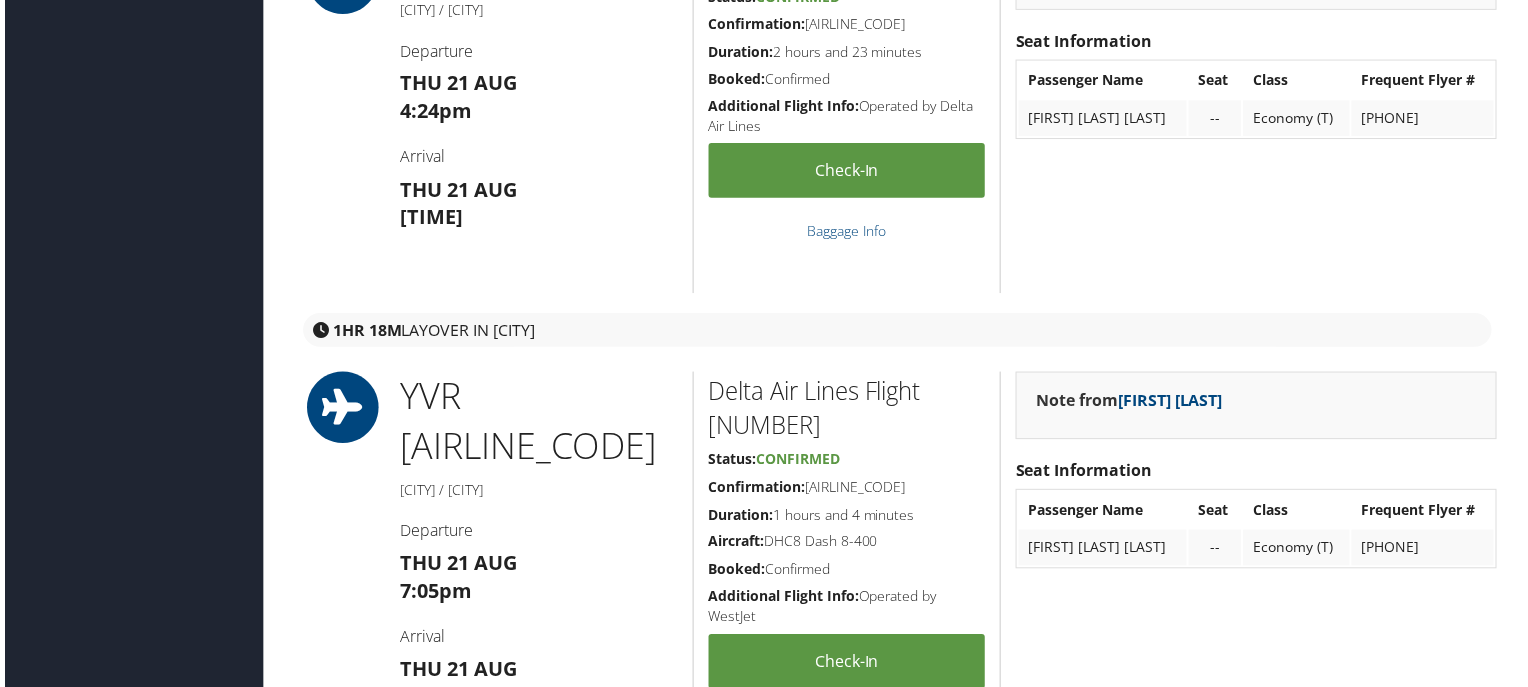 scroll, scrollTop: 700, scrollLeft: 0, axis: vertical 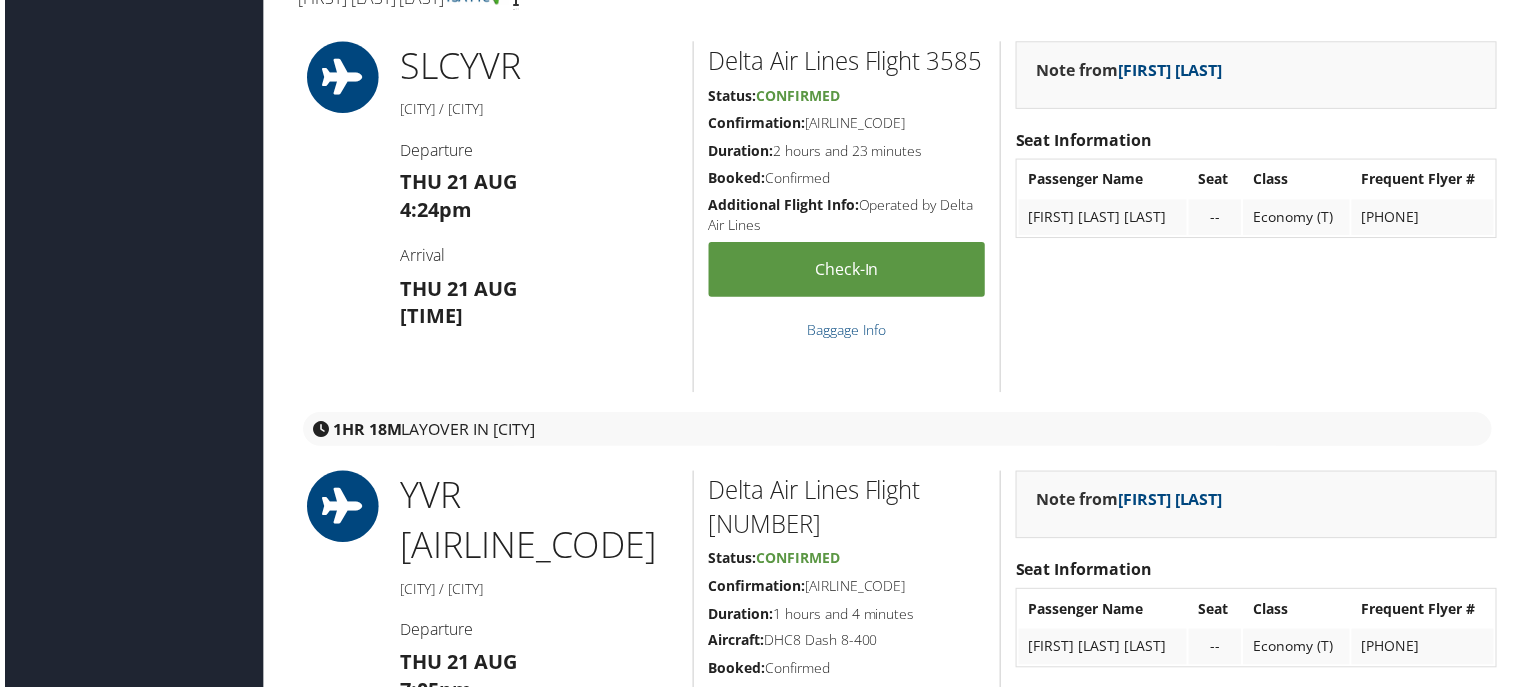 click on "Confirmation: [AIRLINE_CODE]" at bounding box center [847, 124] 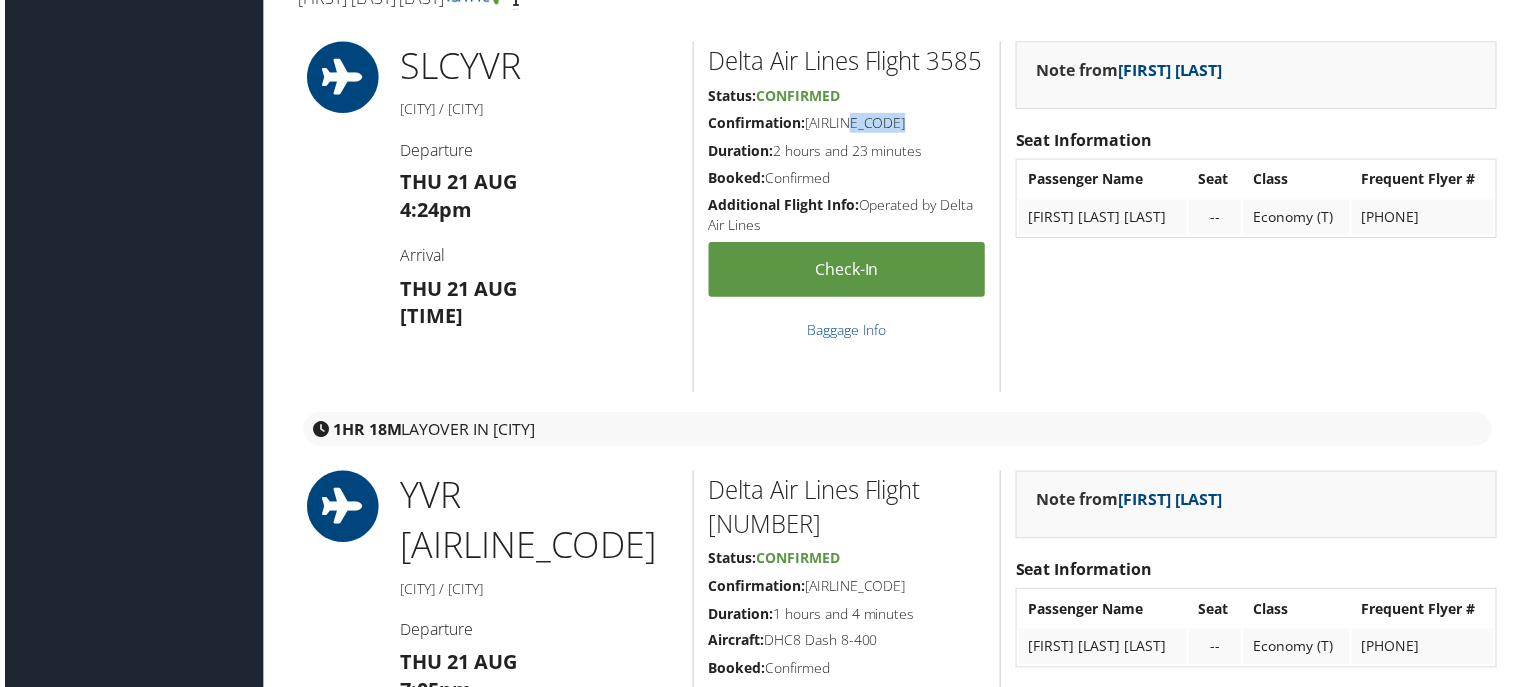 click on "Confirmation: [AIRLINE_CODE]" at bounding box center (847, 124) 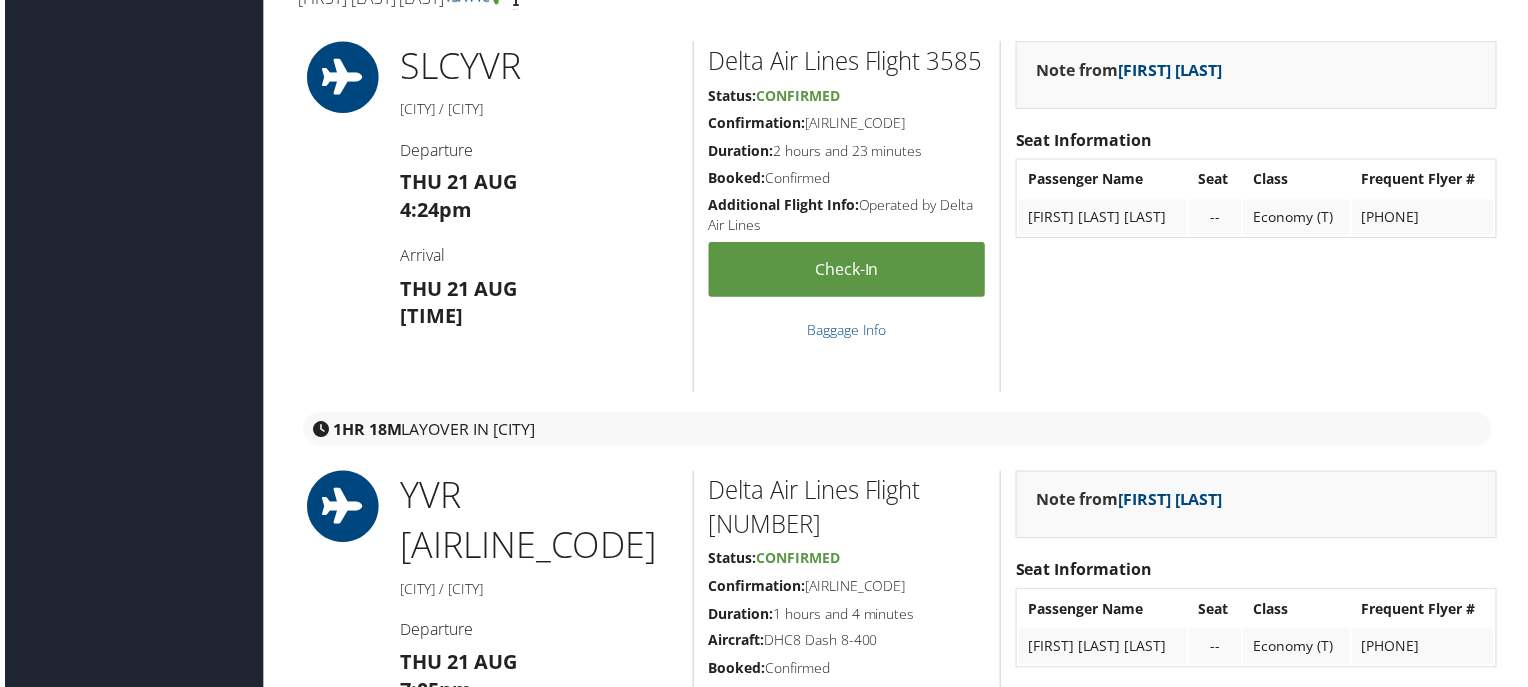 click on "Confirmation: [AIRLINE_CODE]" at bounding box center (847, 124) 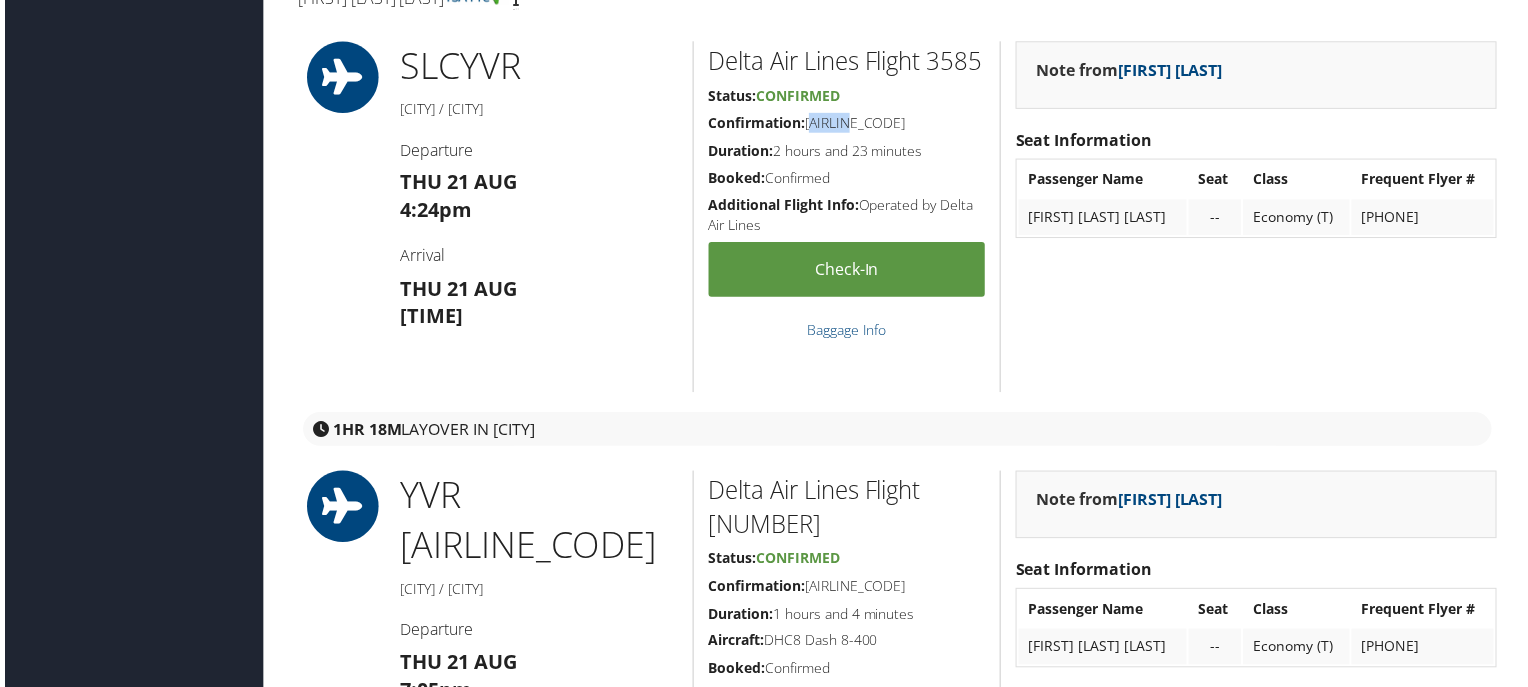 click on "Confirmation: [AIRLINE_CODE]" at bounding box center [847, 124] 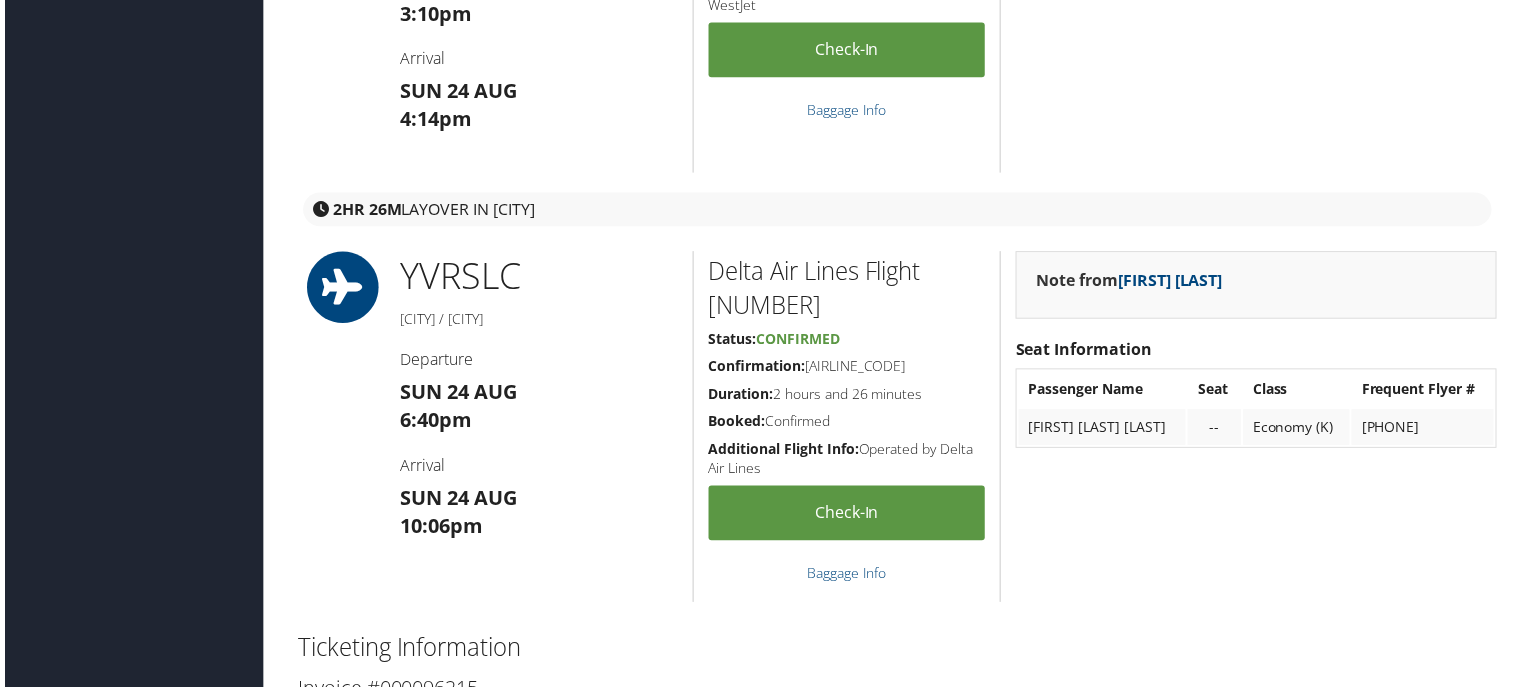 scroll, scrollTop: 2200, scrollLeft: 0, axis: vertical 